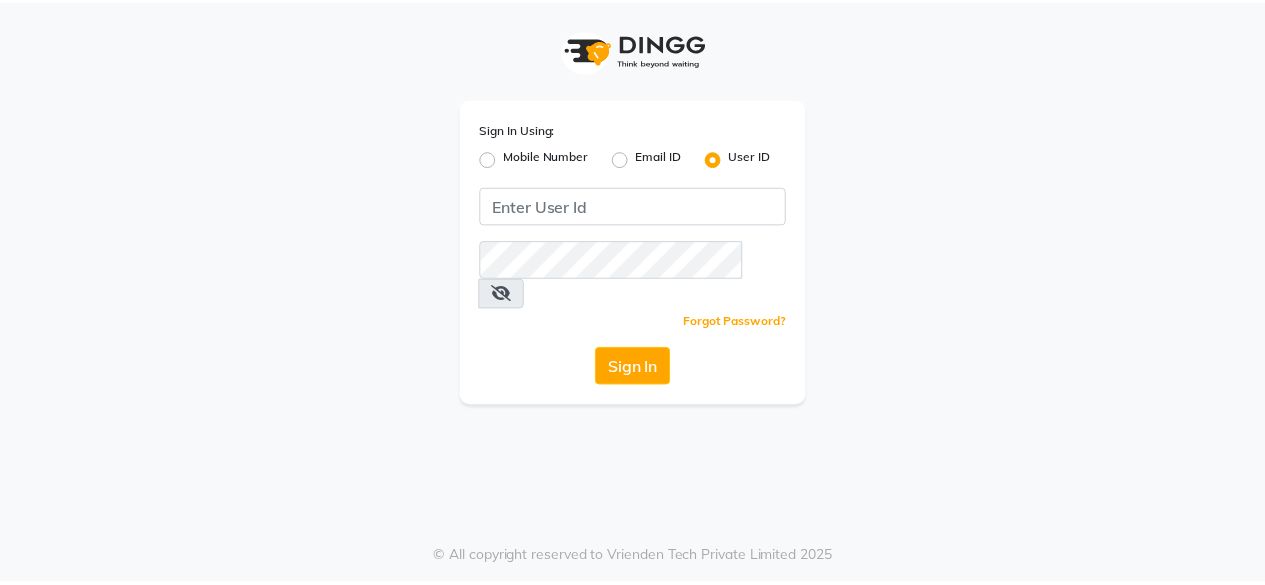 scroll, scrollTop: 0, scrollLeft: 0, axis: both 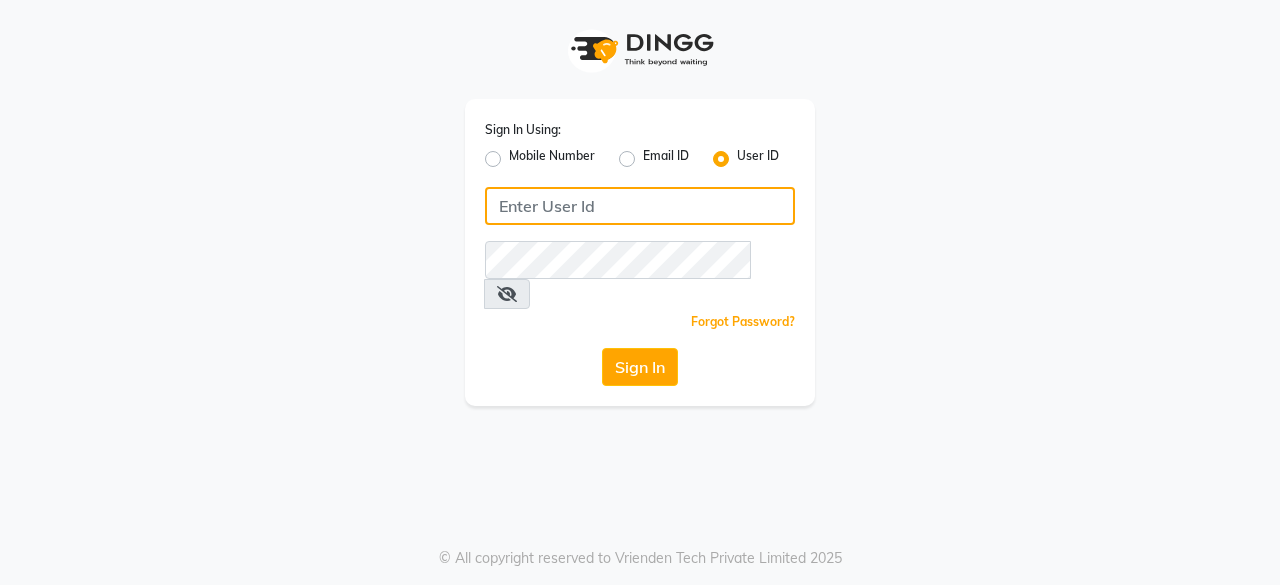 click 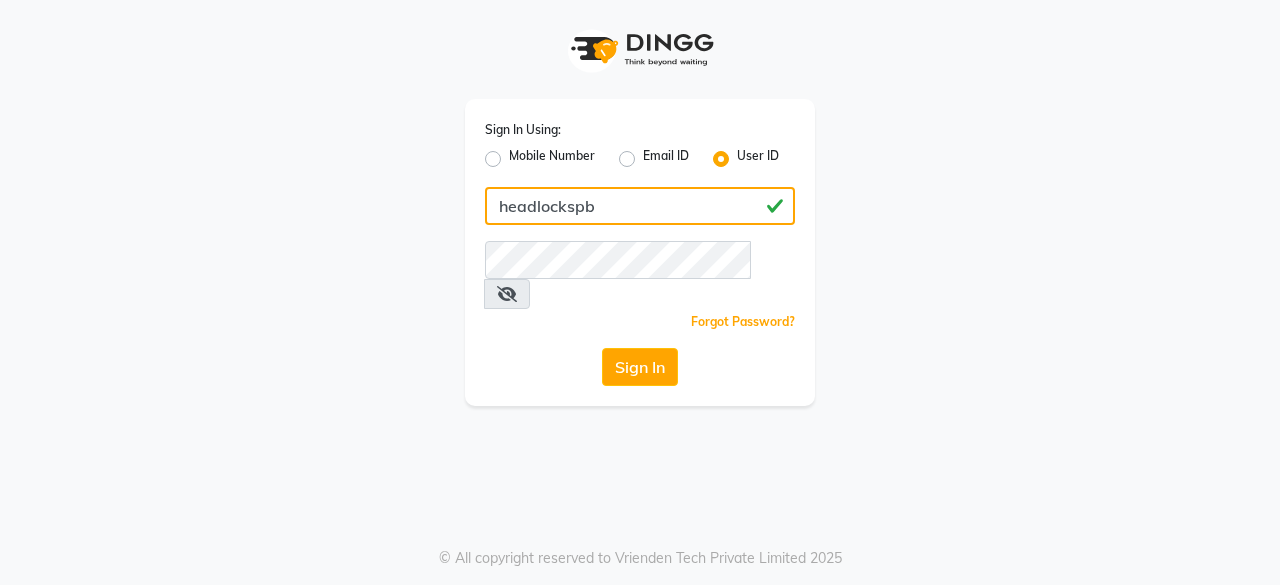 type on "headlockspb" 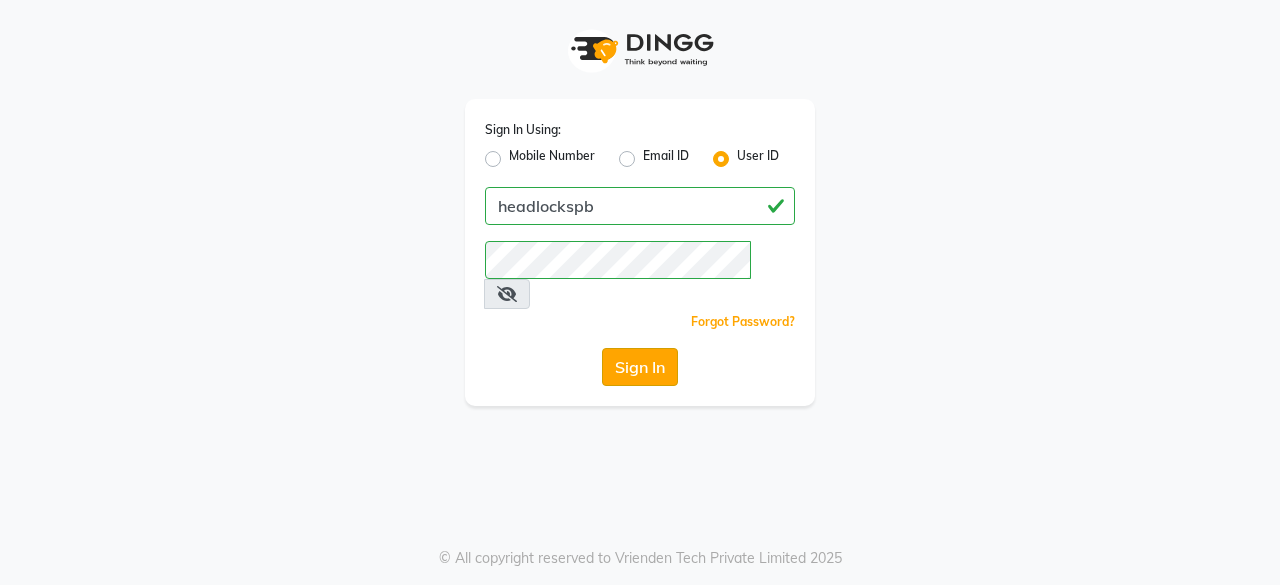 click on "Sign In" 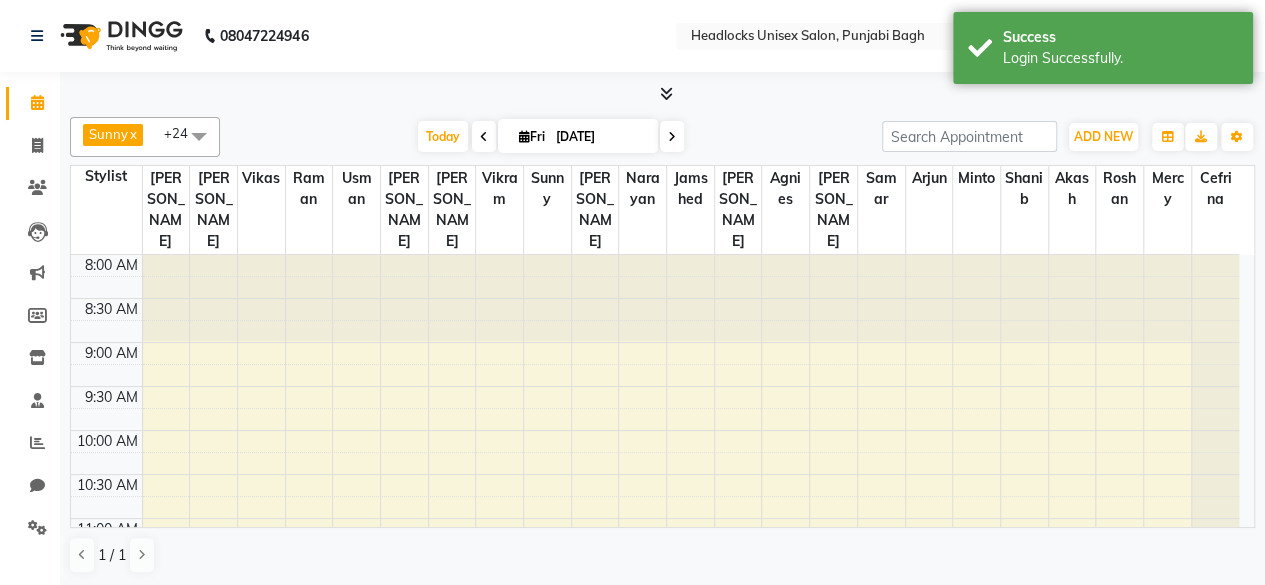 scroll, scrollTop: 0, scrollLeft: 0, axis: both 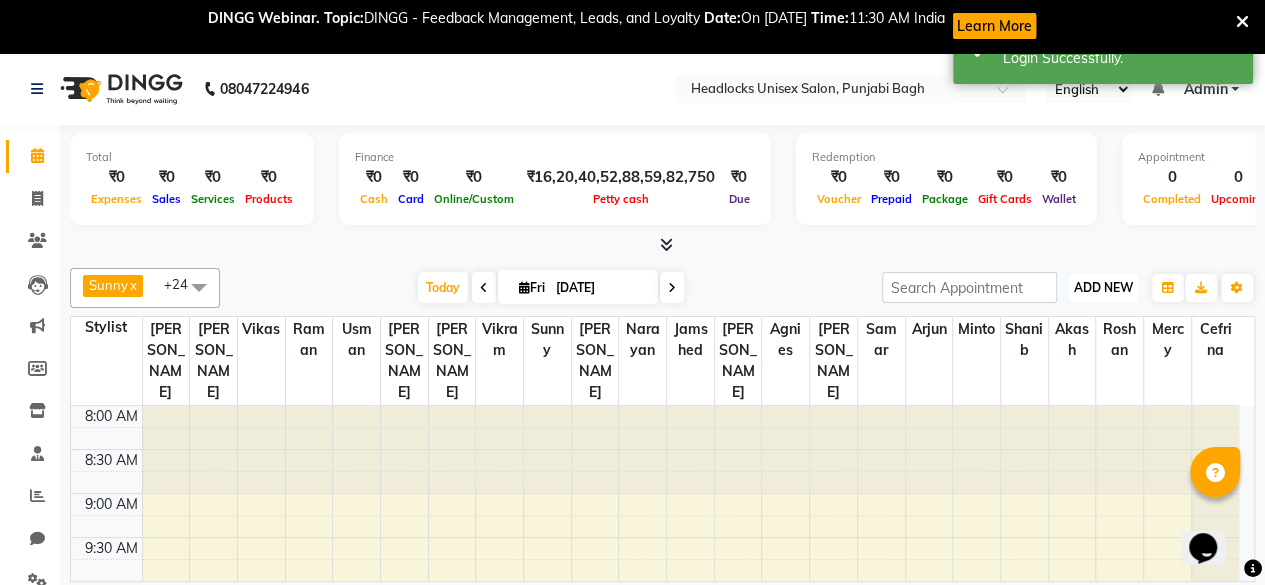 click on "ADD NEW" at bounding box center [1103, 287] 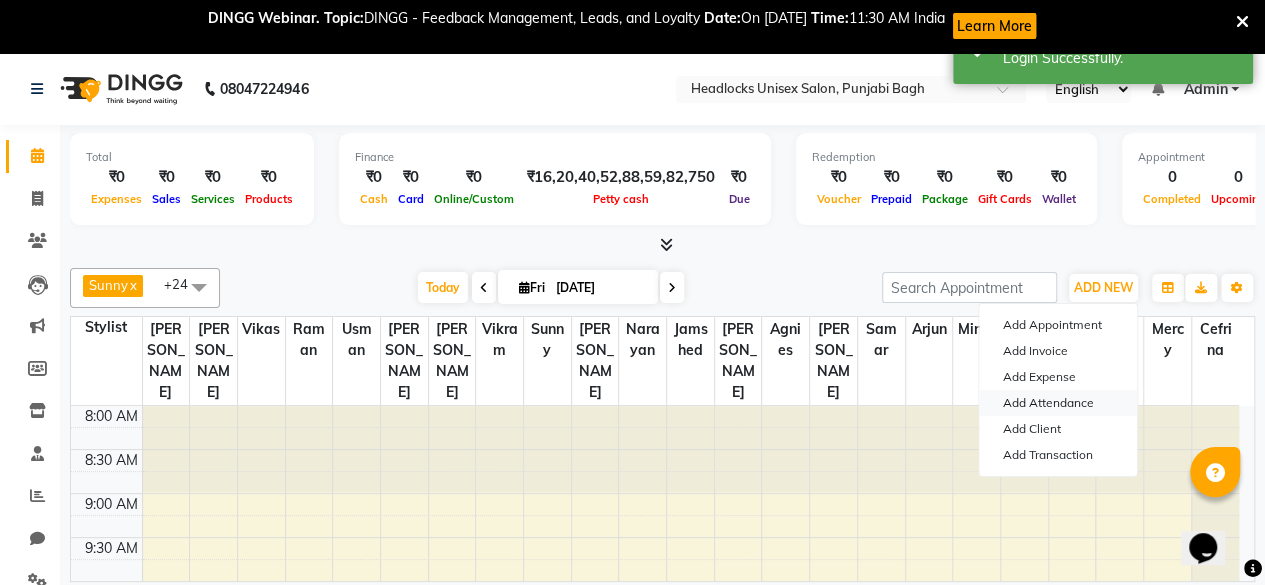 click on "Add Attendance" at bounding box center [1058, 403] 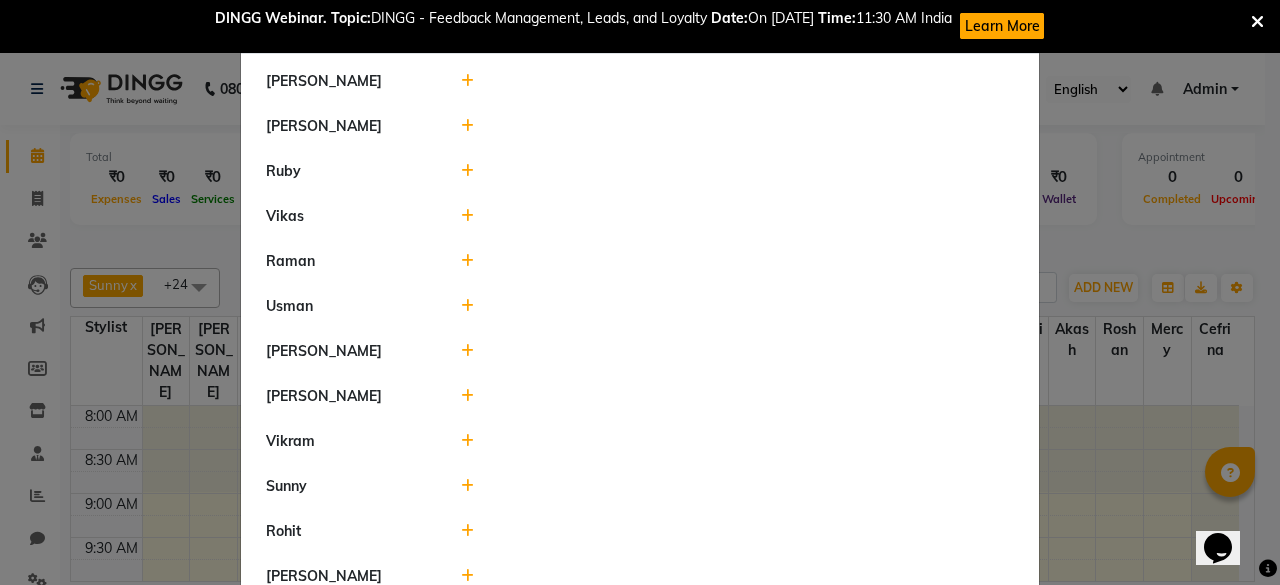 scroll, scrollTop: 0, scrollLeft: 0, axis: both 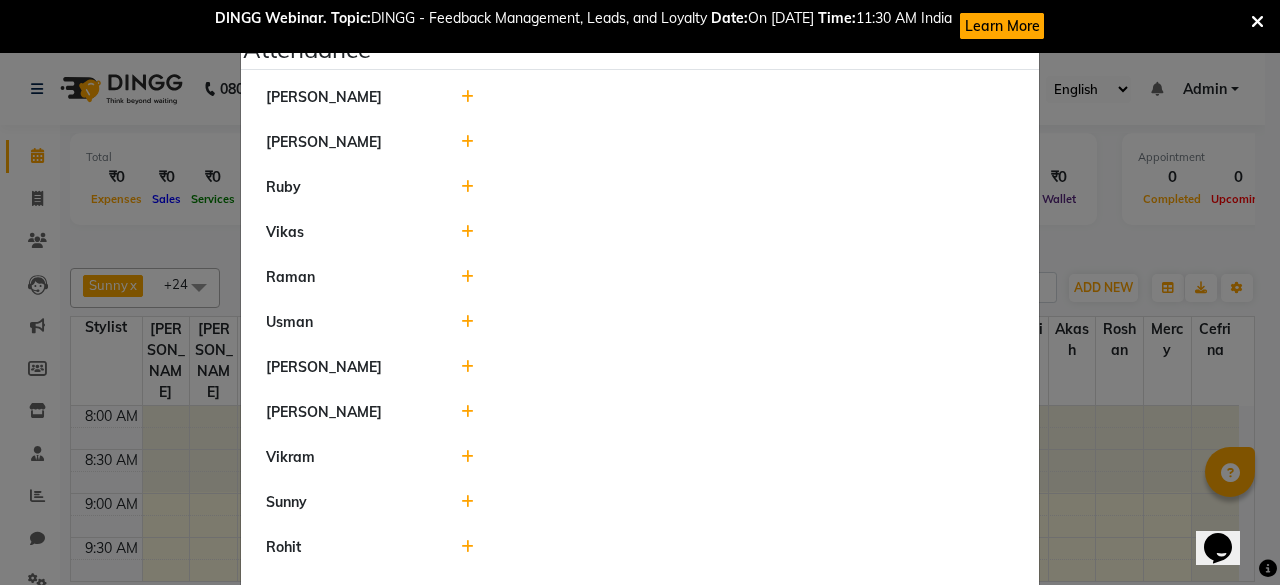 click at bounding box center (1257, 22) 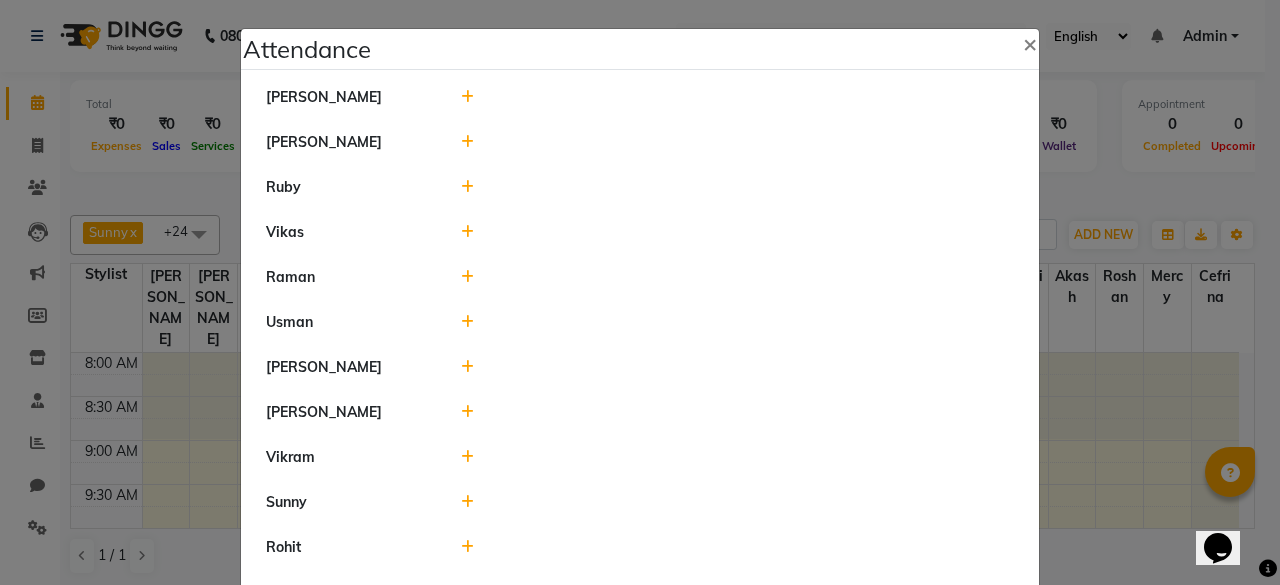 click 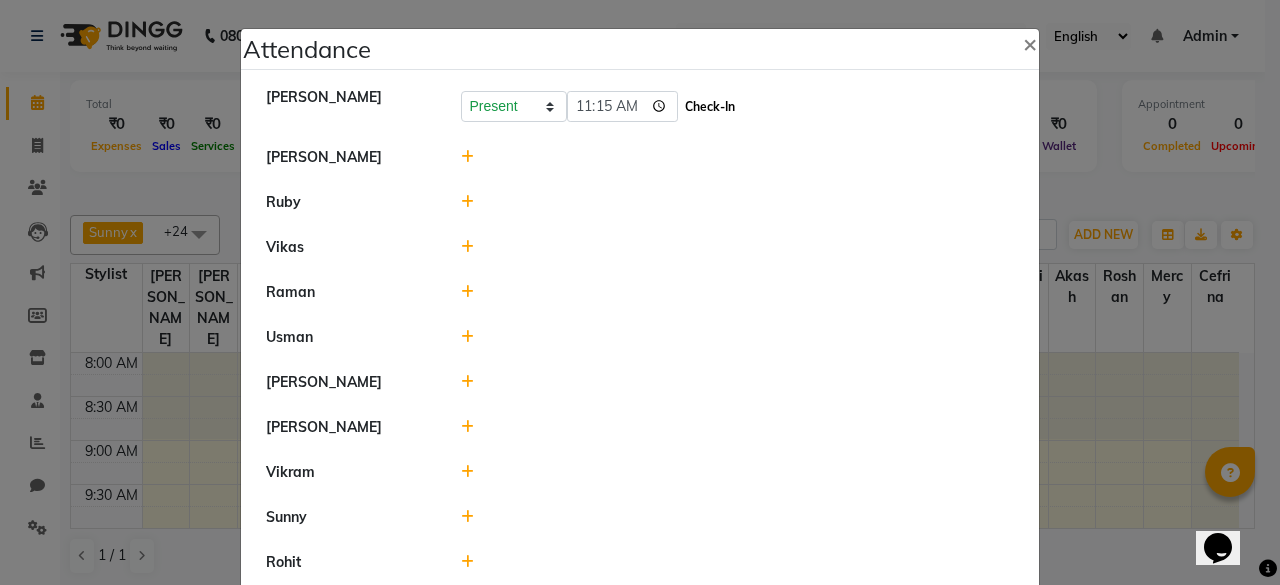 click on "Check-In" 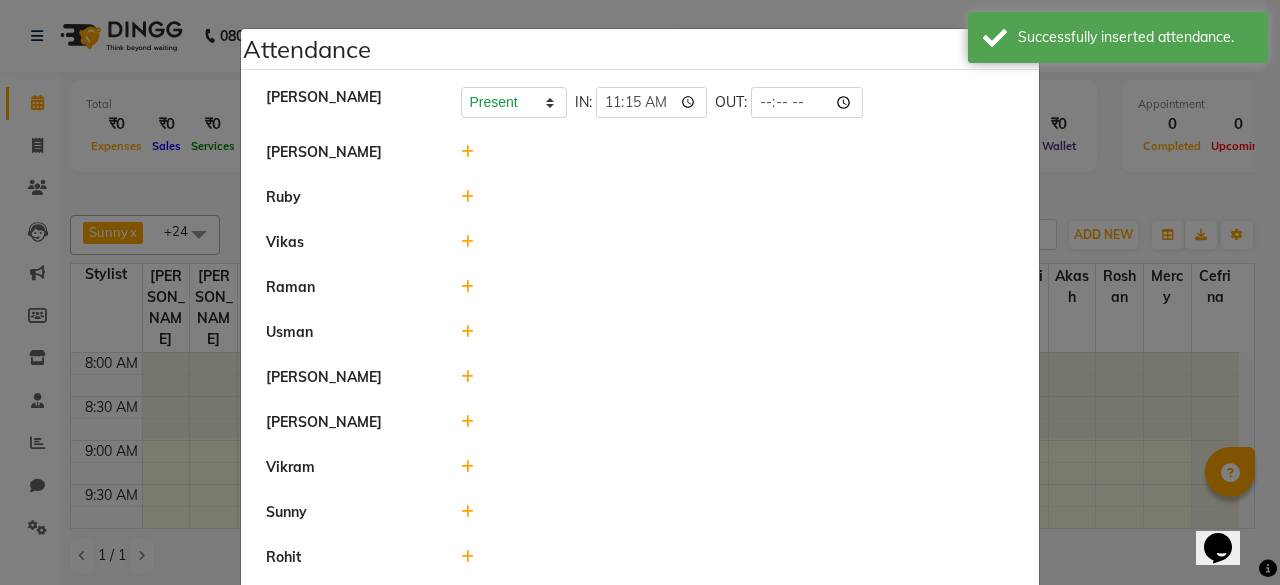 click 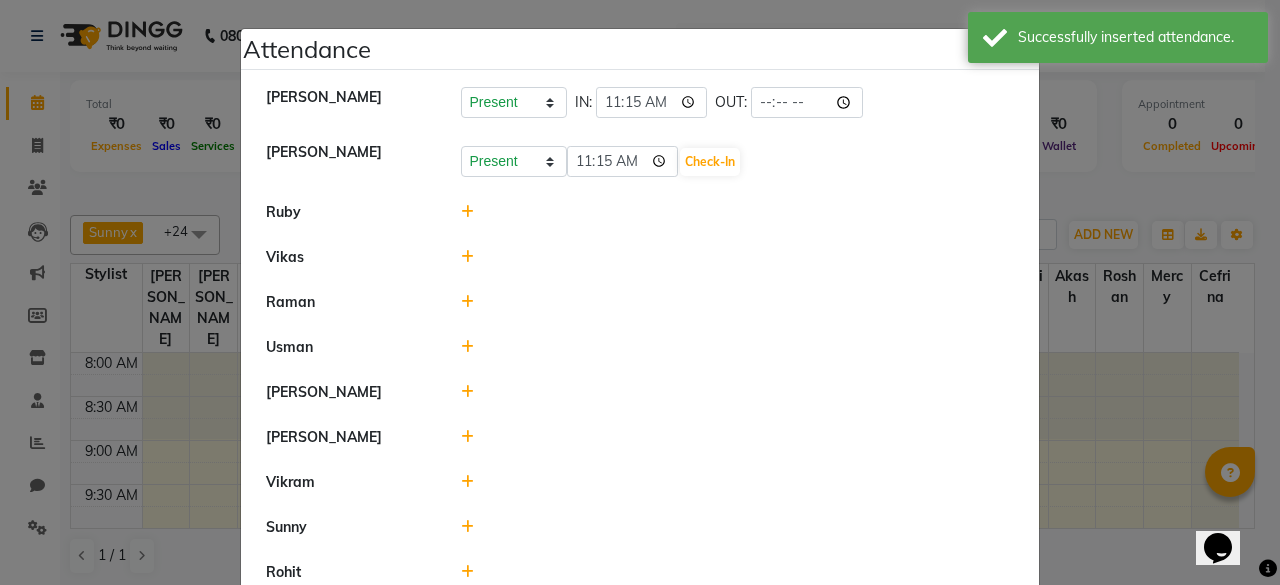 click on "Present Absent Late Half Day Weekly Off" 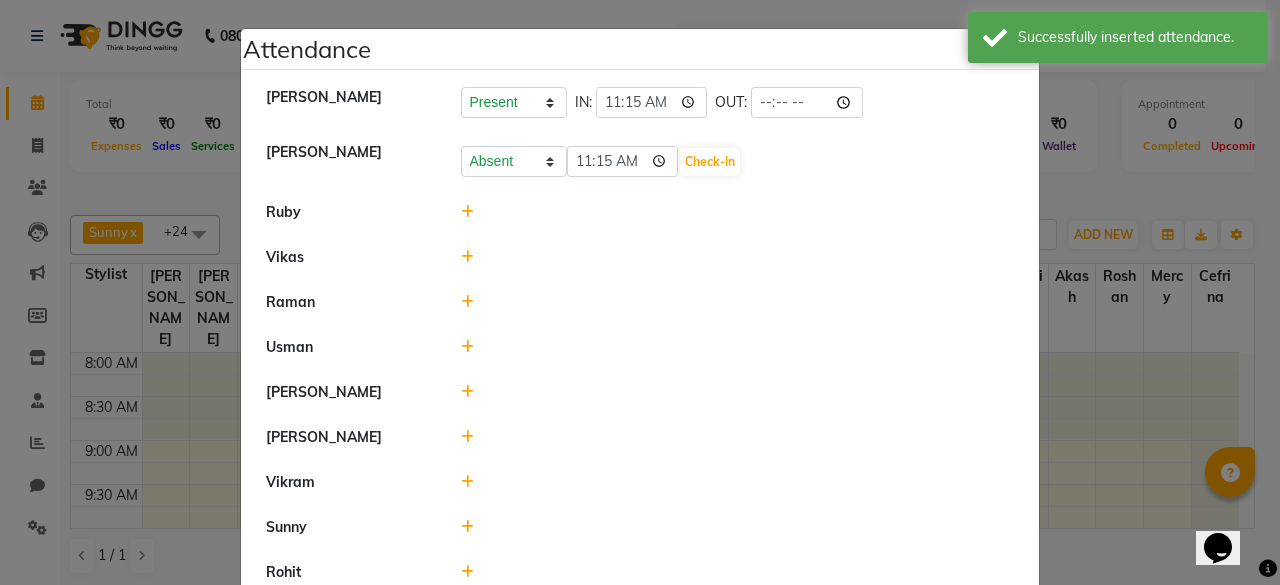 click on "Present Absent Late Half Day Weekly Off" 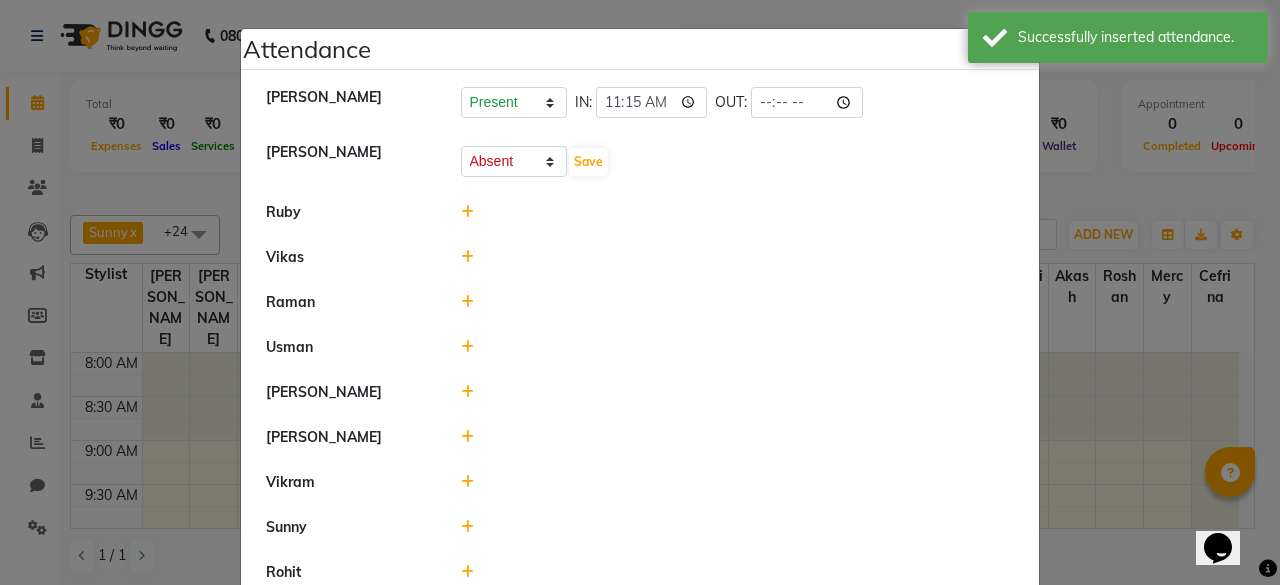 click 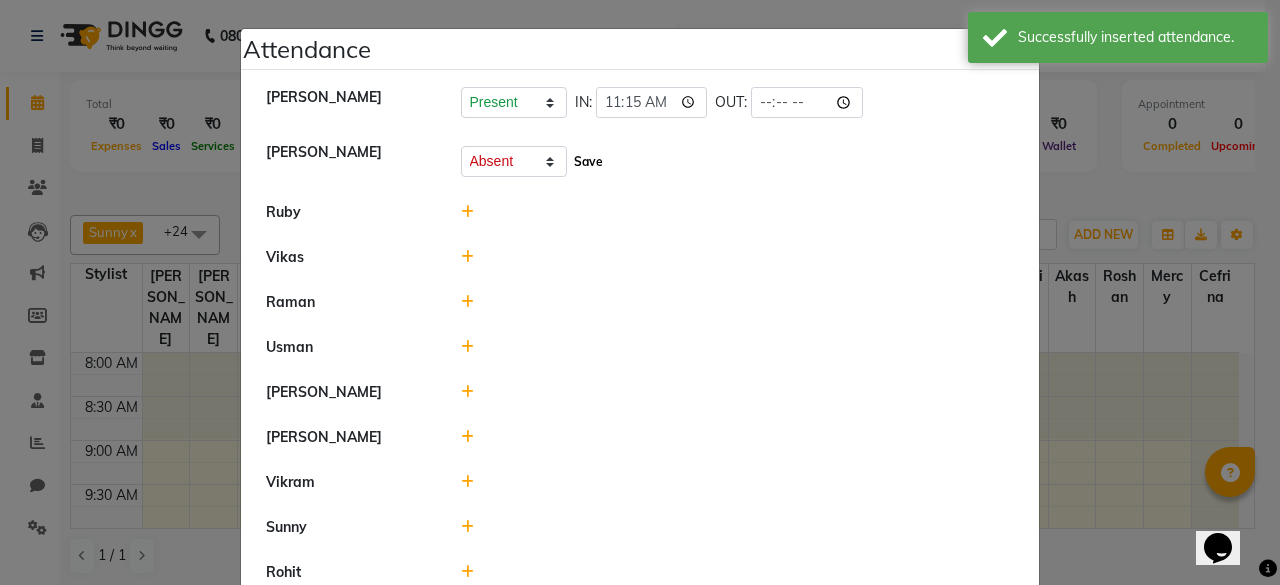 click on "Save" 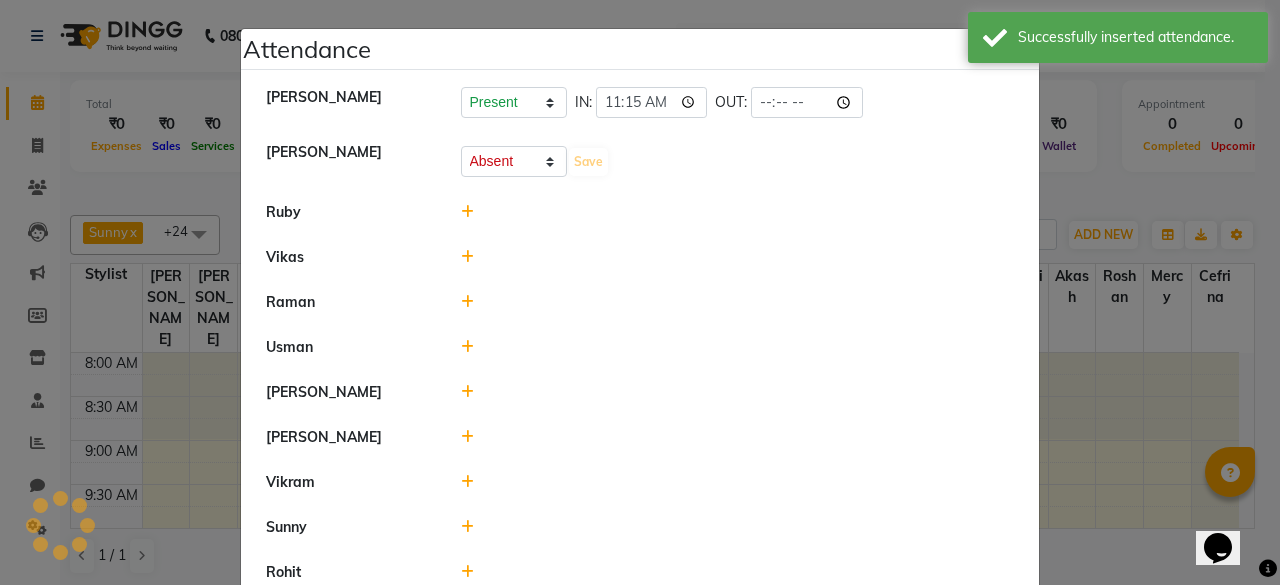 select on "A" 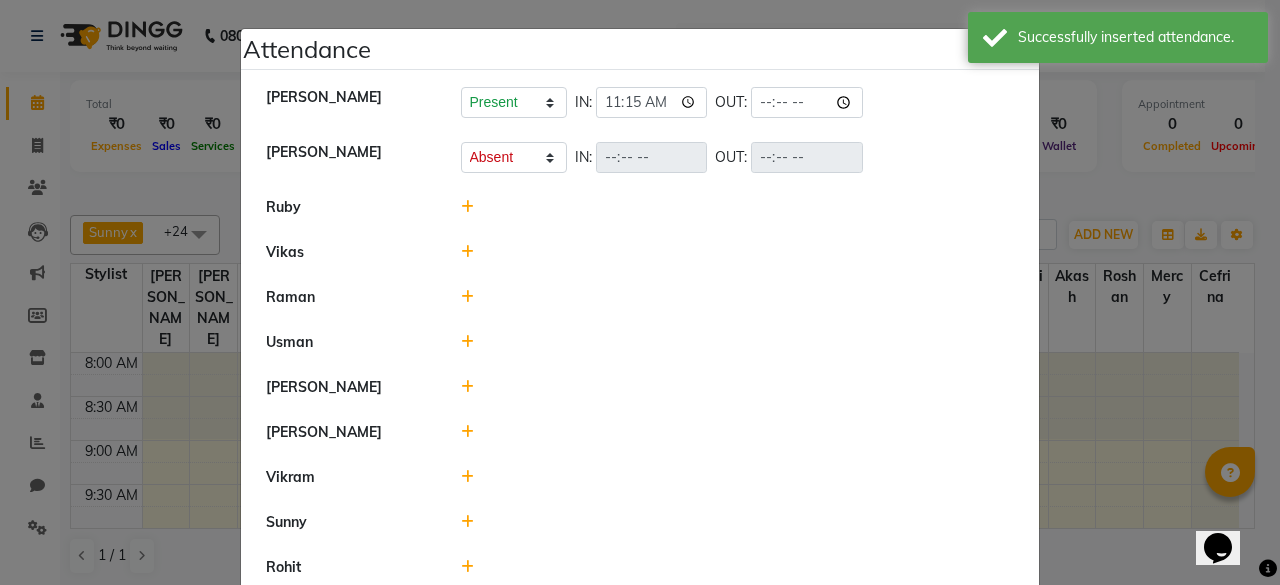 click 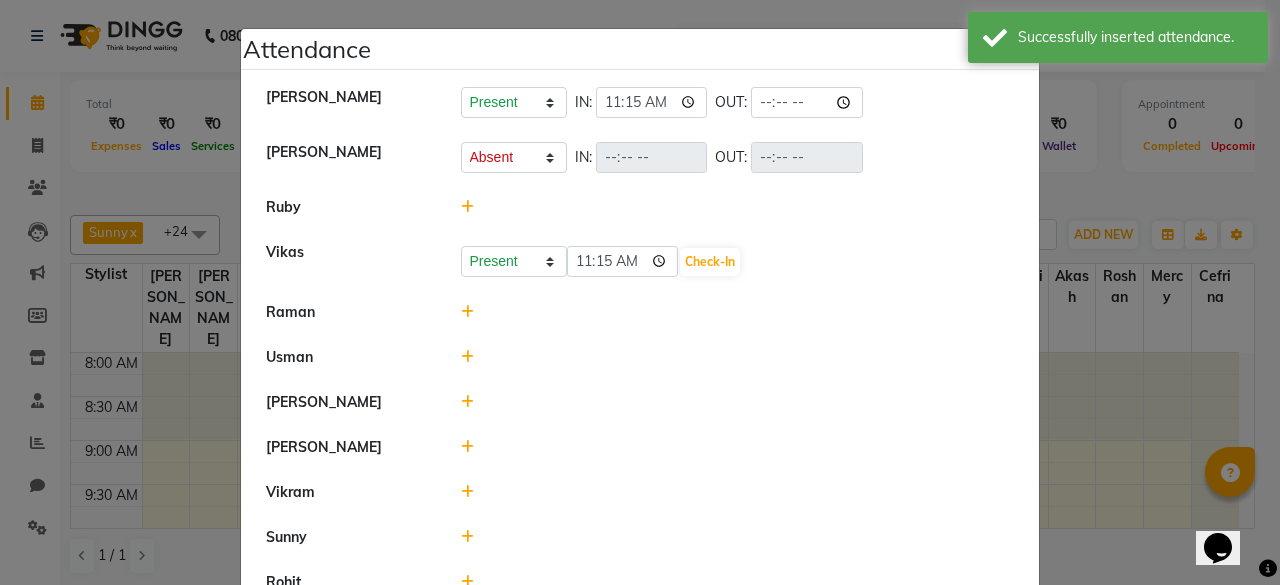 click 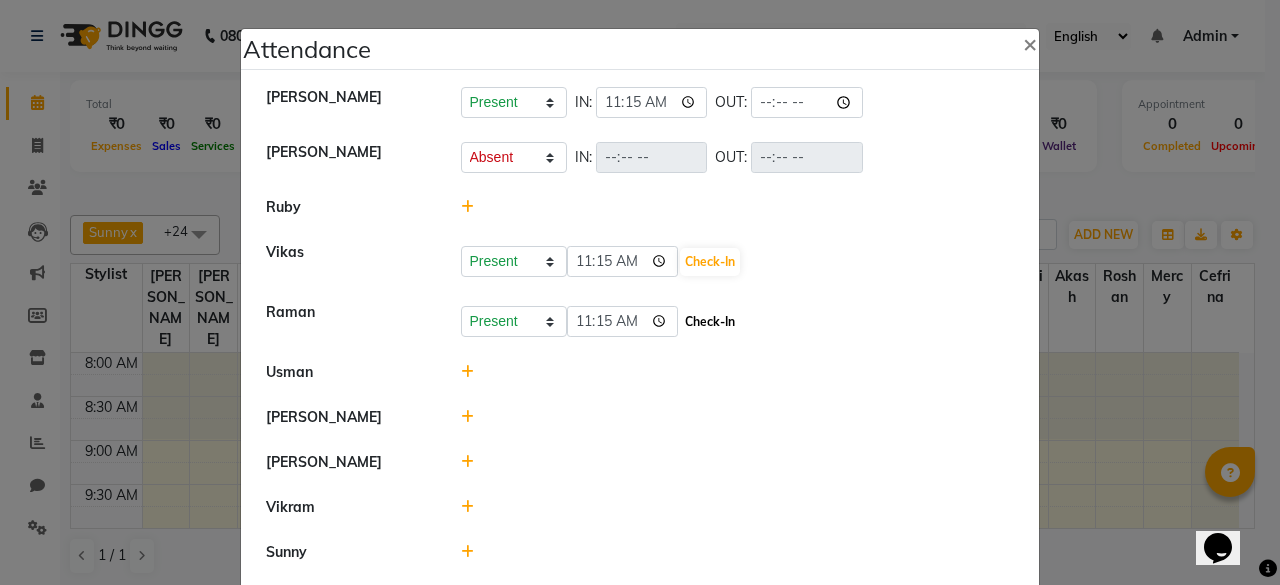 click on "Check-In" 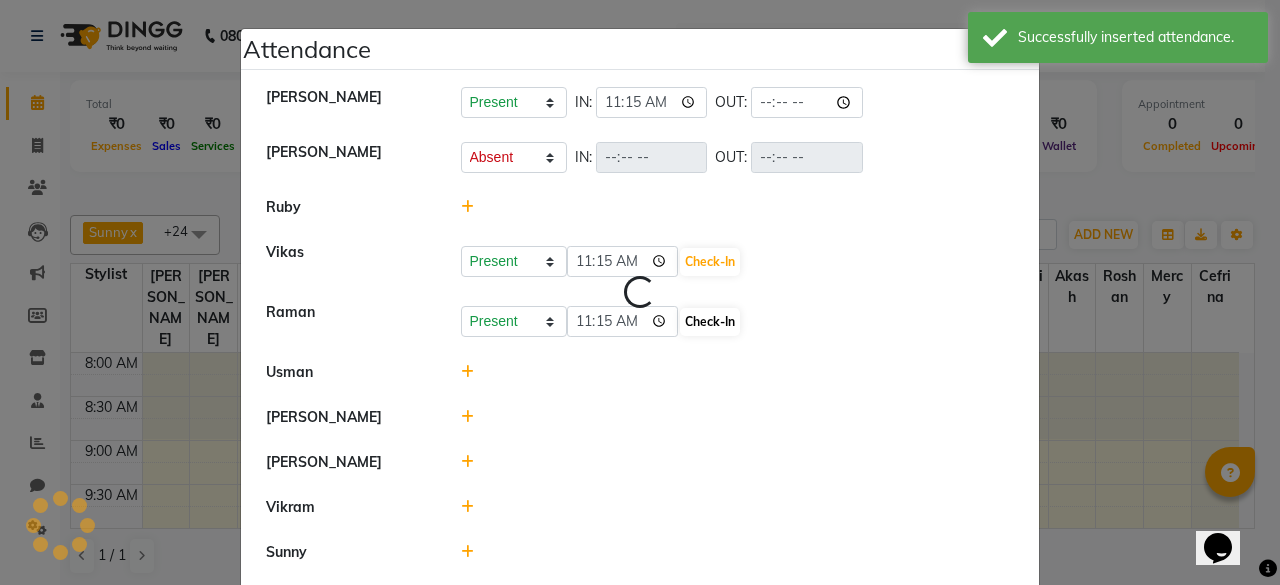 select on "A" 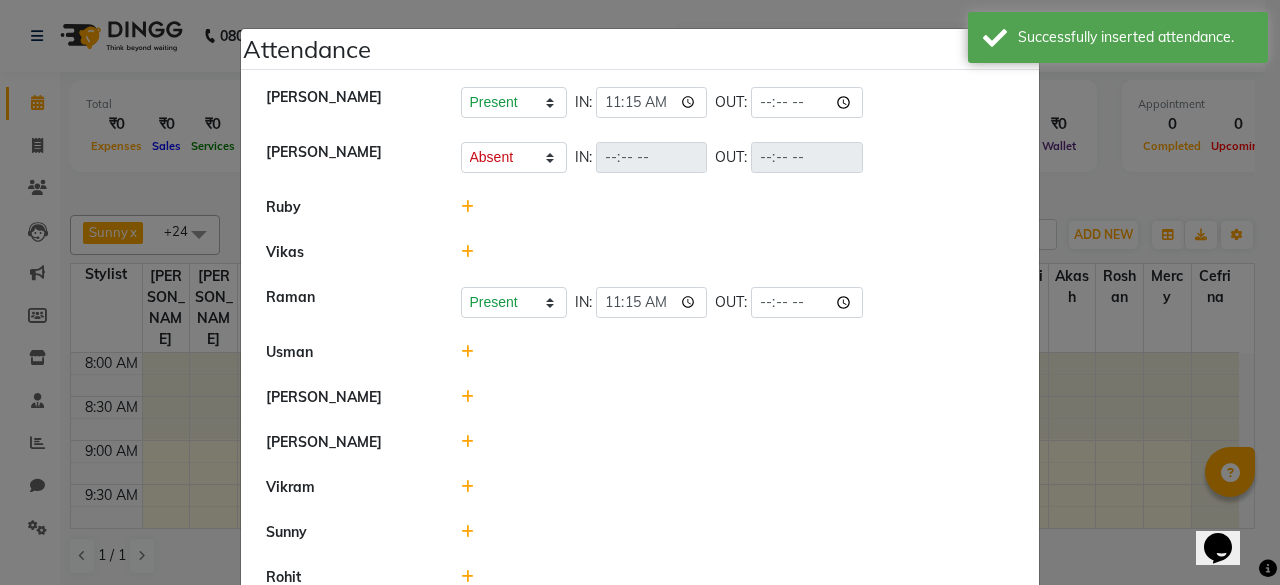 click 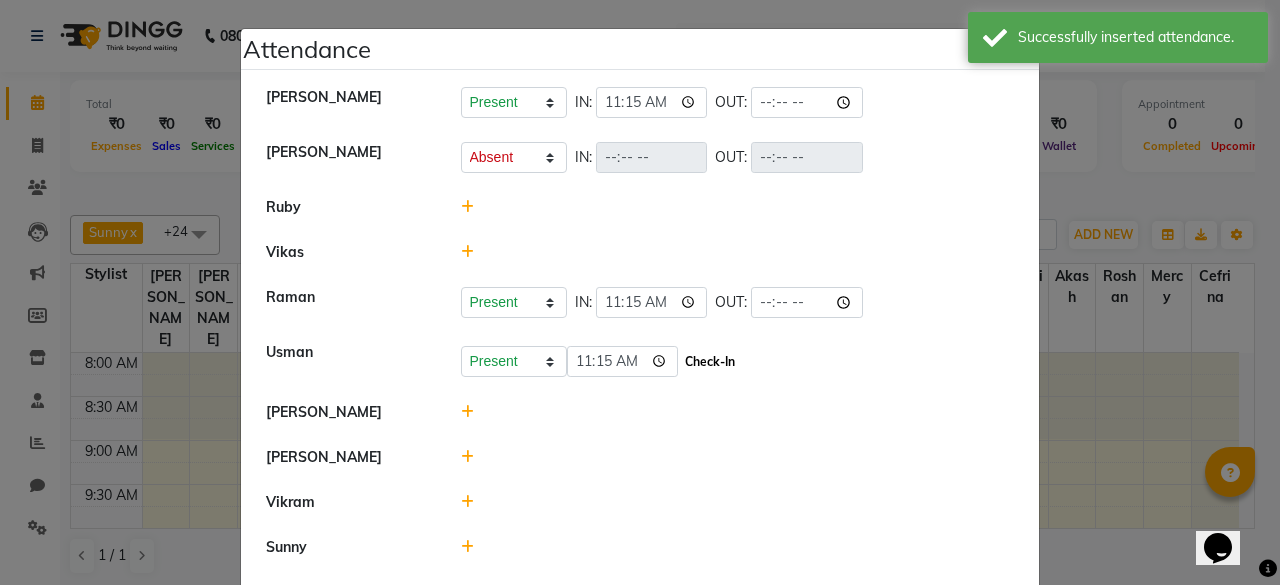 click on "Check-In" 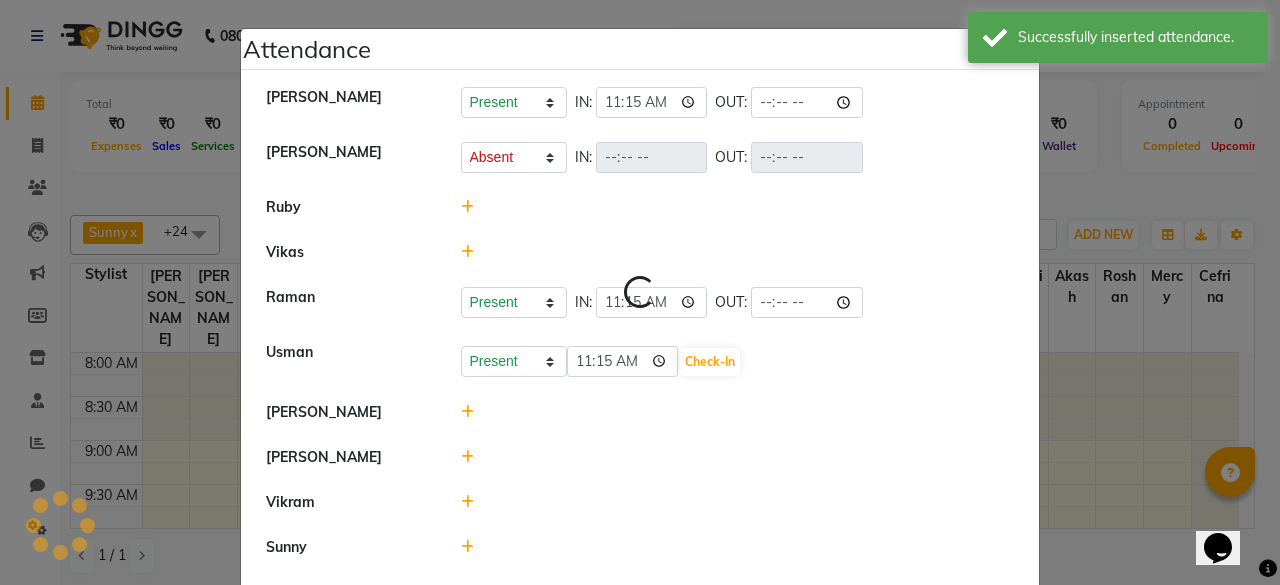 select on "A" 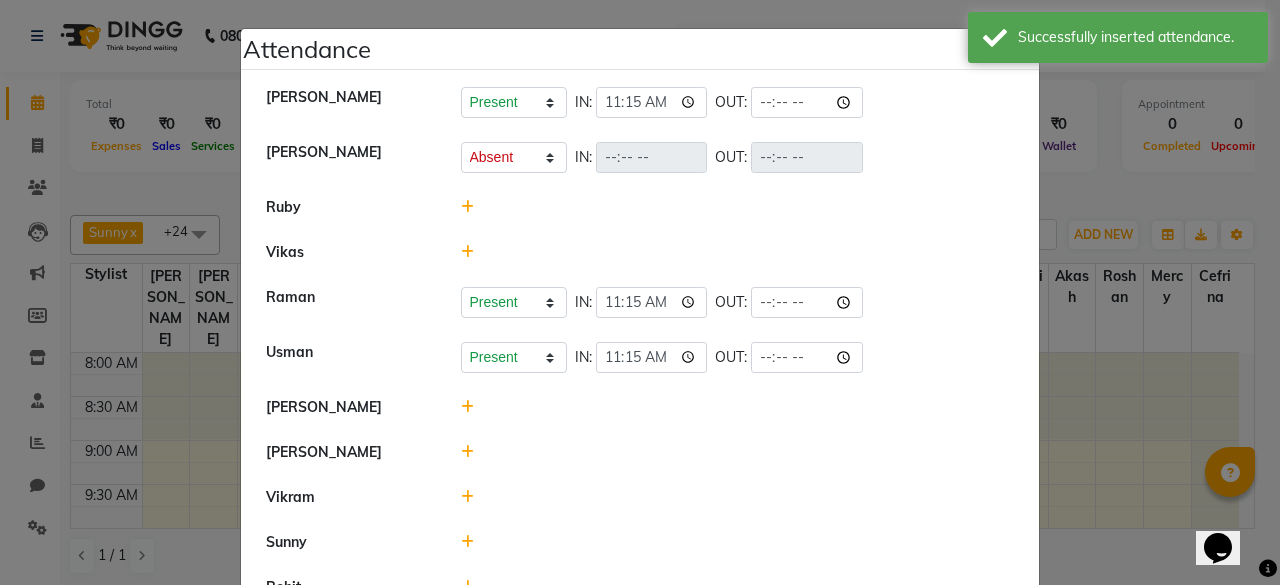 click 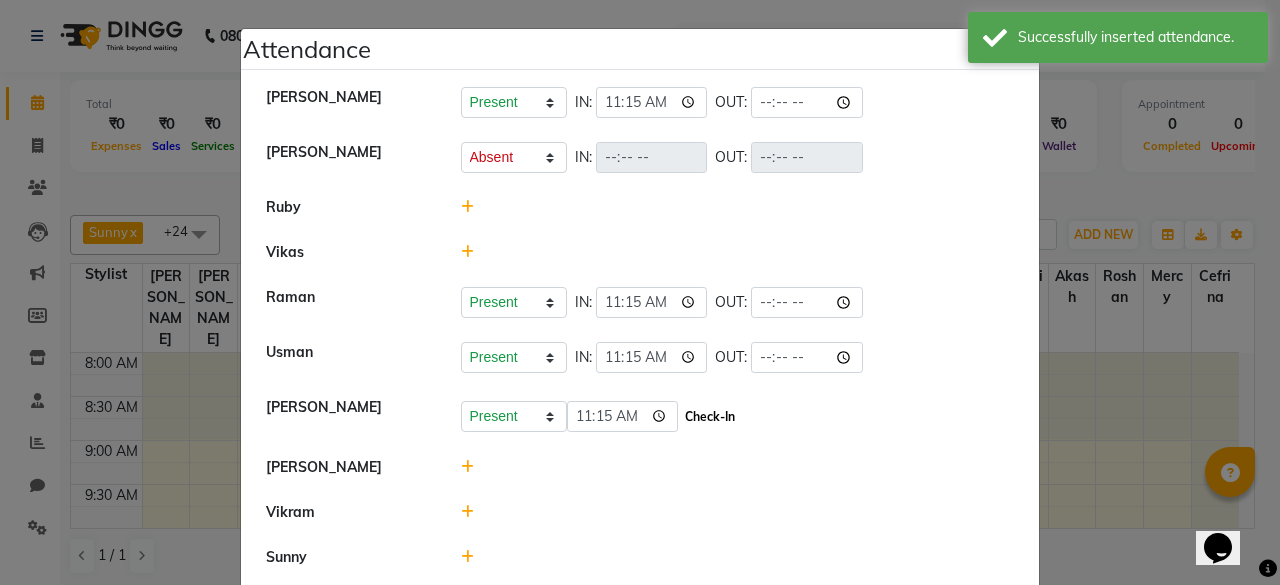 click on "Check-In" 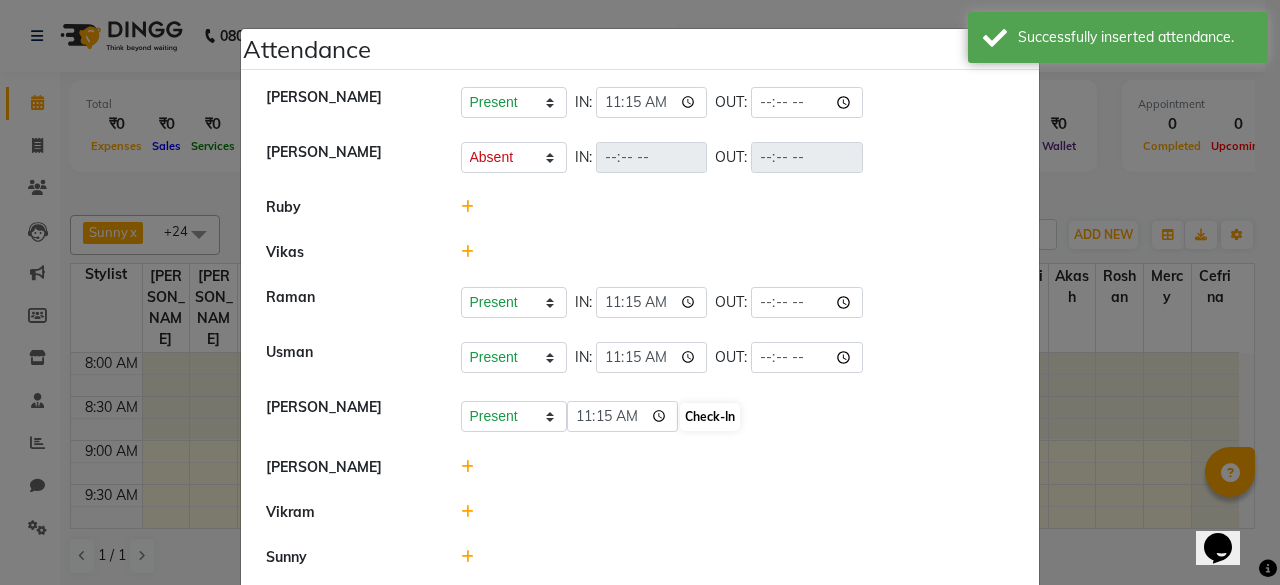 select on "A" 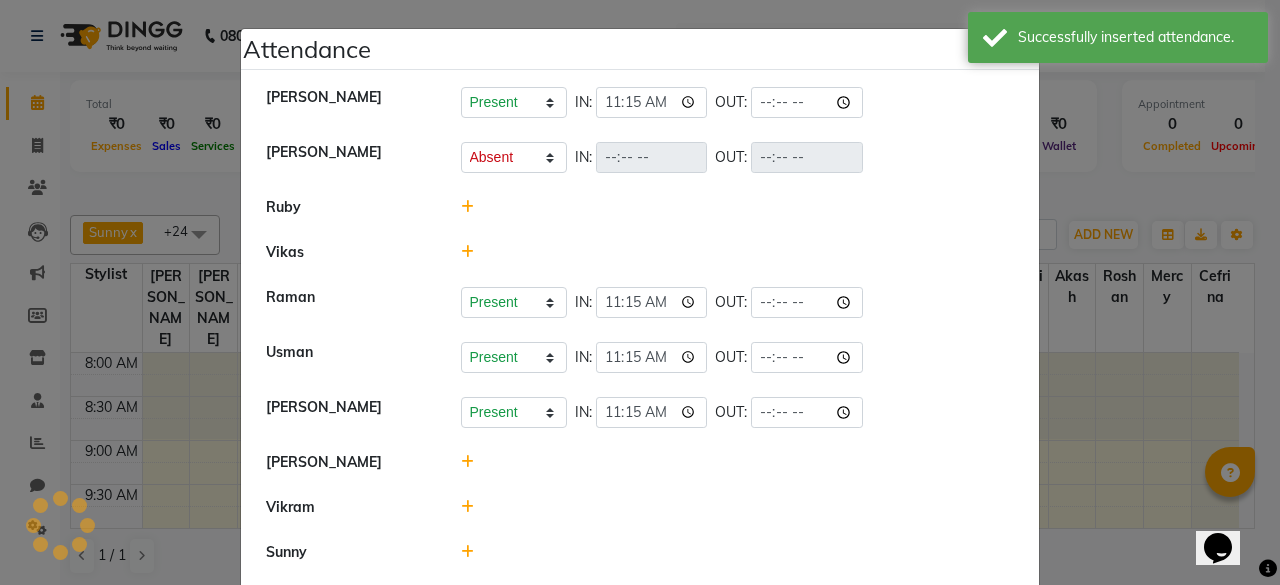 scroll, scrollTop: 68, scrollLeft: 0, axis: vertical 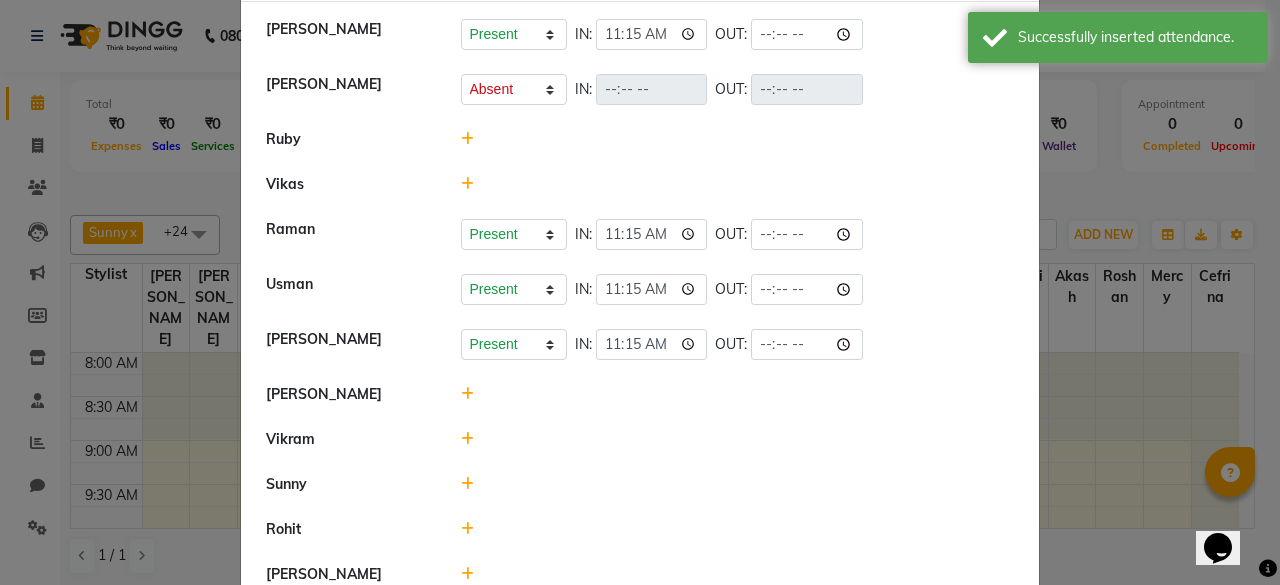 click 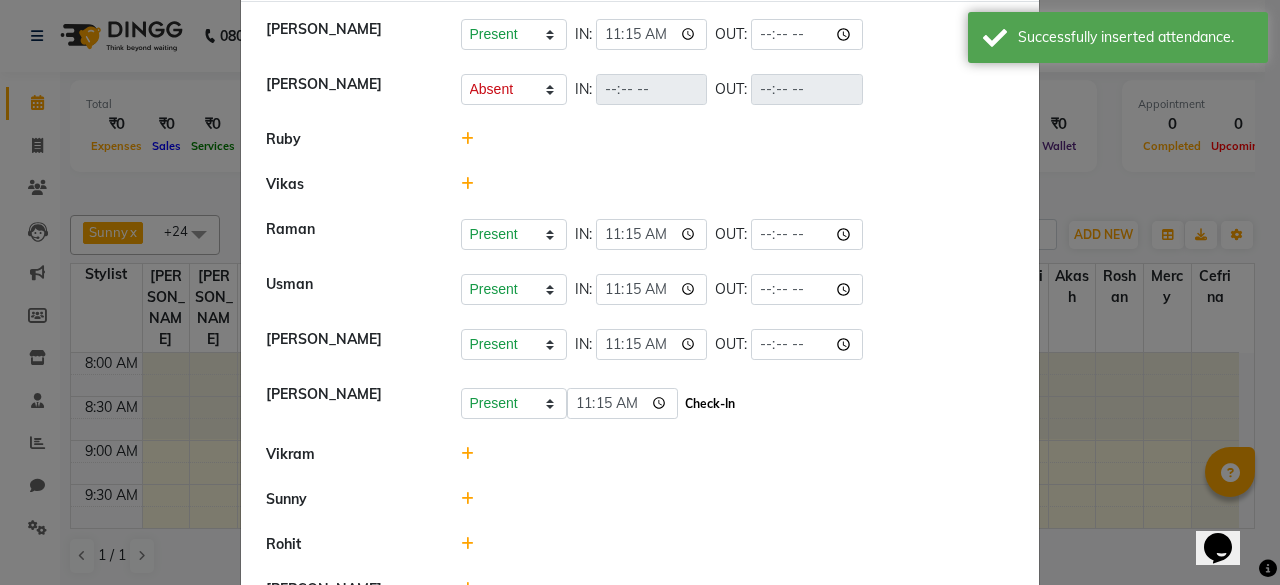 click on "Check-In" 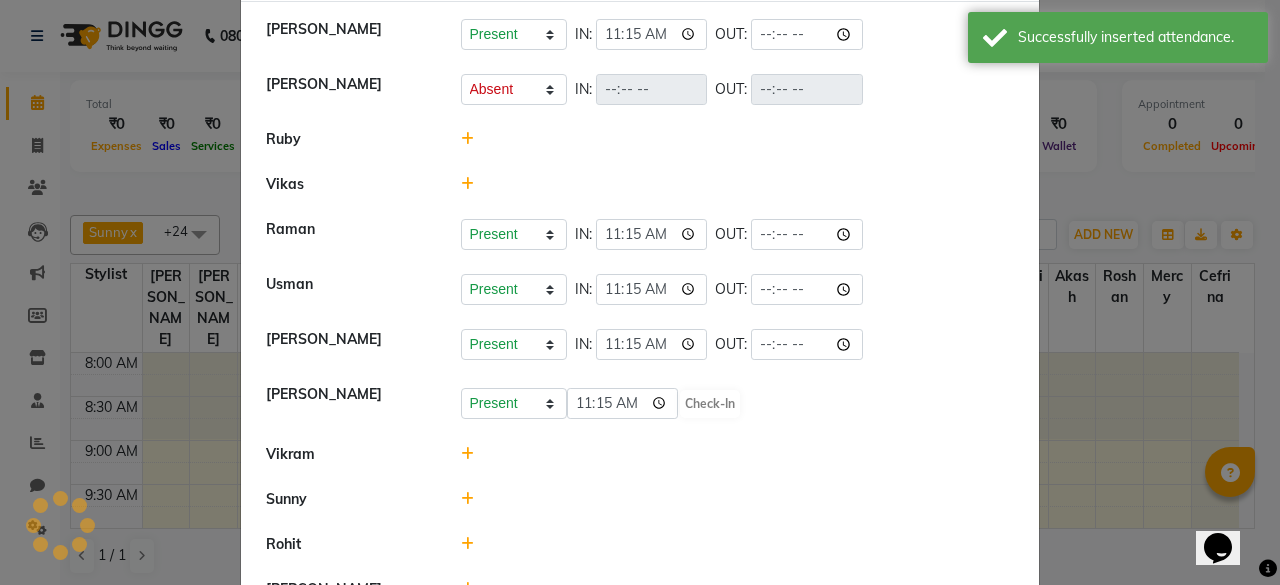 select on "A" 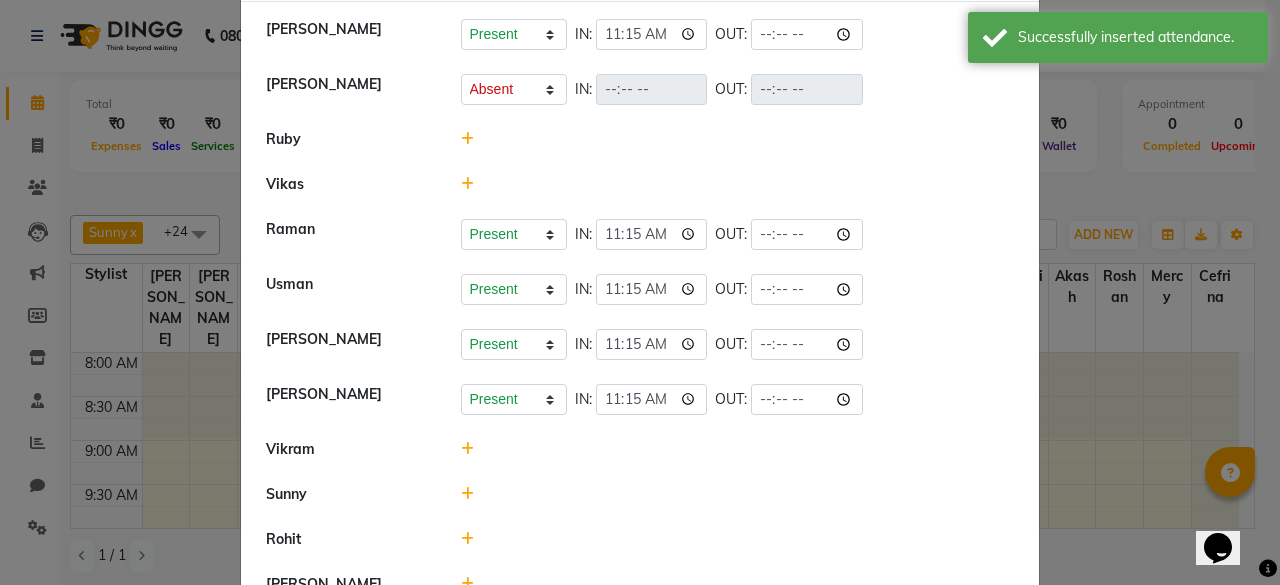 click 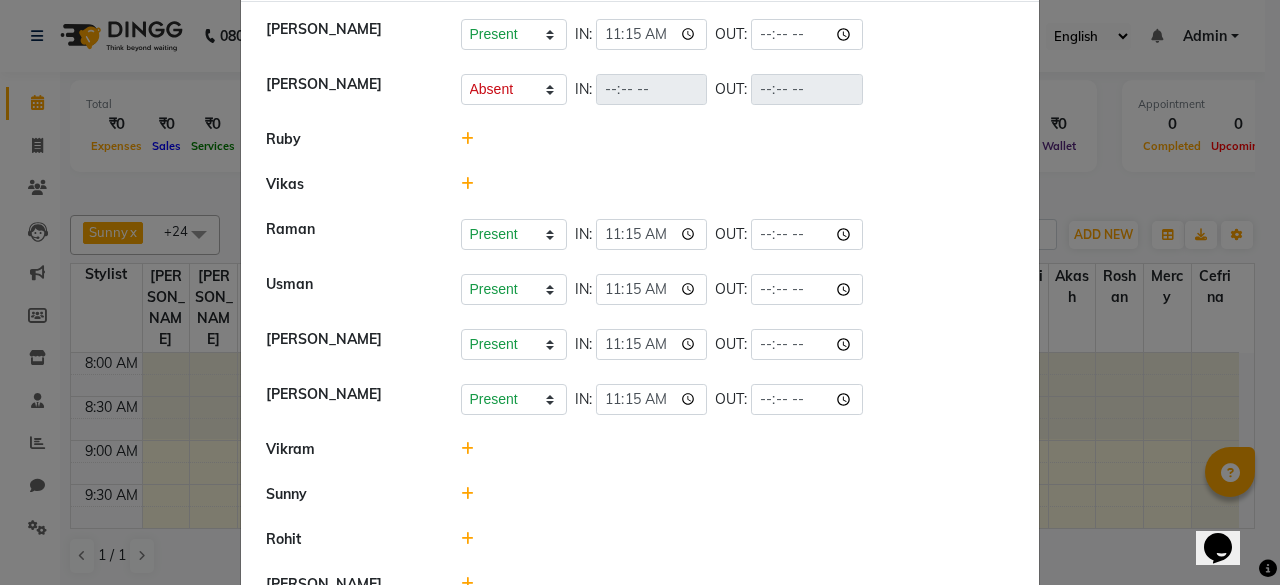 click 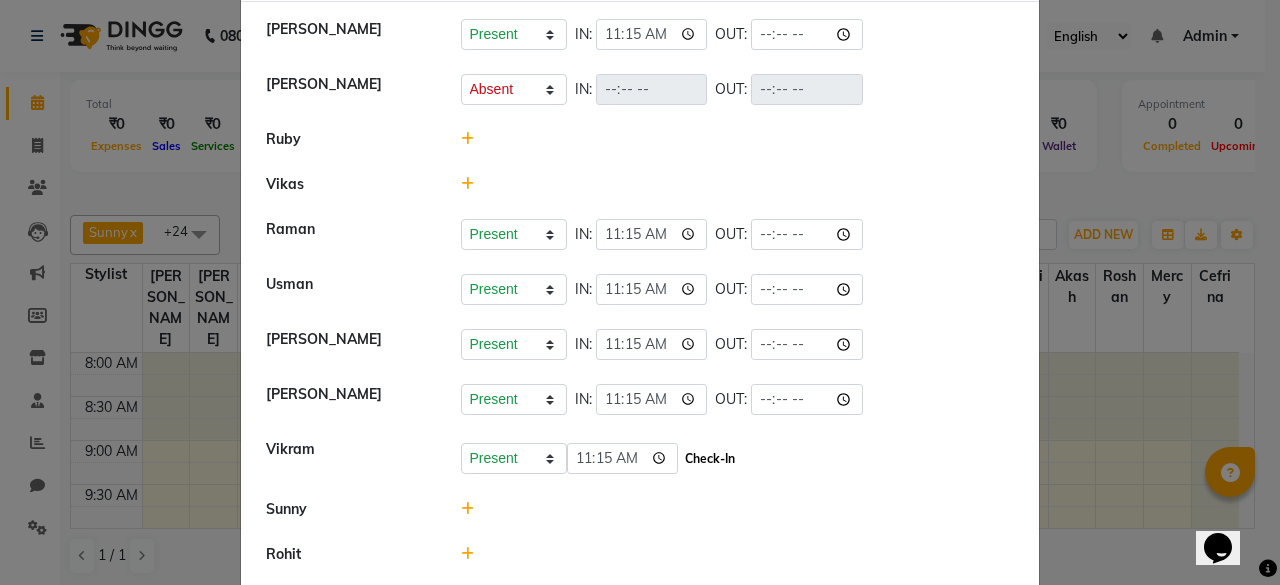 click on "Check-In" 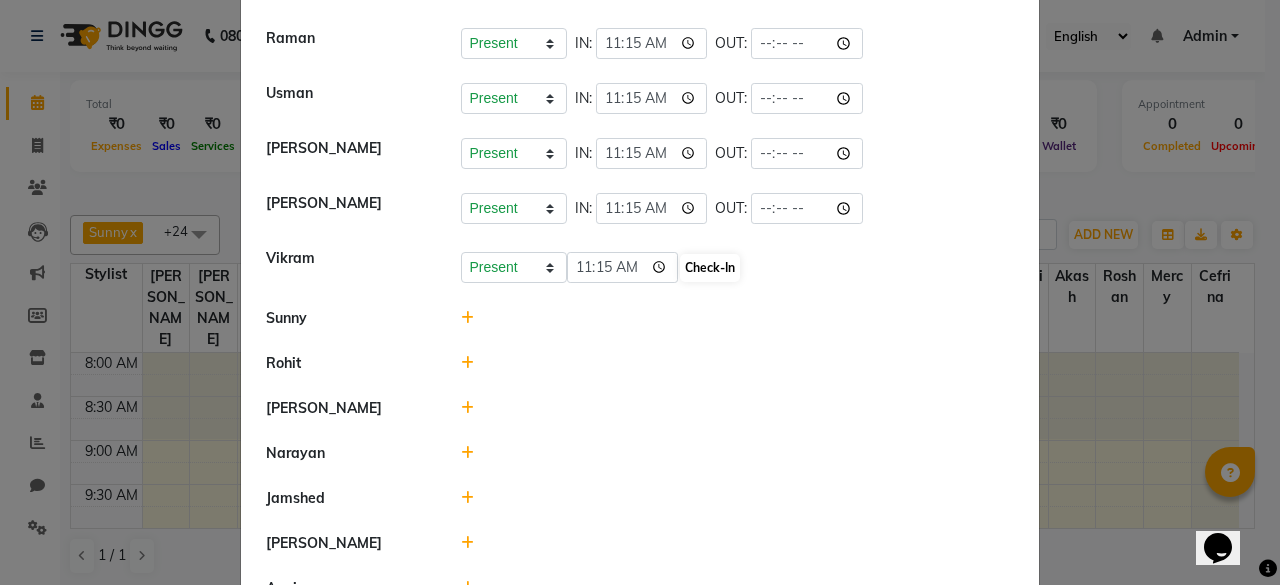 select on "A" 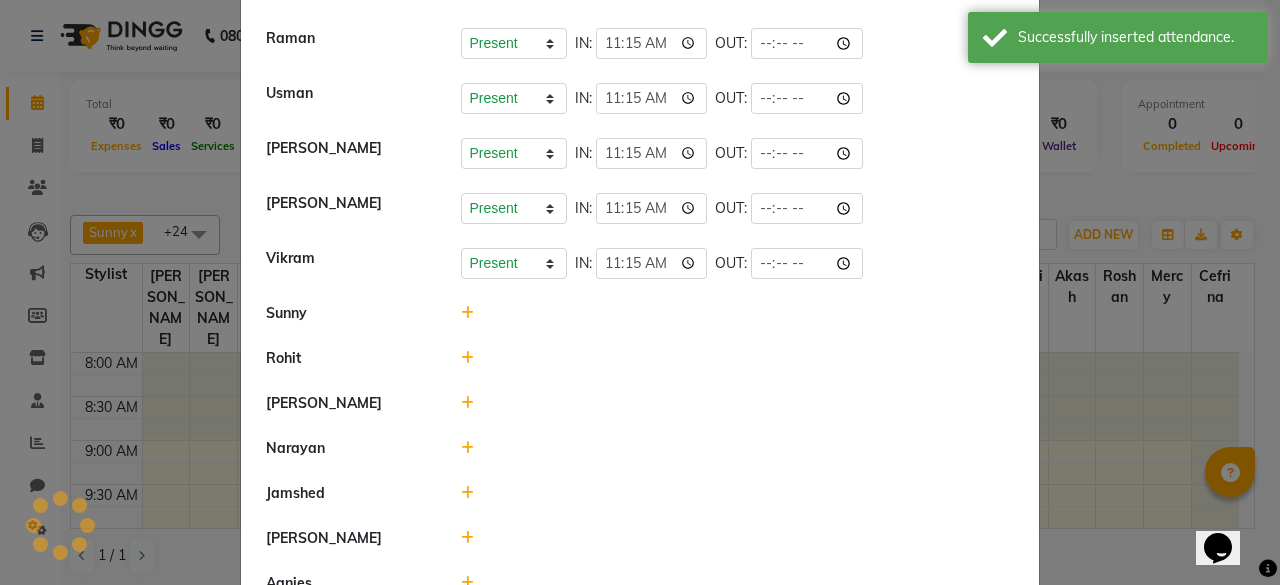 scroll, scrollTop: 260, scrollLeft: 0, axis: vertical 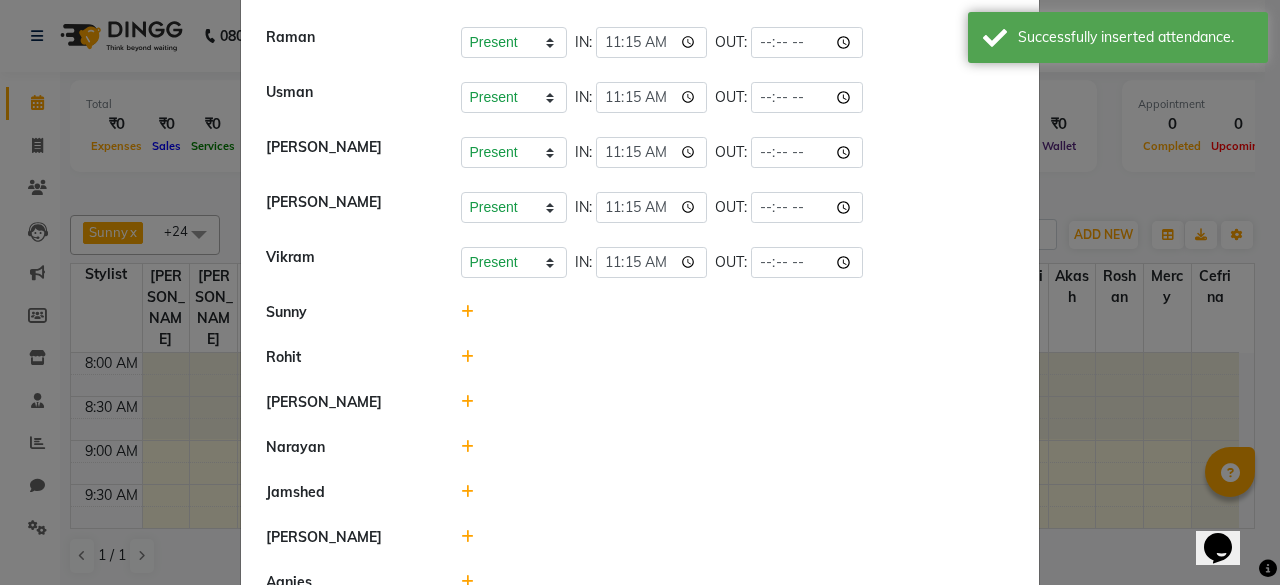 click 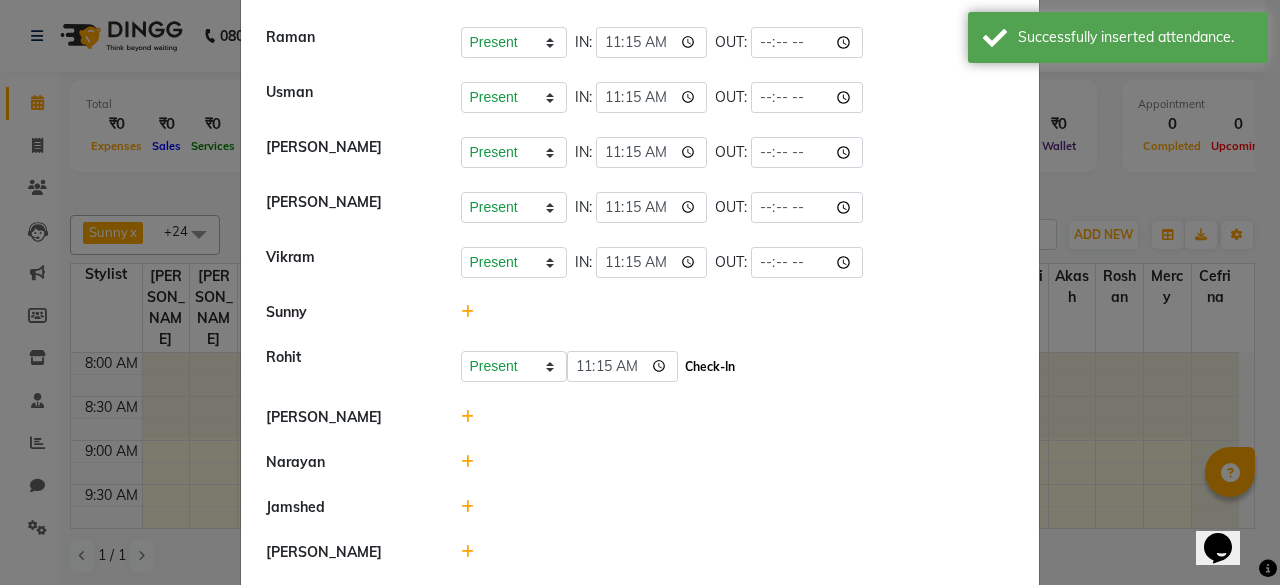 click on "Check-In" 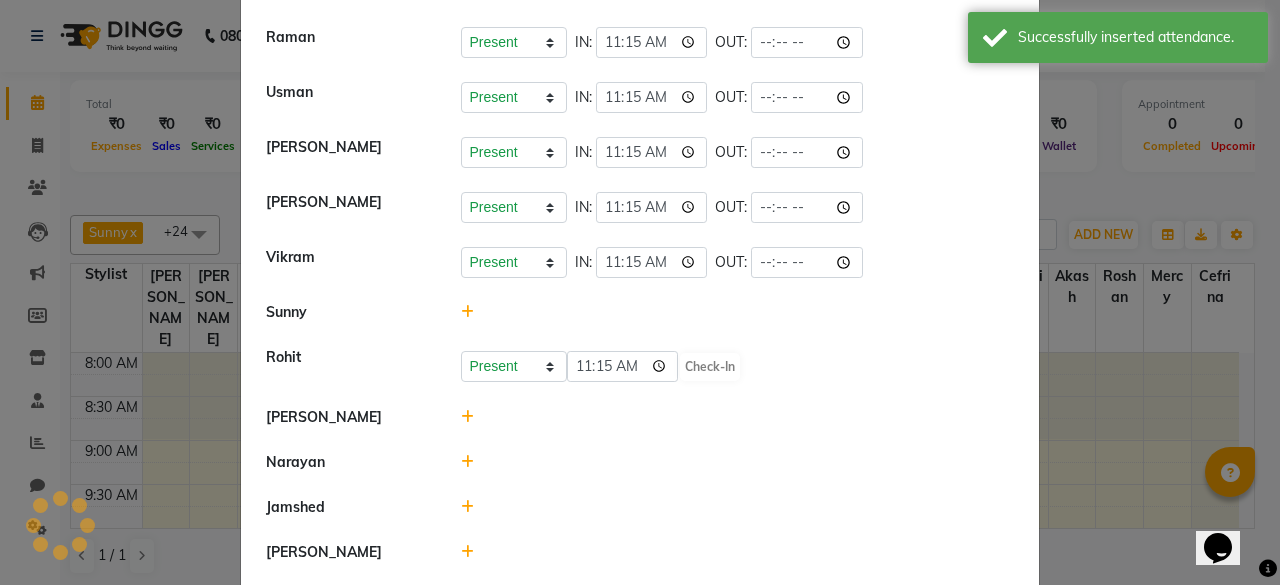 scroll, scrollTop: 547, scrollLeft: 0, axis: vertical 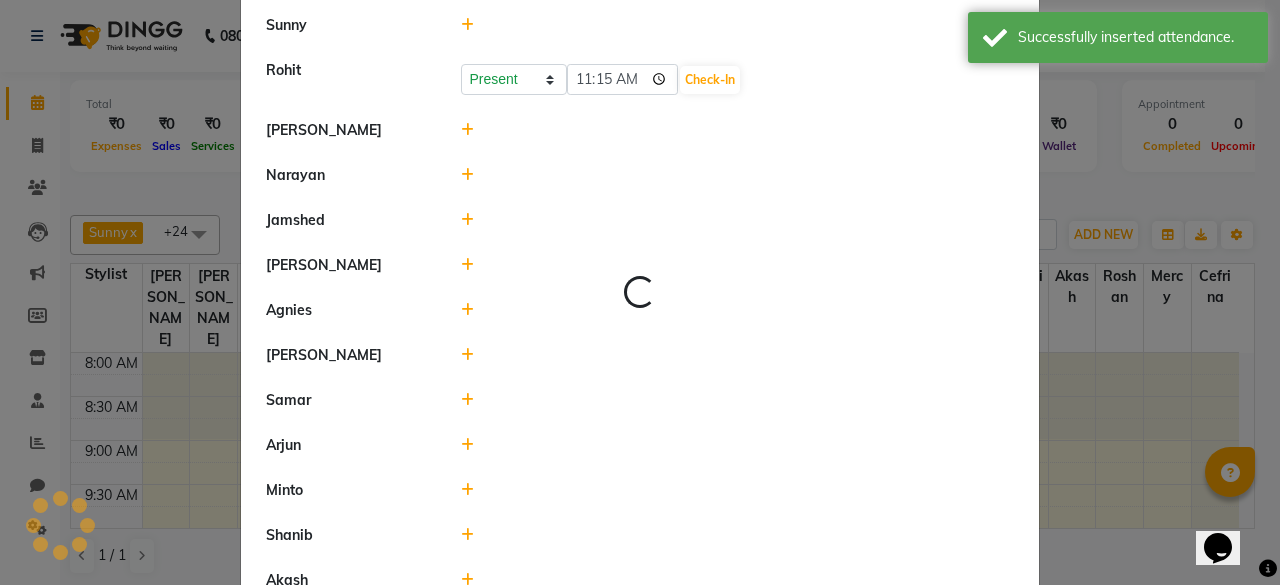 select on "A" 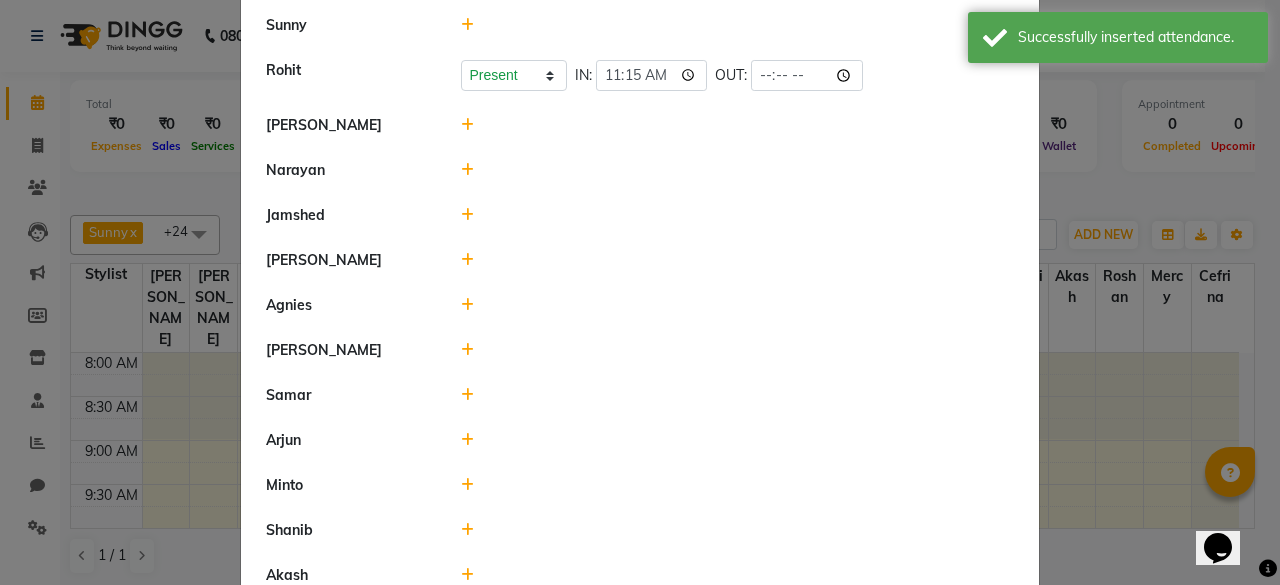 click 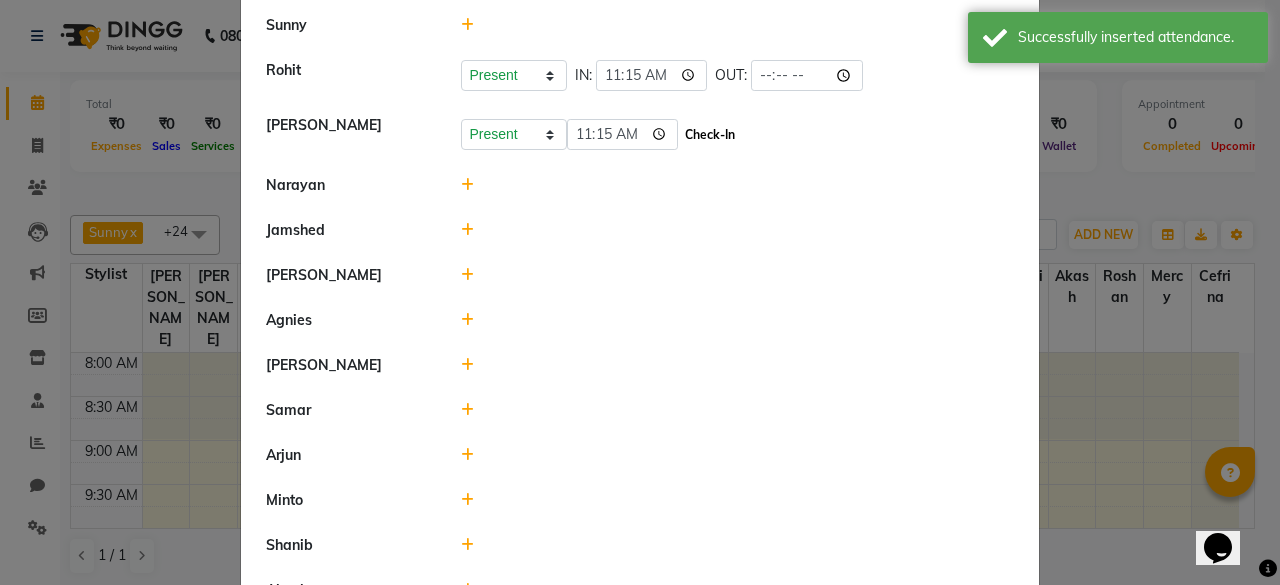 click on "Check-In" 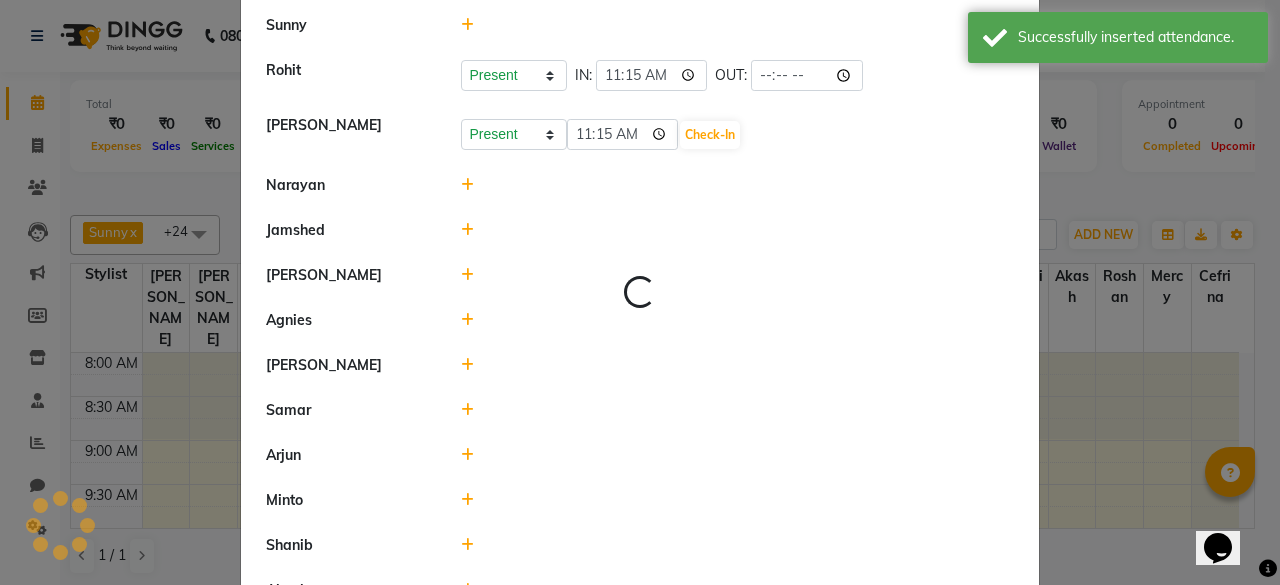 select on "A" 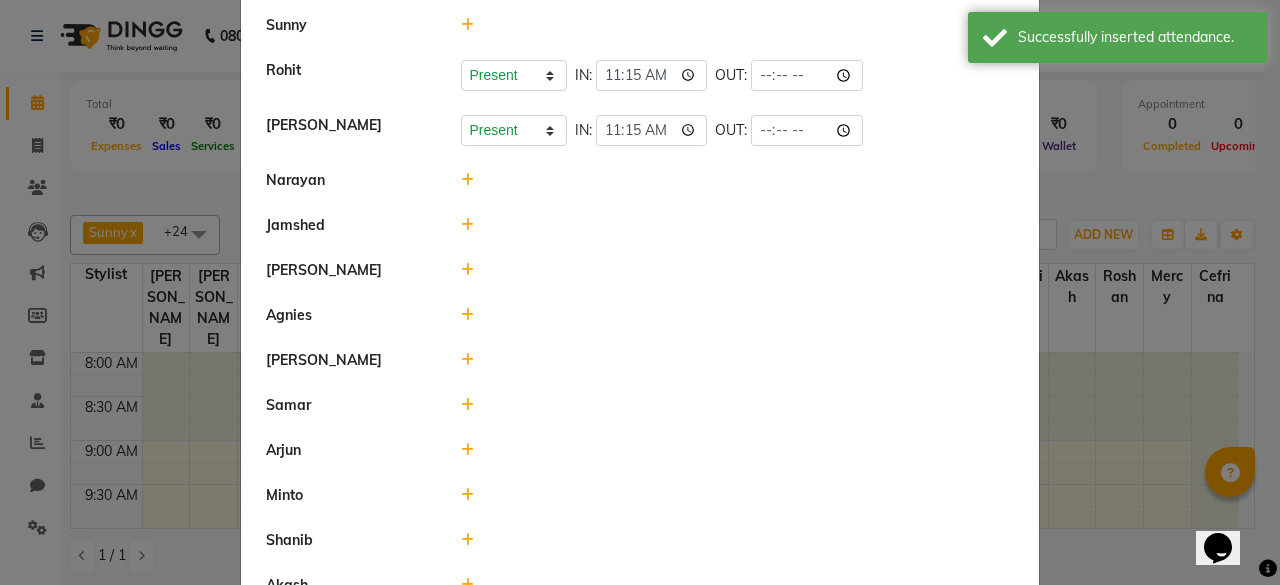 click 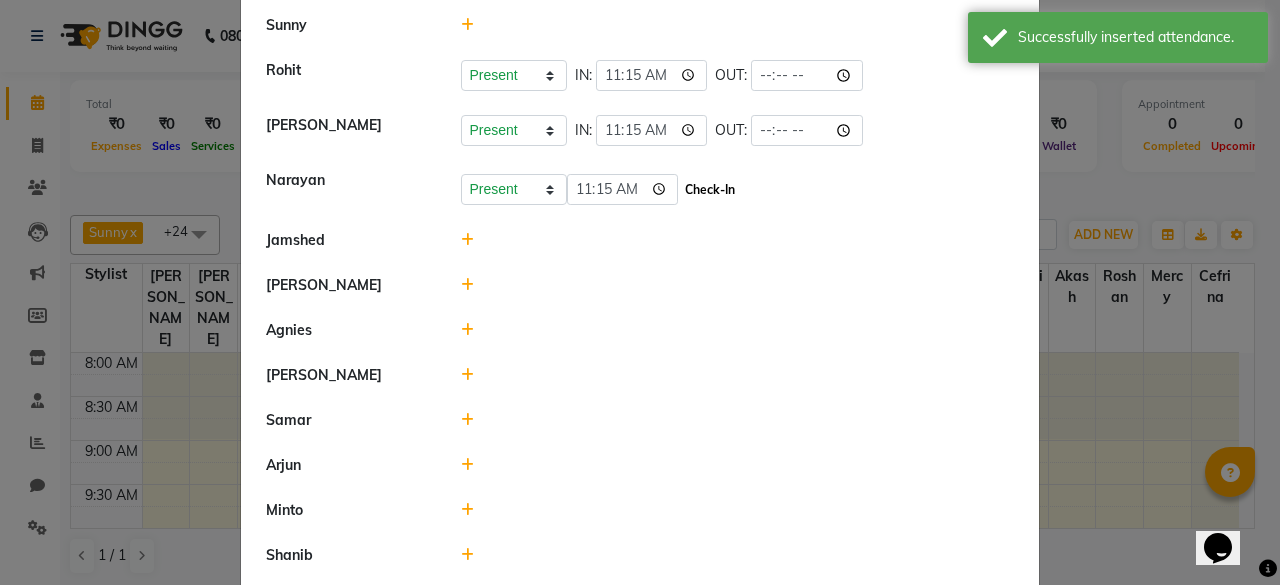 click on "Check-In" 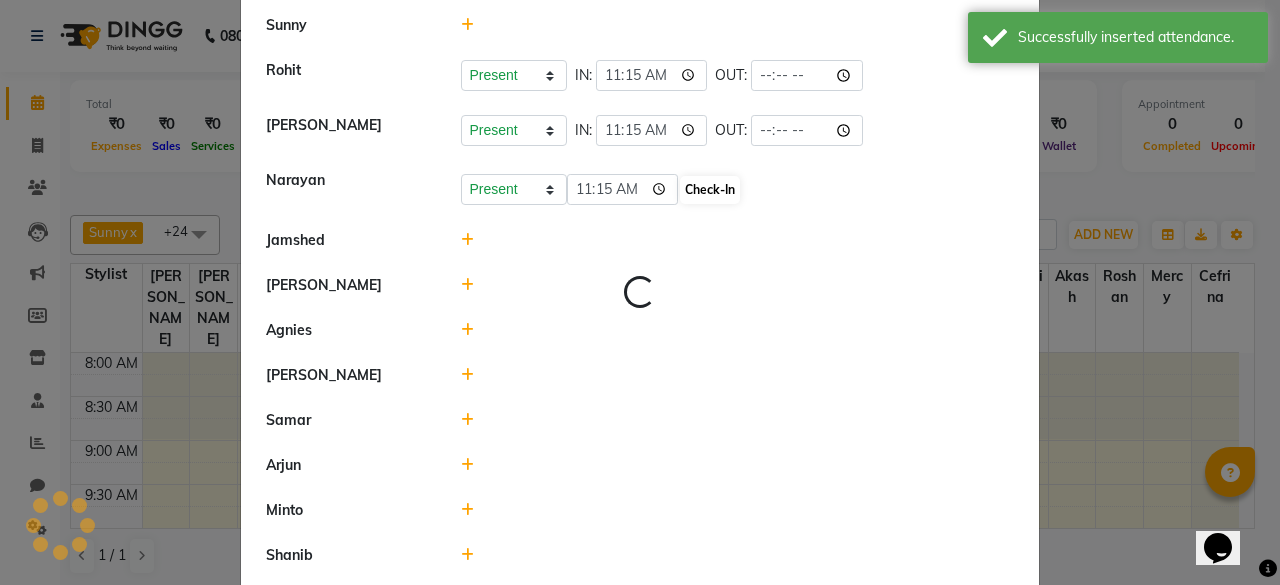 select on "A" 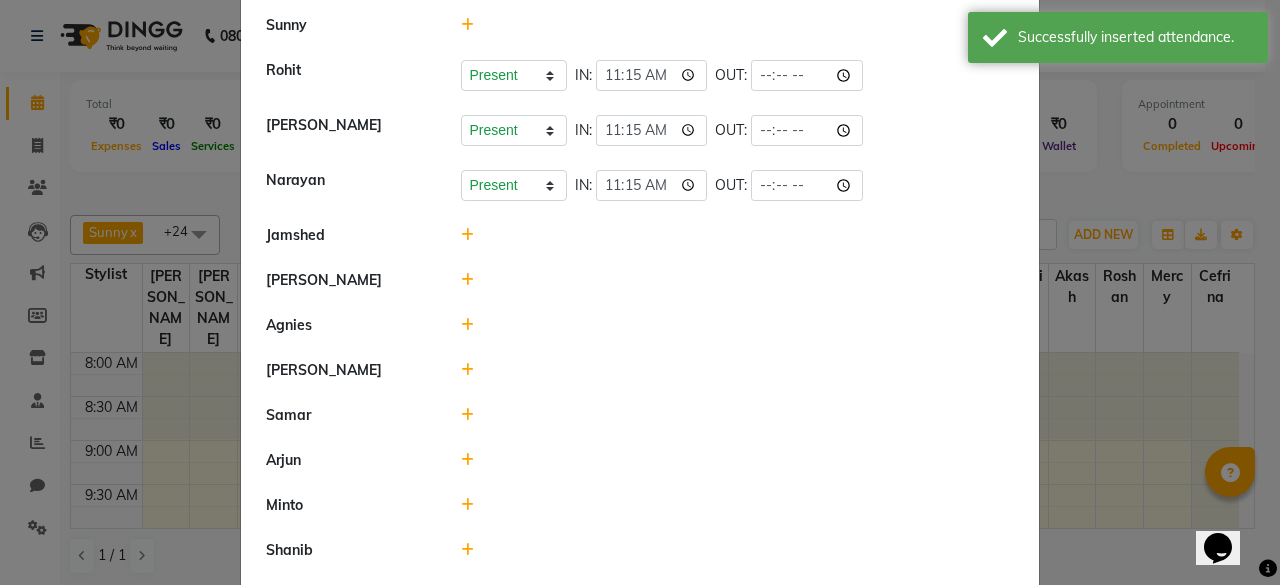 click 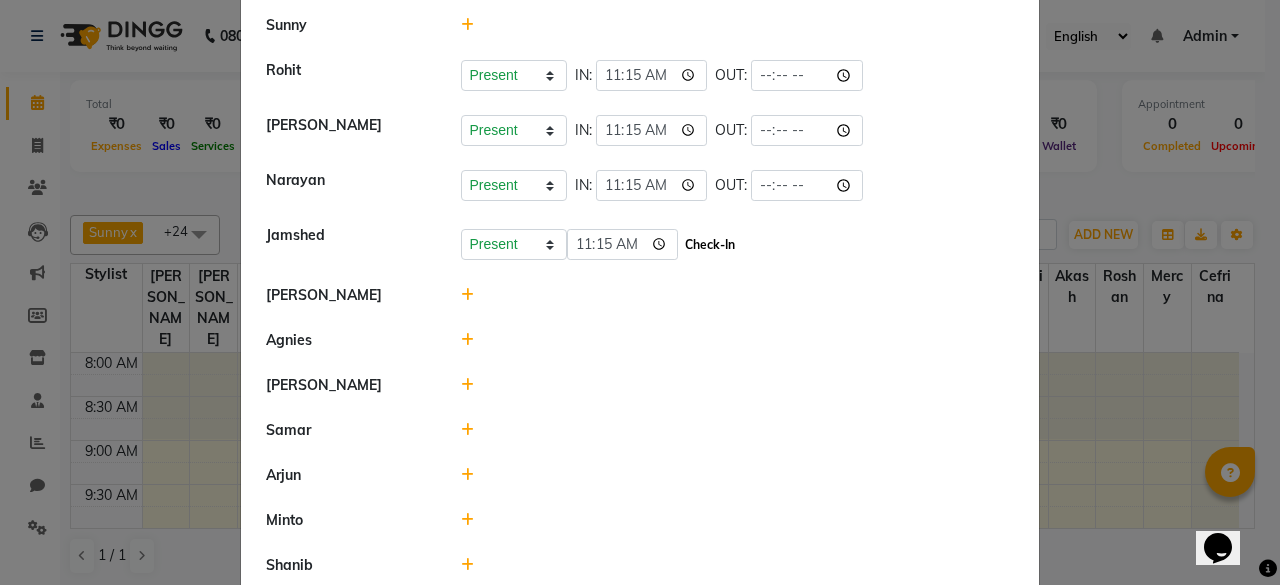 click on "Check-In" 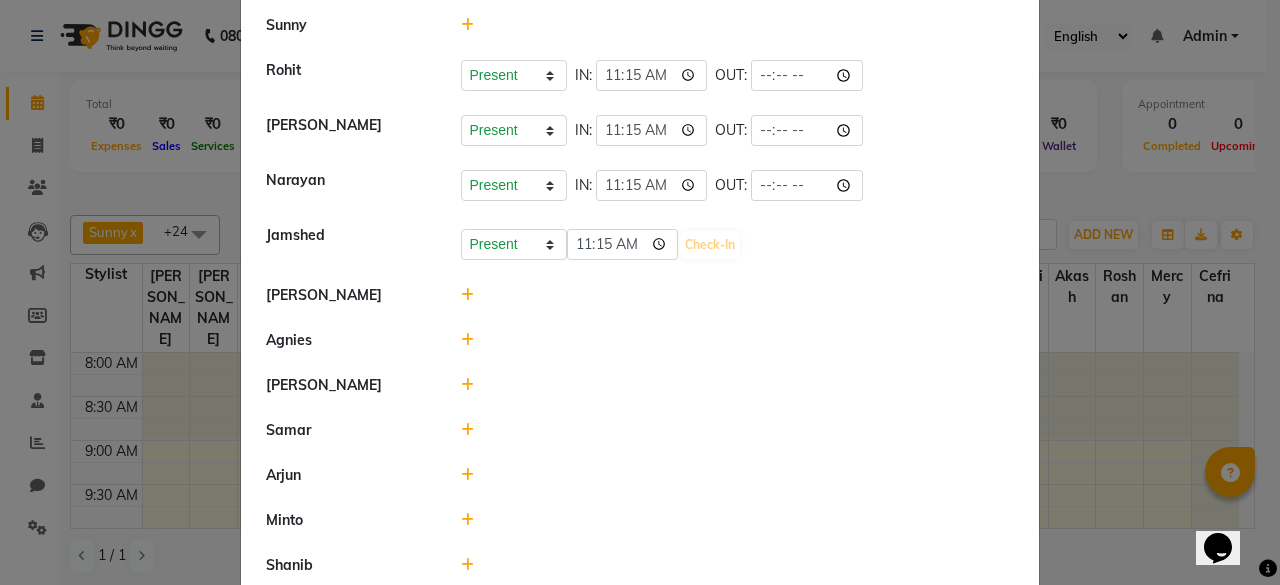 select on "A" 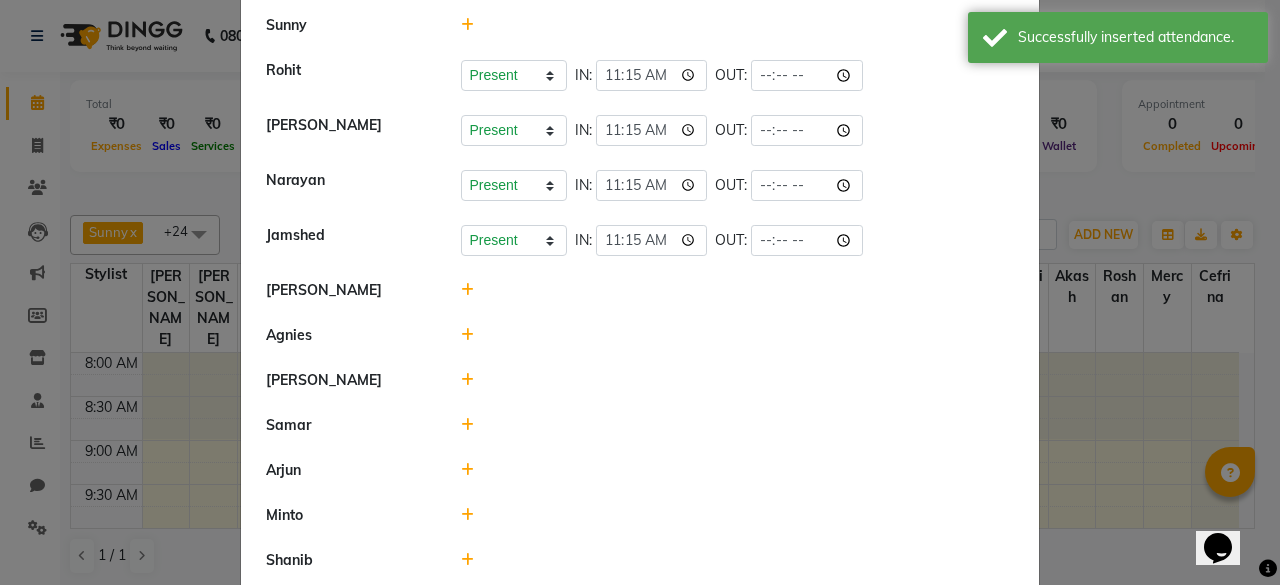 click 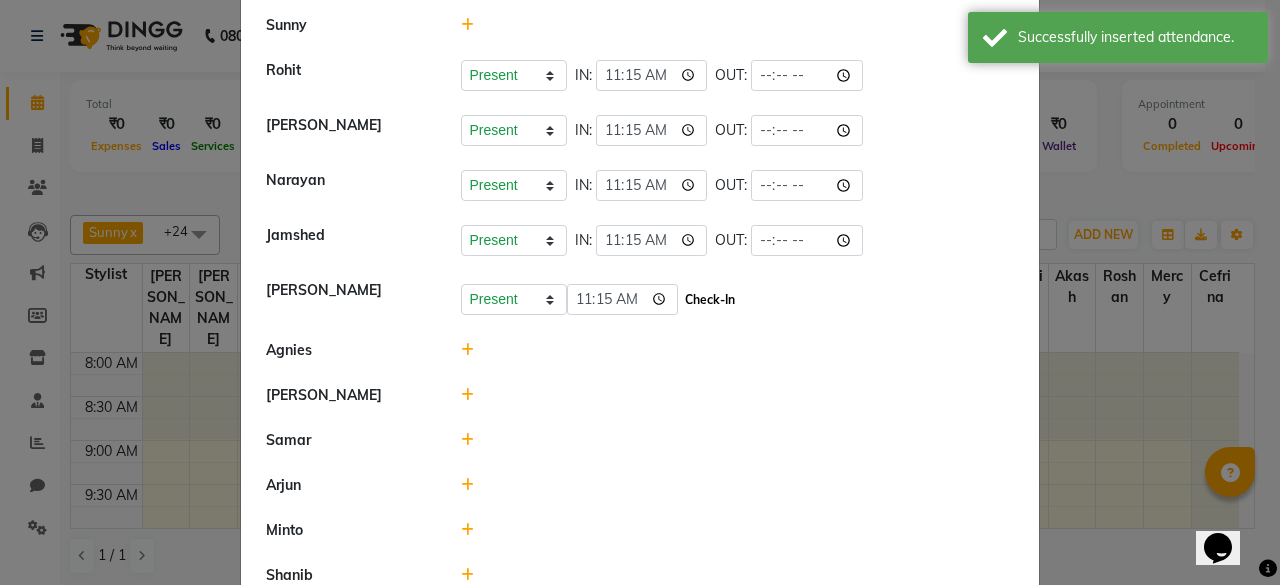click on "Check-In" 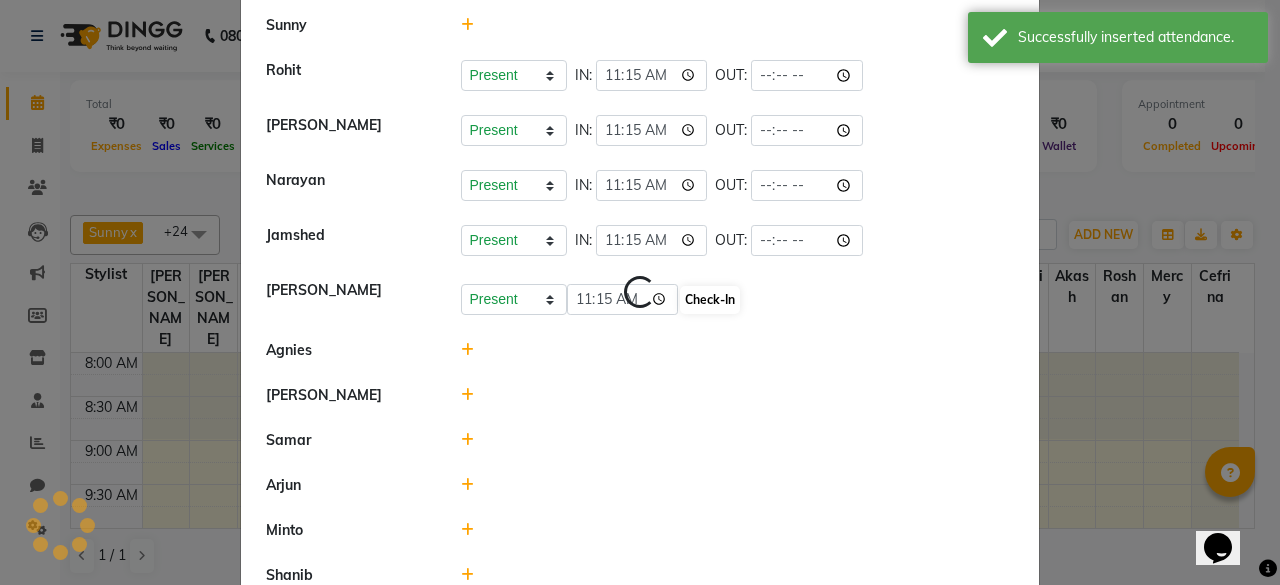 select on "A" 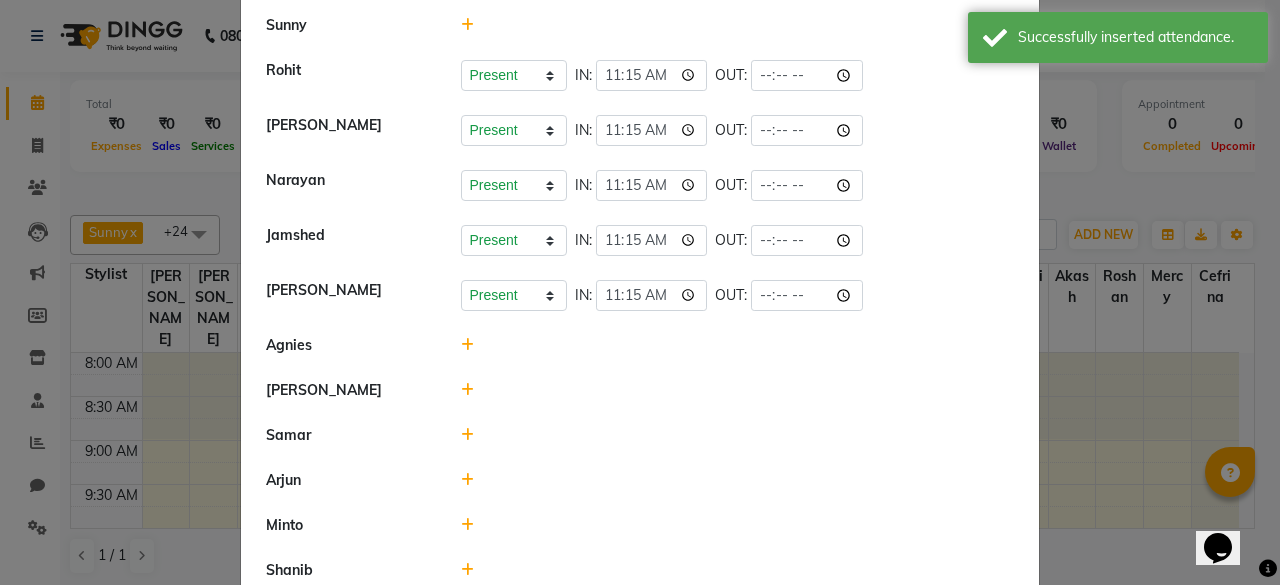 click 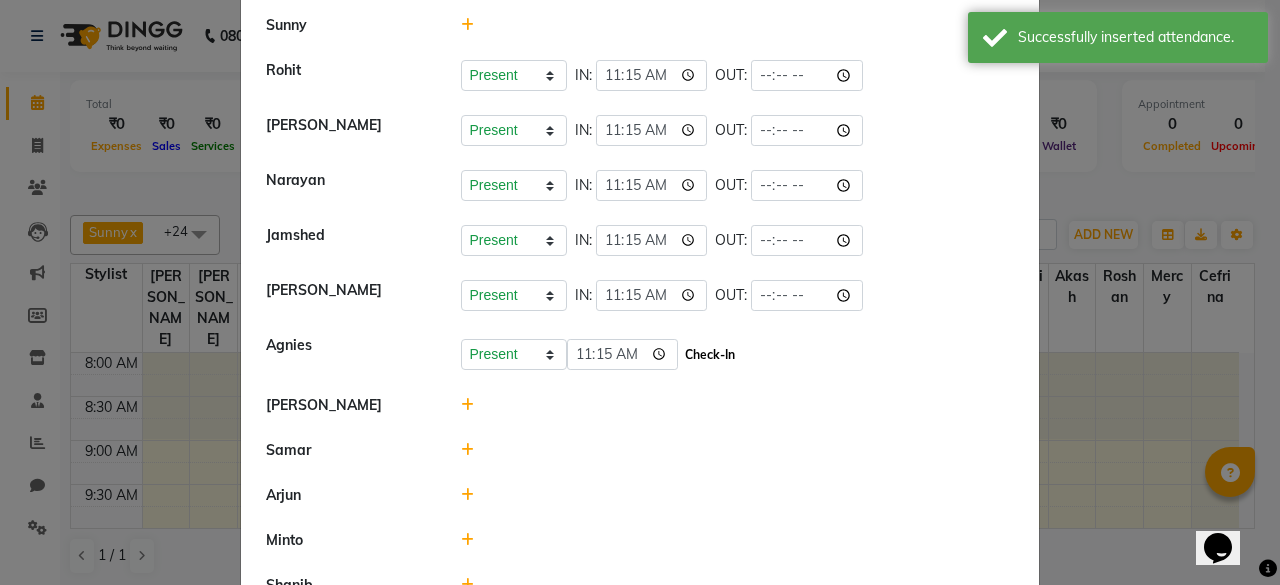 click on "Check-In" 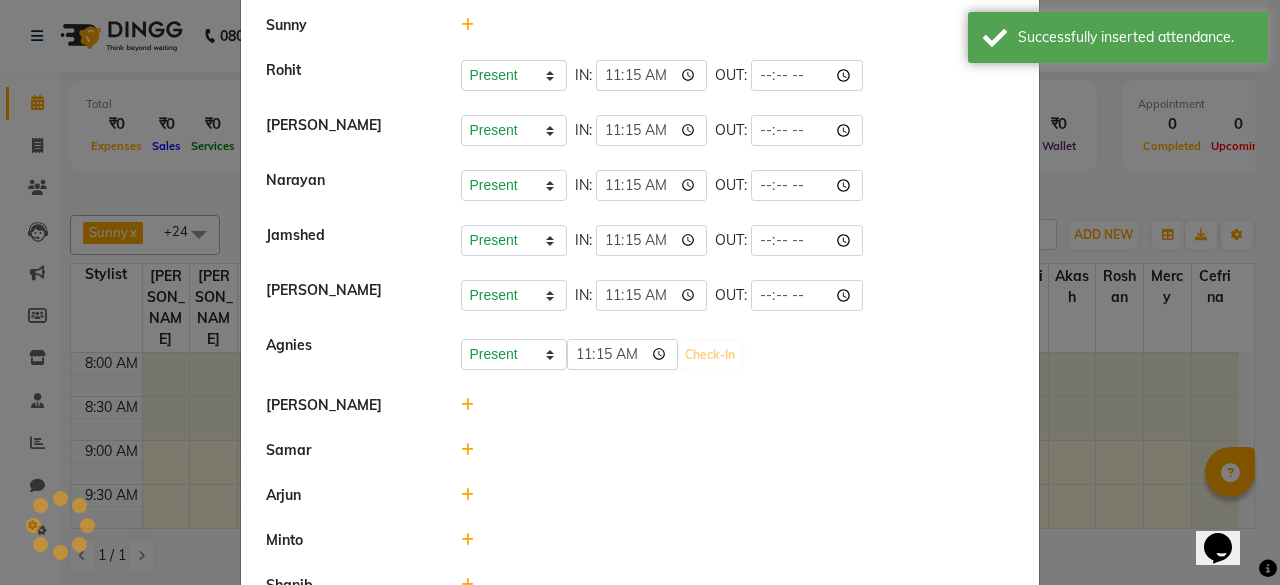 select on "A" 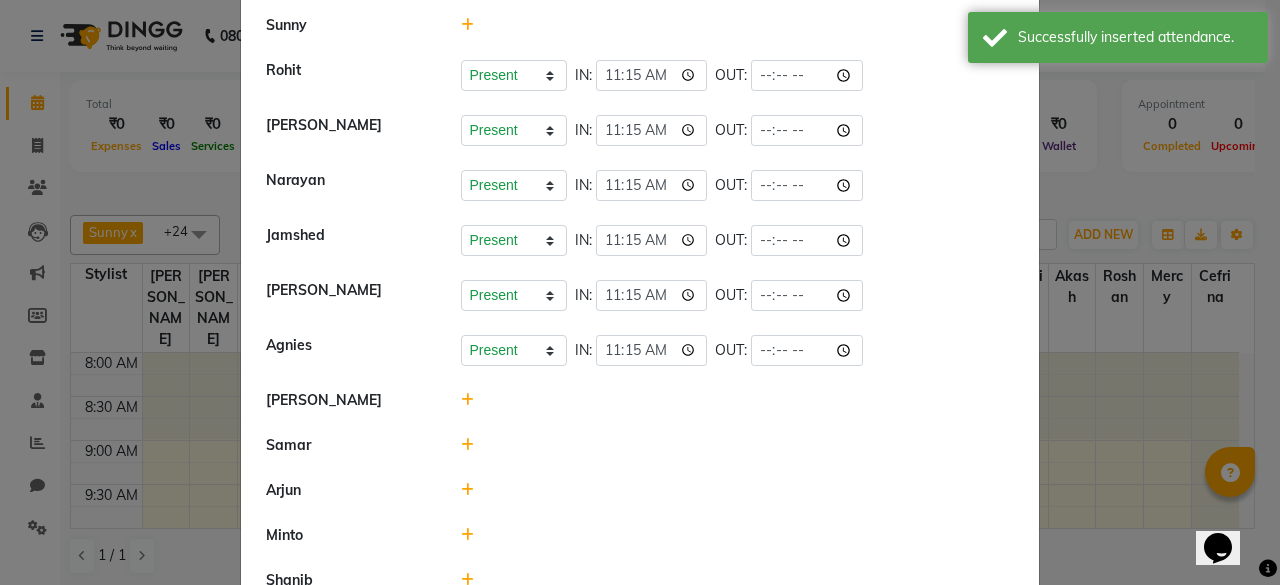 click 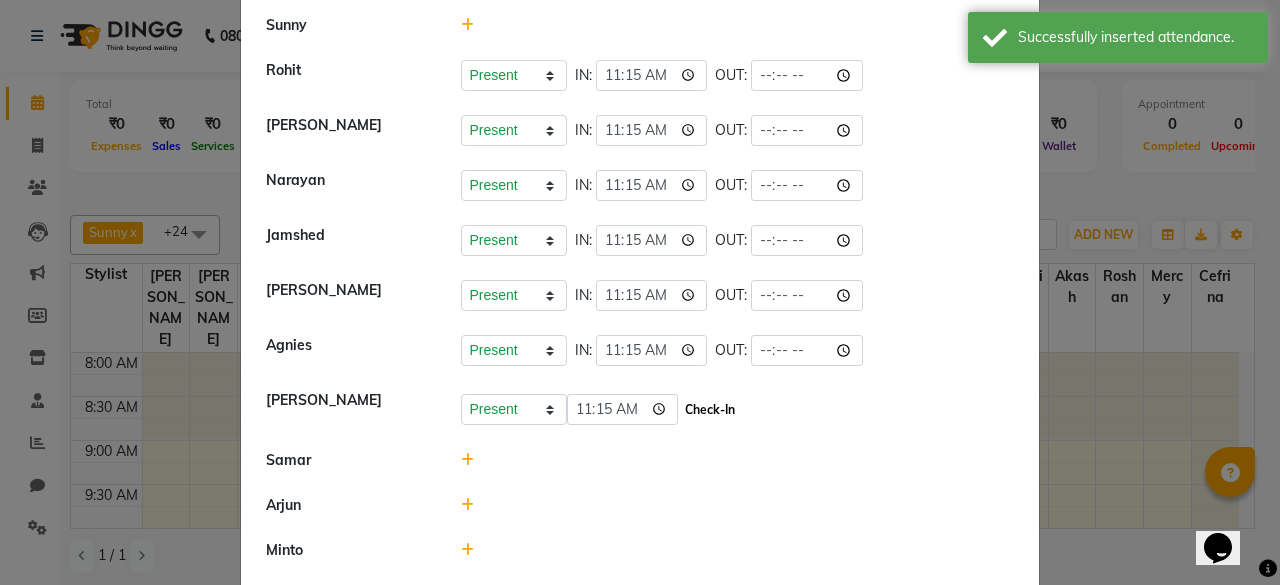 click on "Check-In" 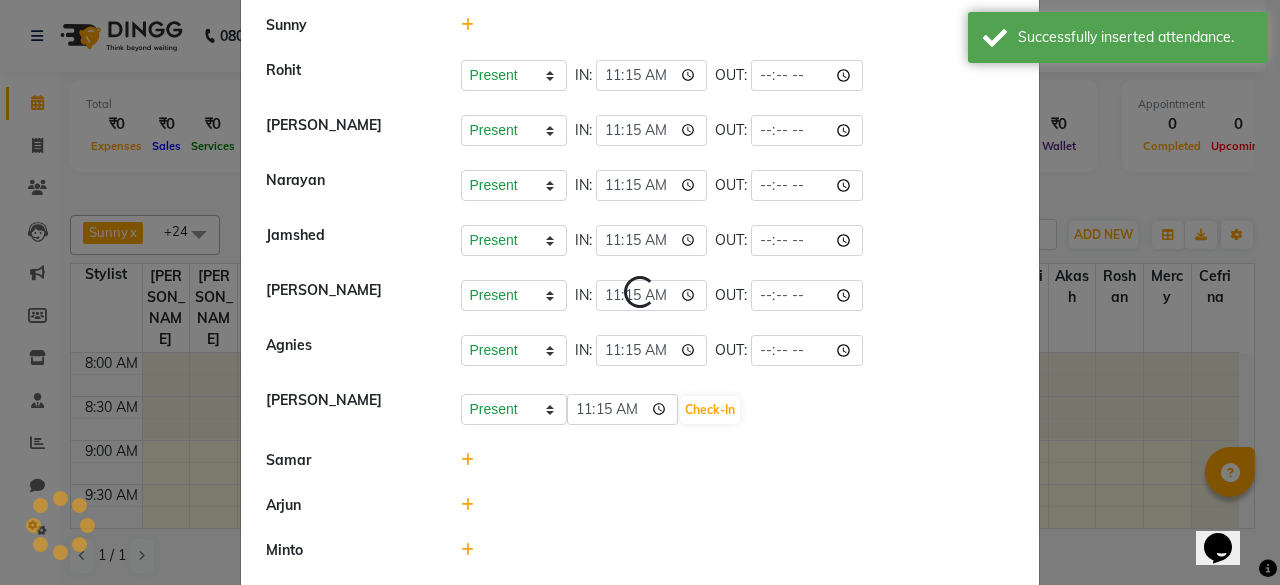 click 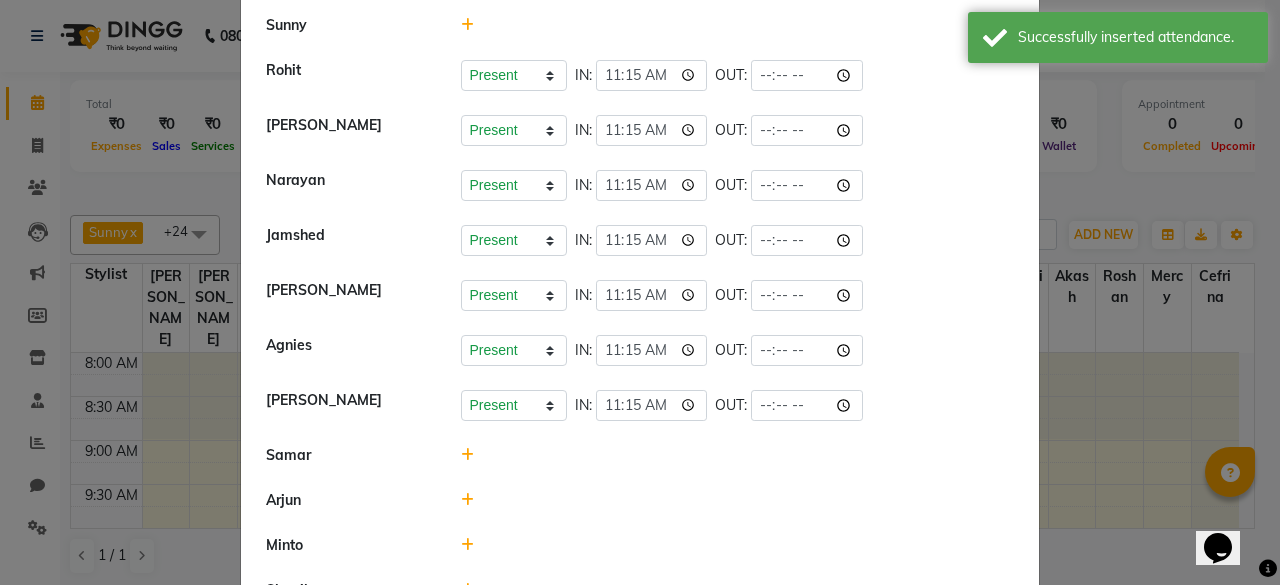 click 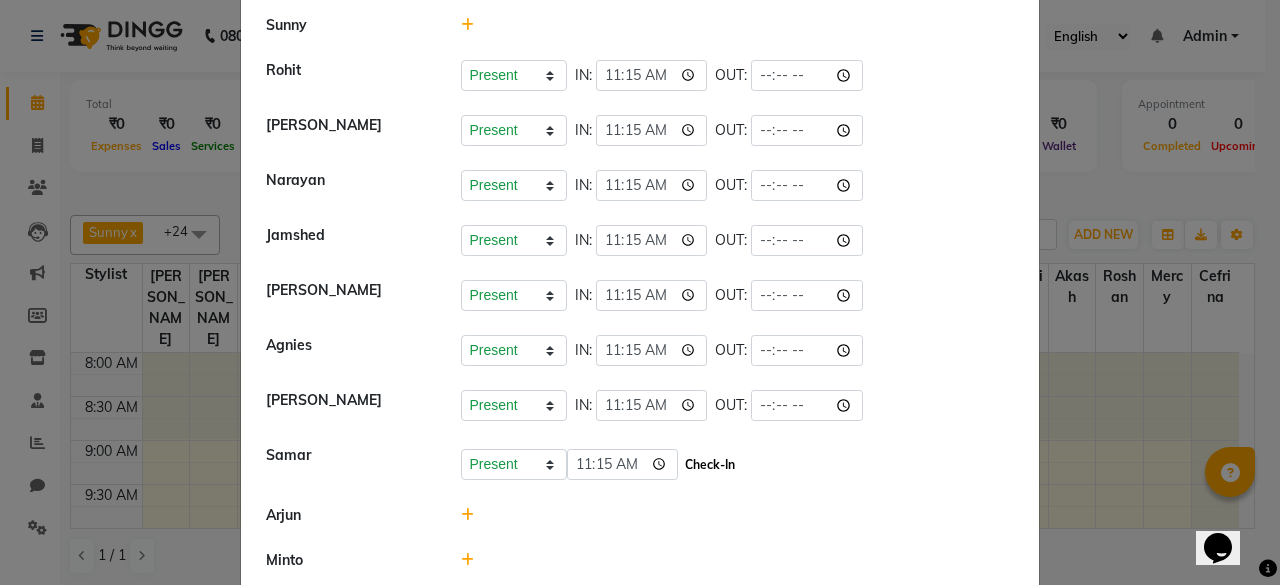 click on "Check-In" 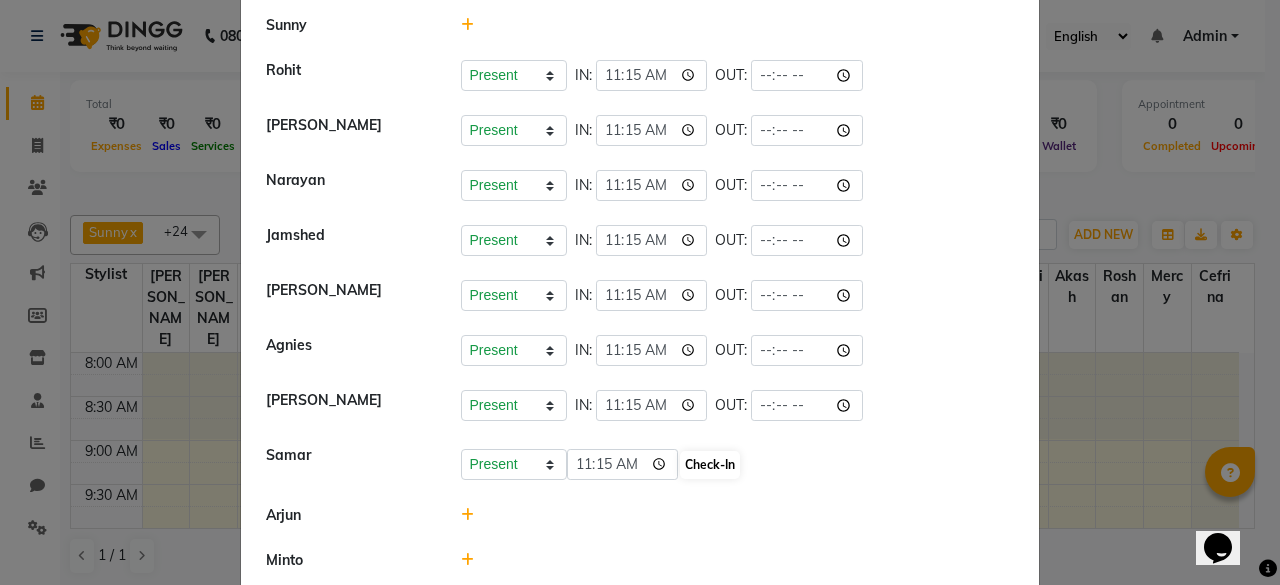 scroll, scrollTop: 648, scrollLeft: 0, axis: vertical 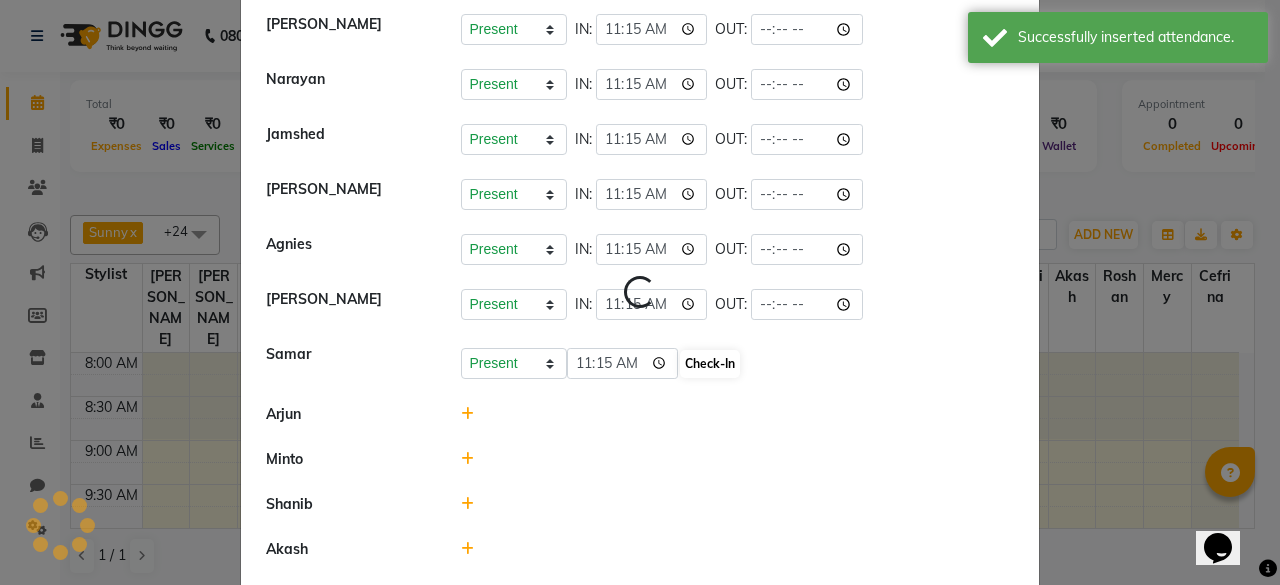 select on "A" 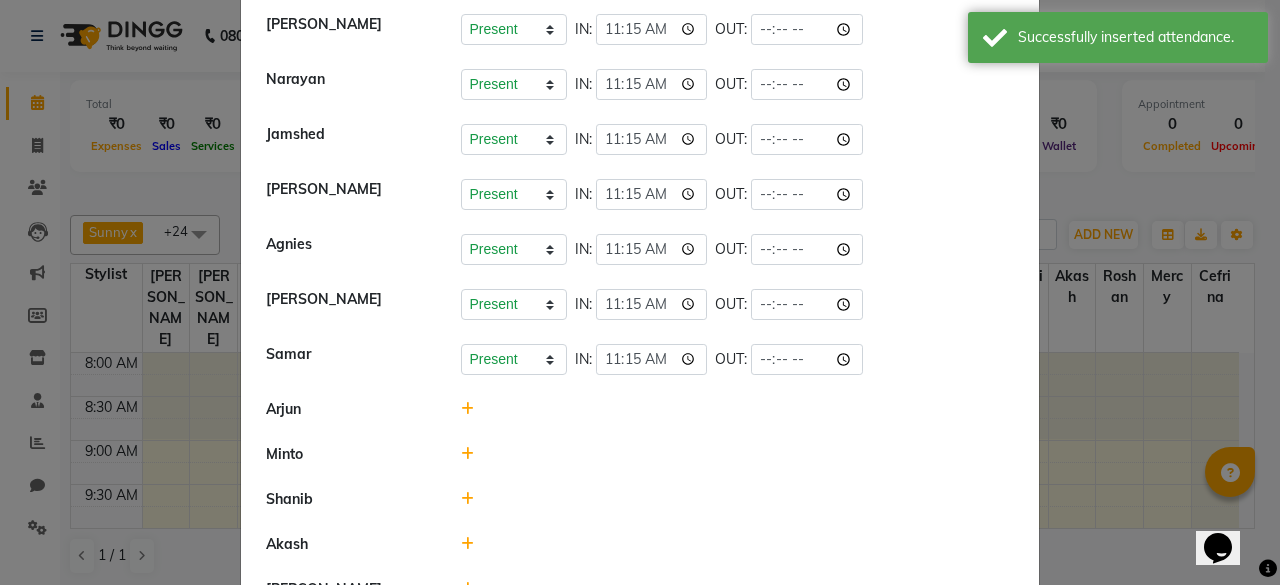 click 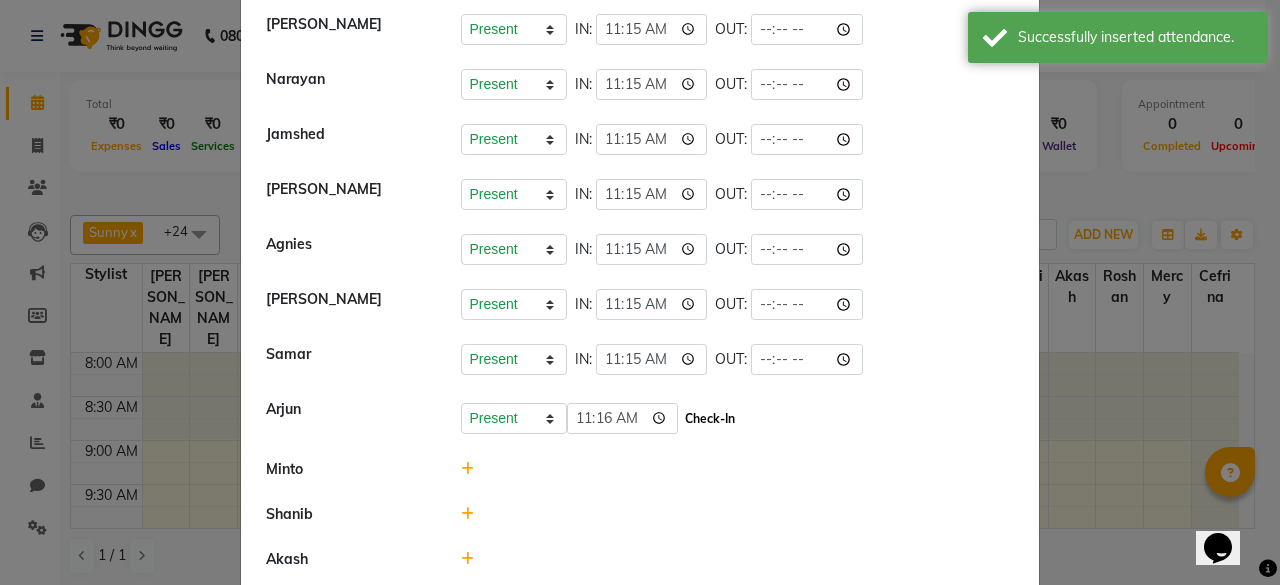 click on "Check-In" 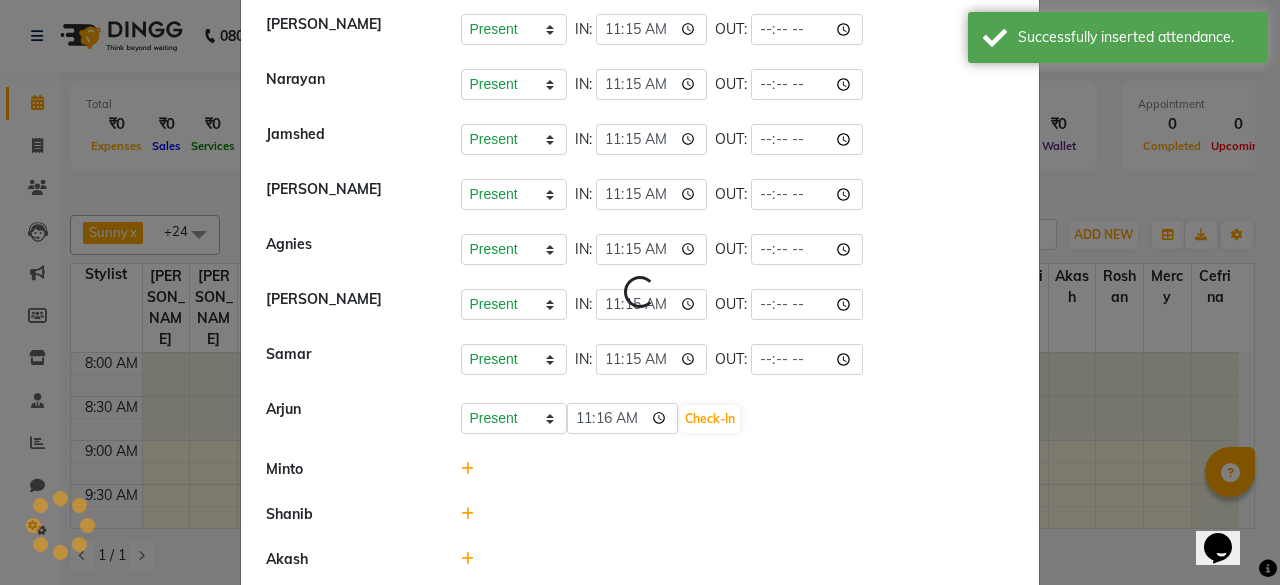 select on "A" 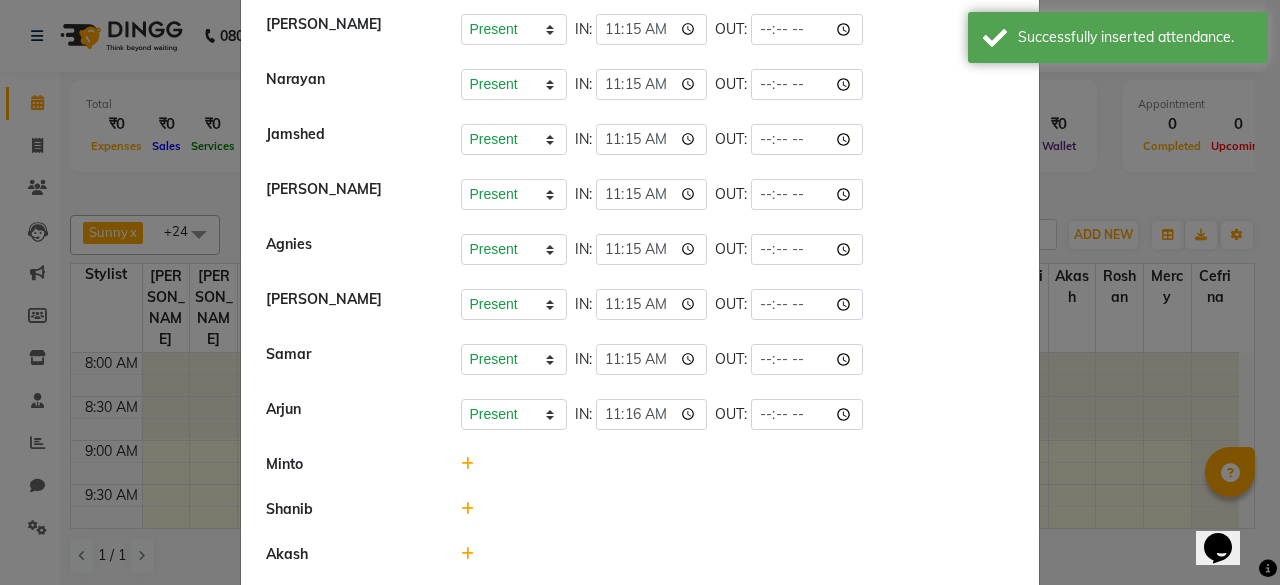 click 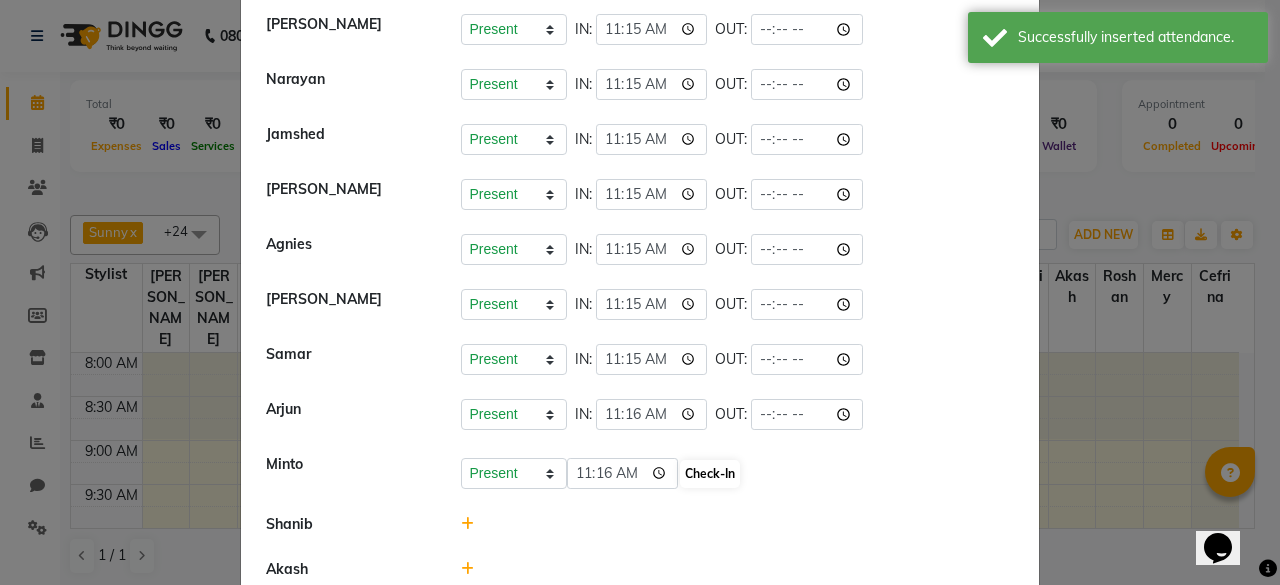 drag, startPoint x: 741, startPoint y: 471, endPoint x: 722, endPoint y: 472, distance: 19.026299 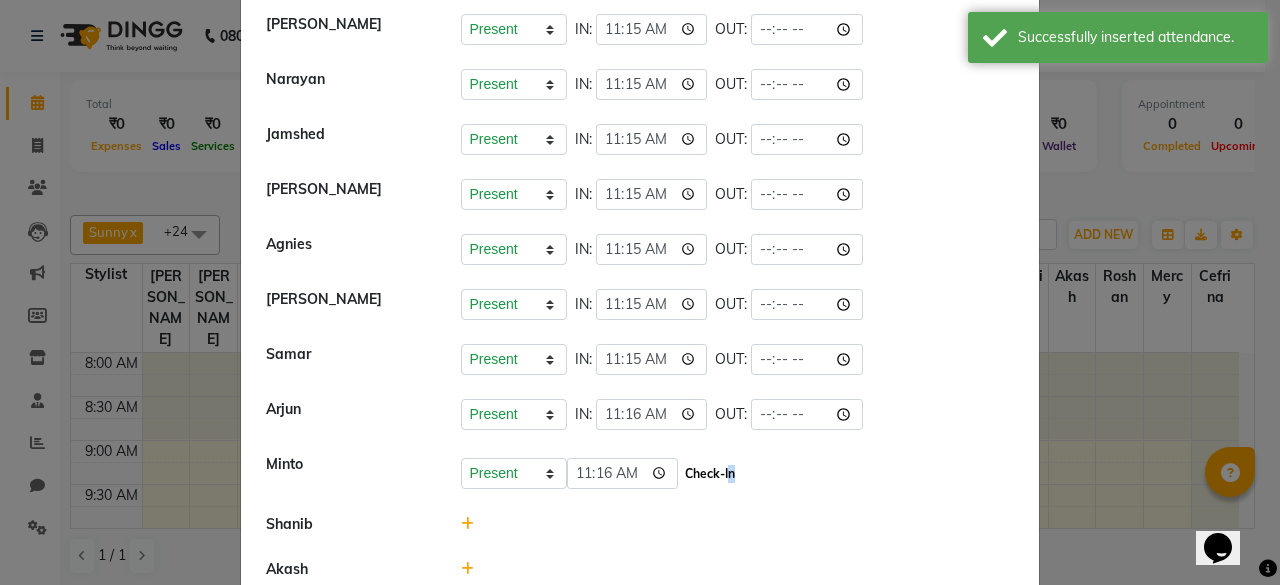 click on "Check-In" 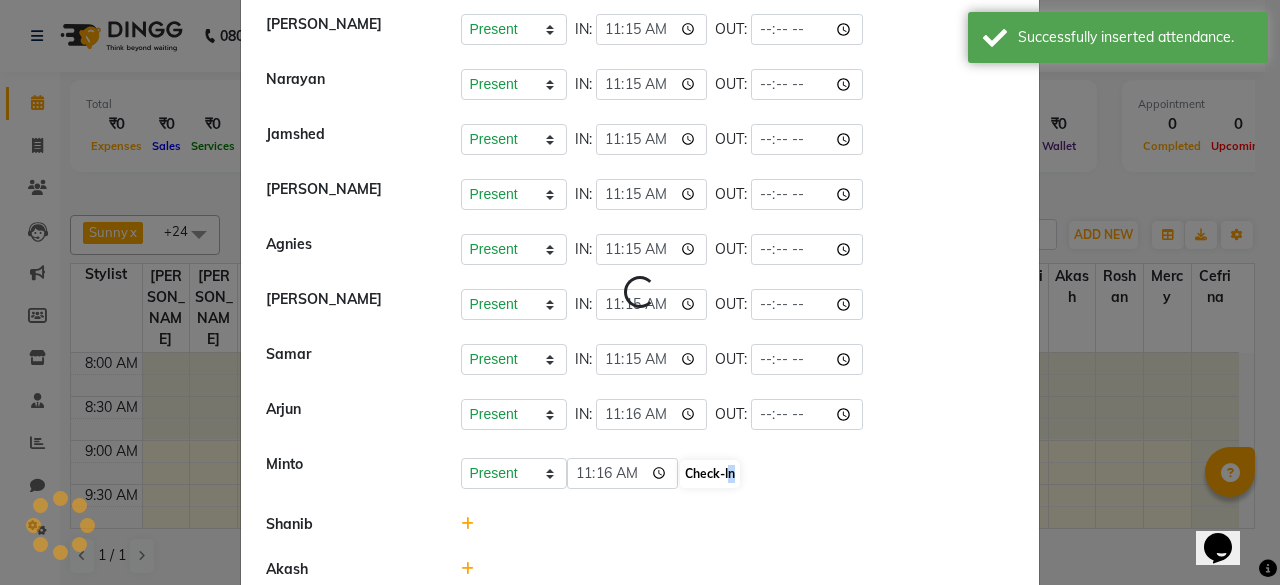 select on "A" 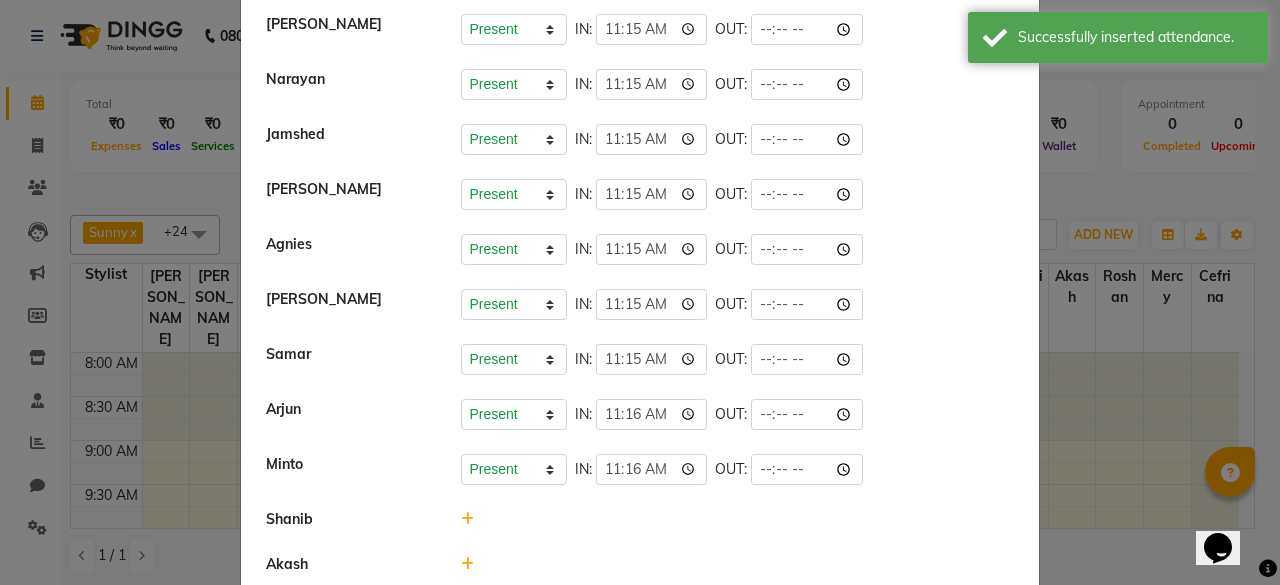scroll, scrollTop: 726, scrollLeft: 0, axis: vertical 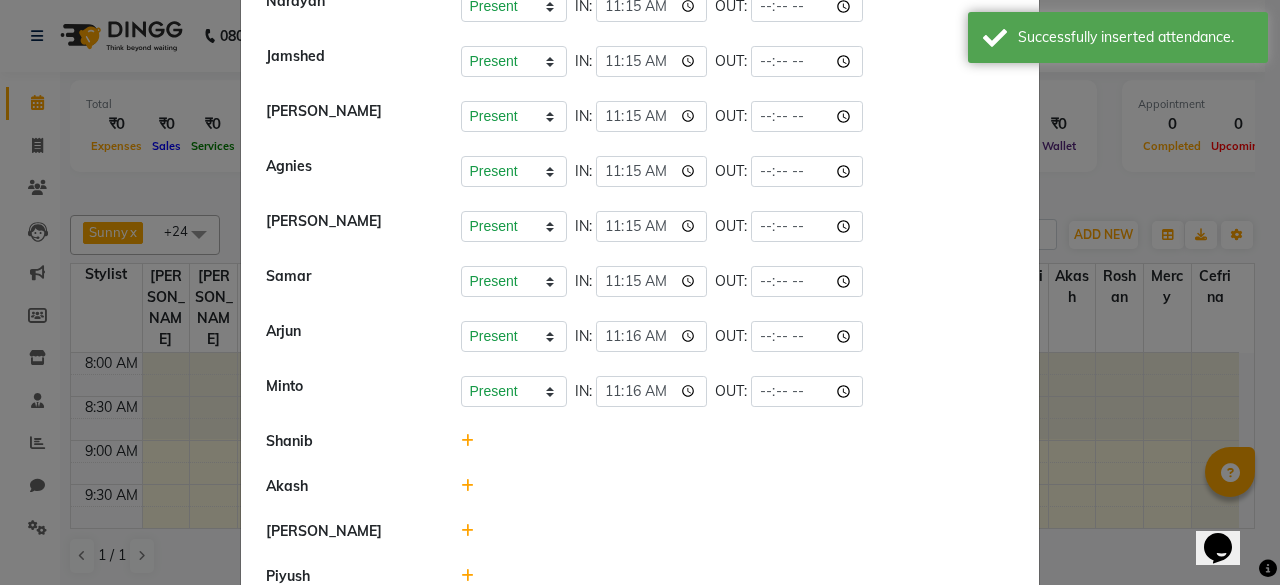 click 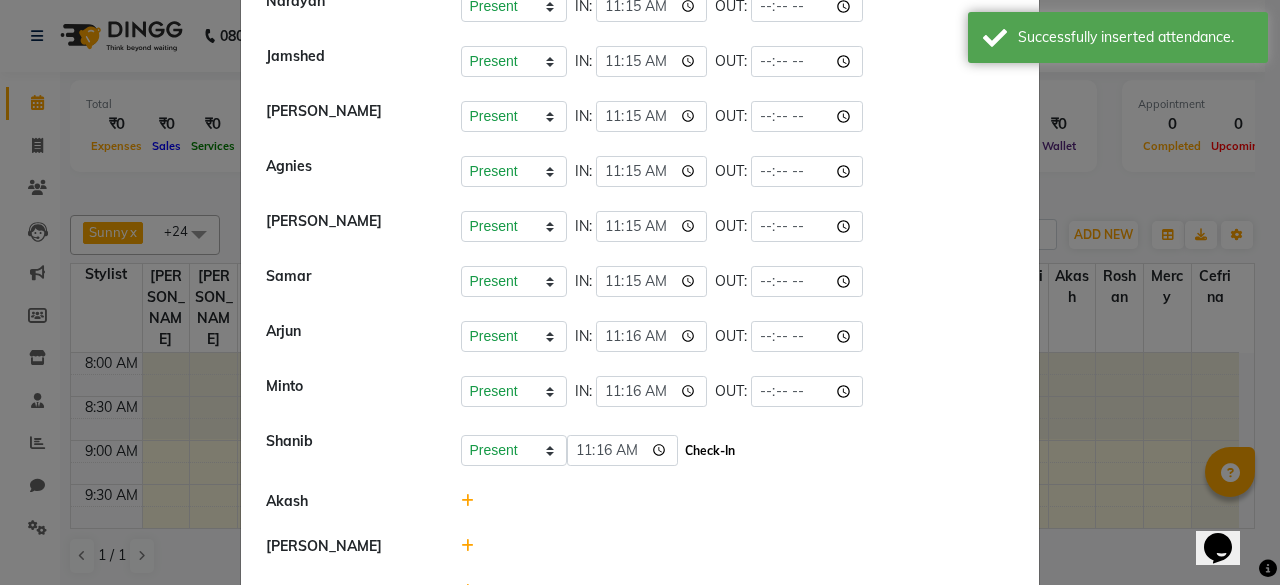 click on "Check-In" 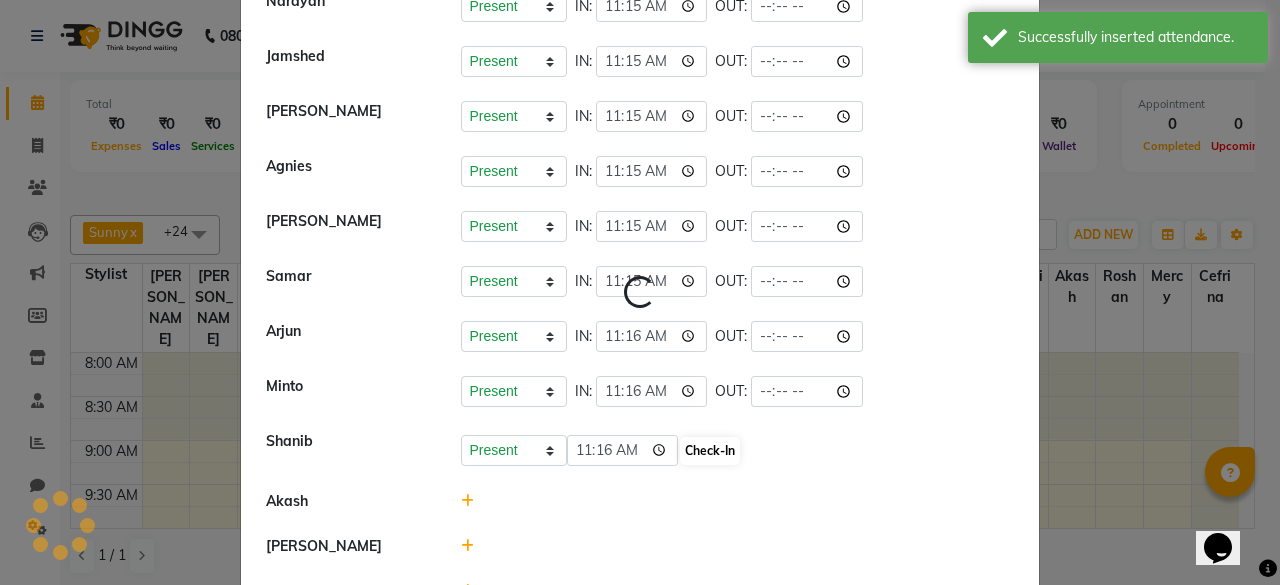 scroll, scrollTop: 807, scrollLeft: 0, axis: vertical 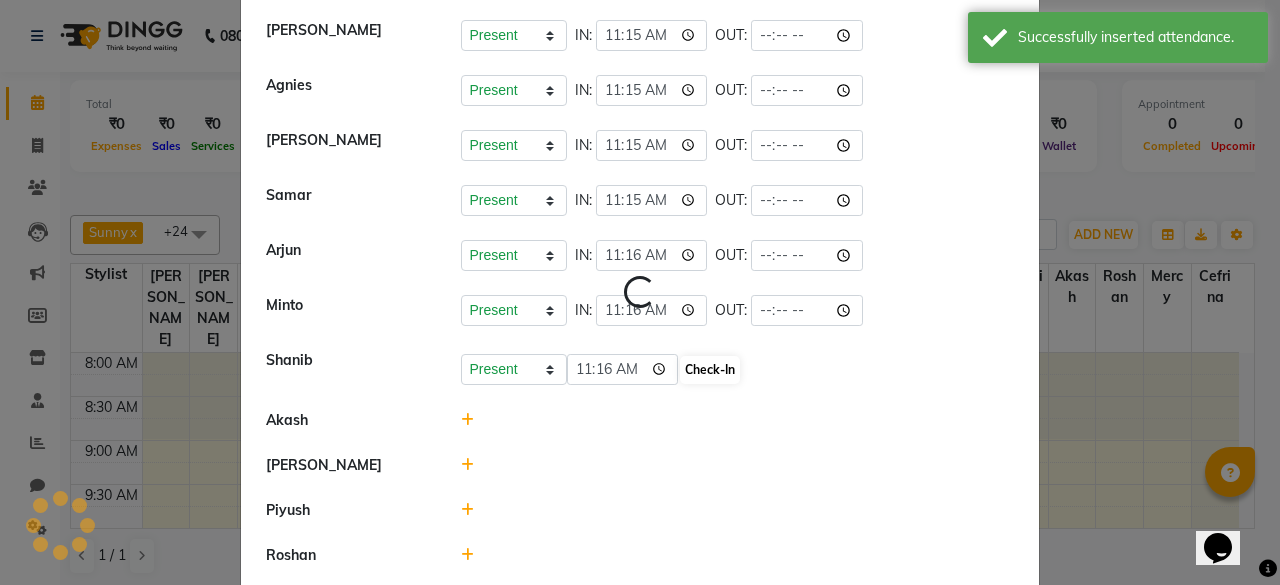 select on "A" 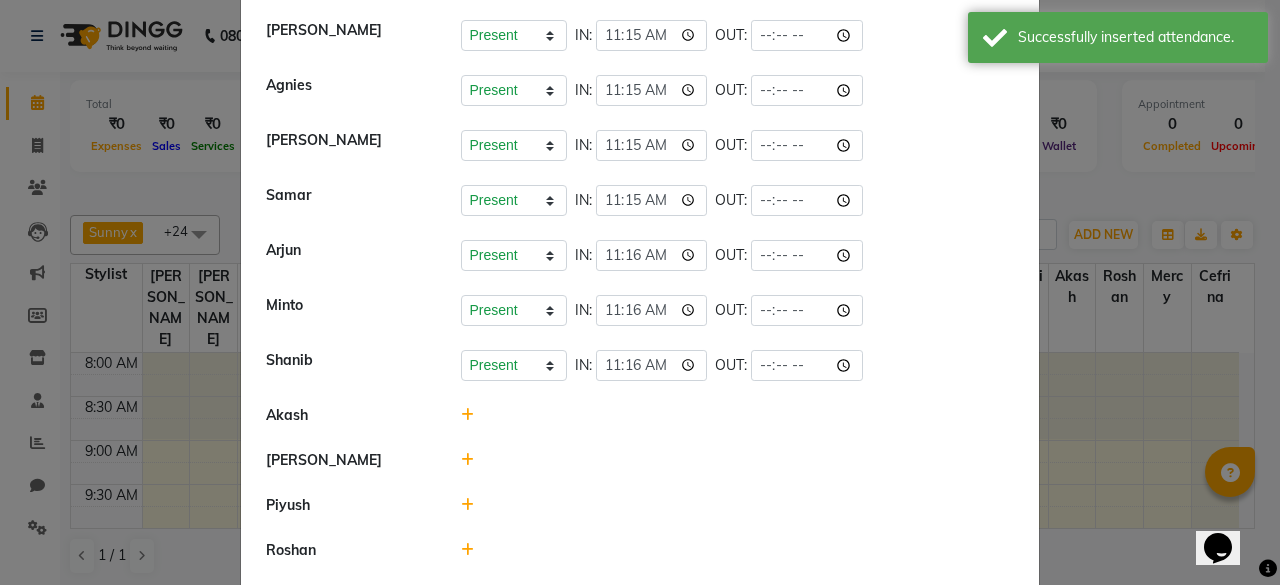 click 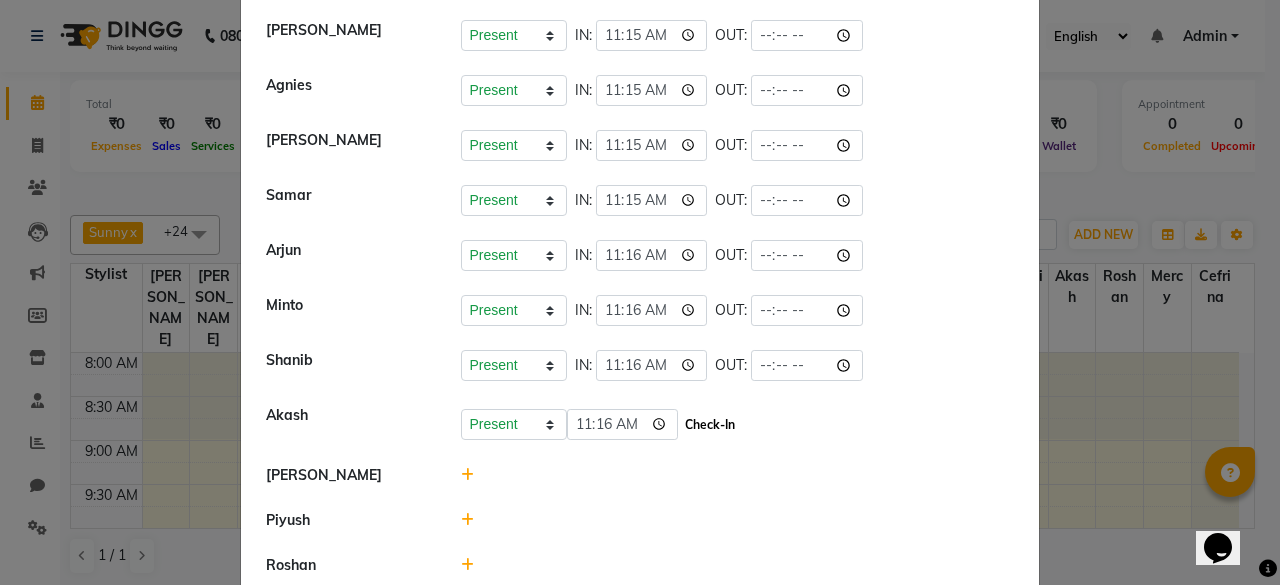 click on "Check-In" 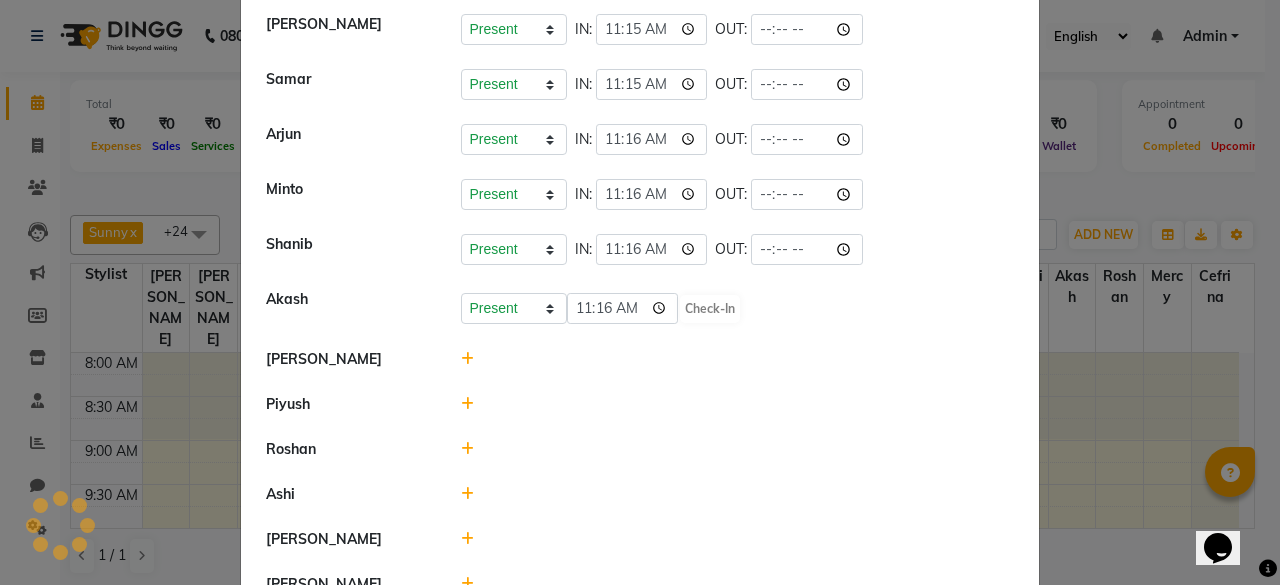 select on "A" 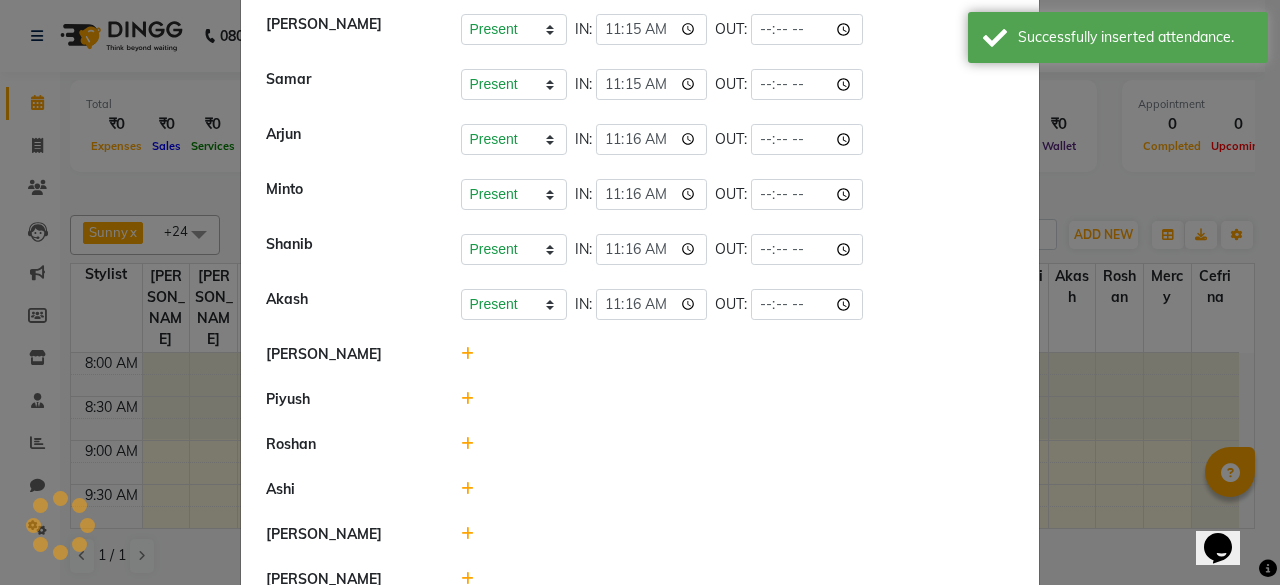 scroll, scrollTop: 927, scrollLeft: 0, axis: vertical 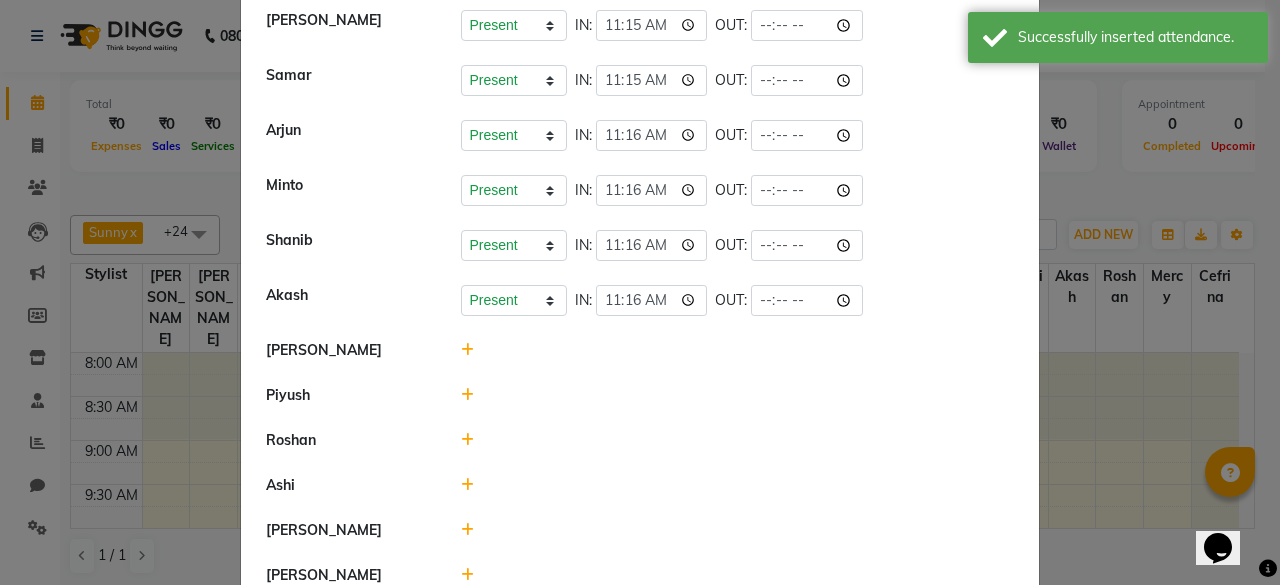 click 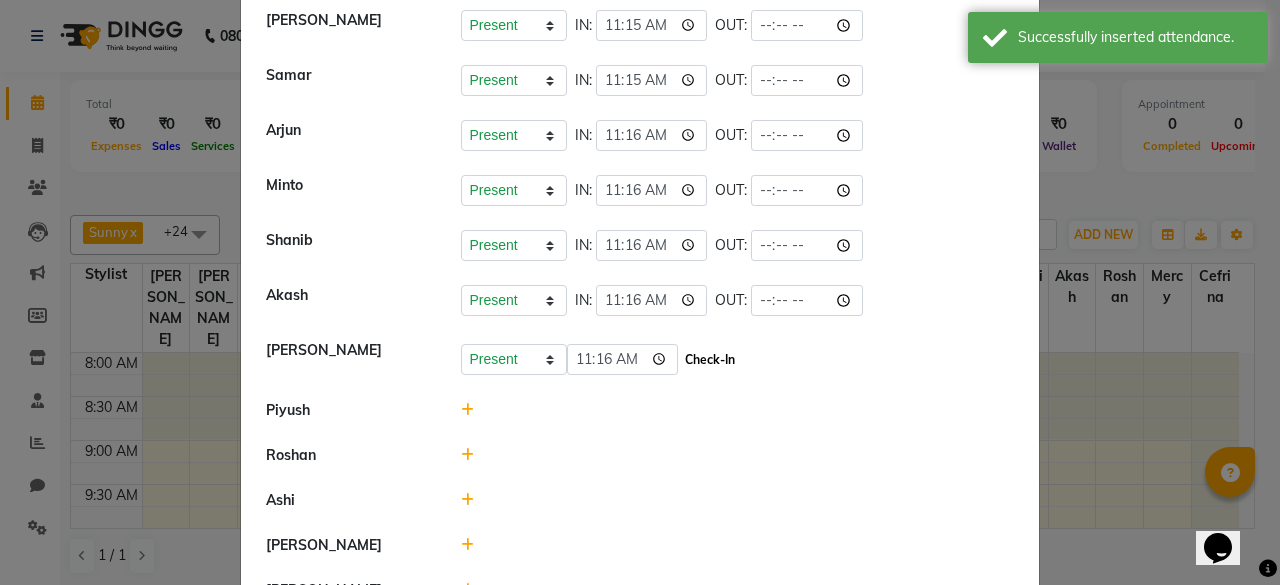 click on "Check-In" 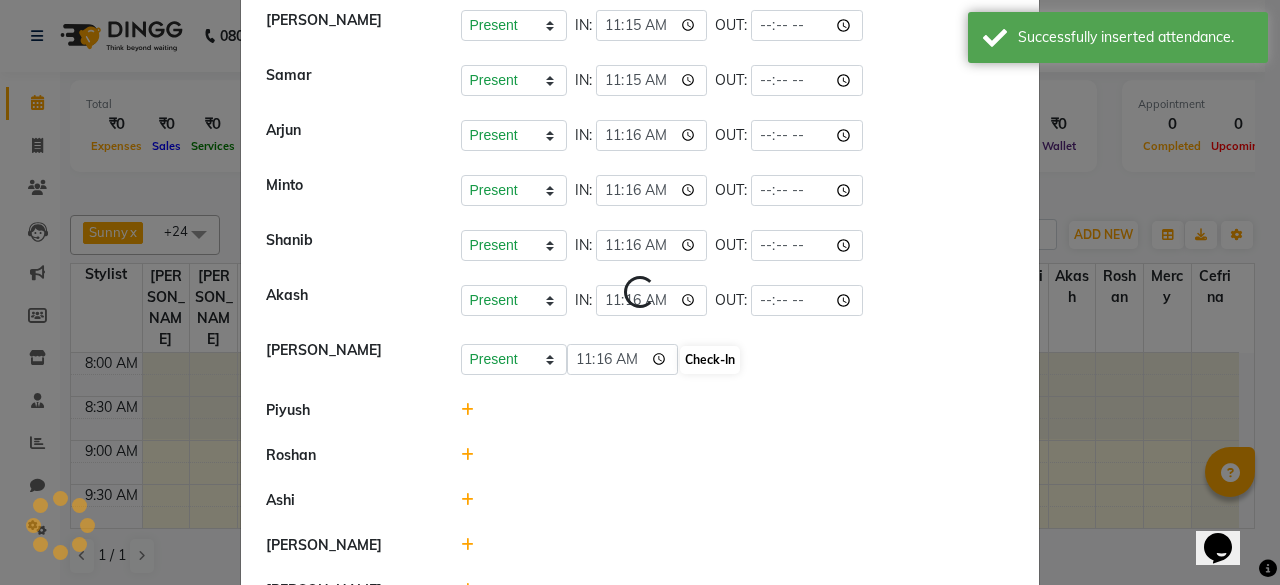 select on "A" 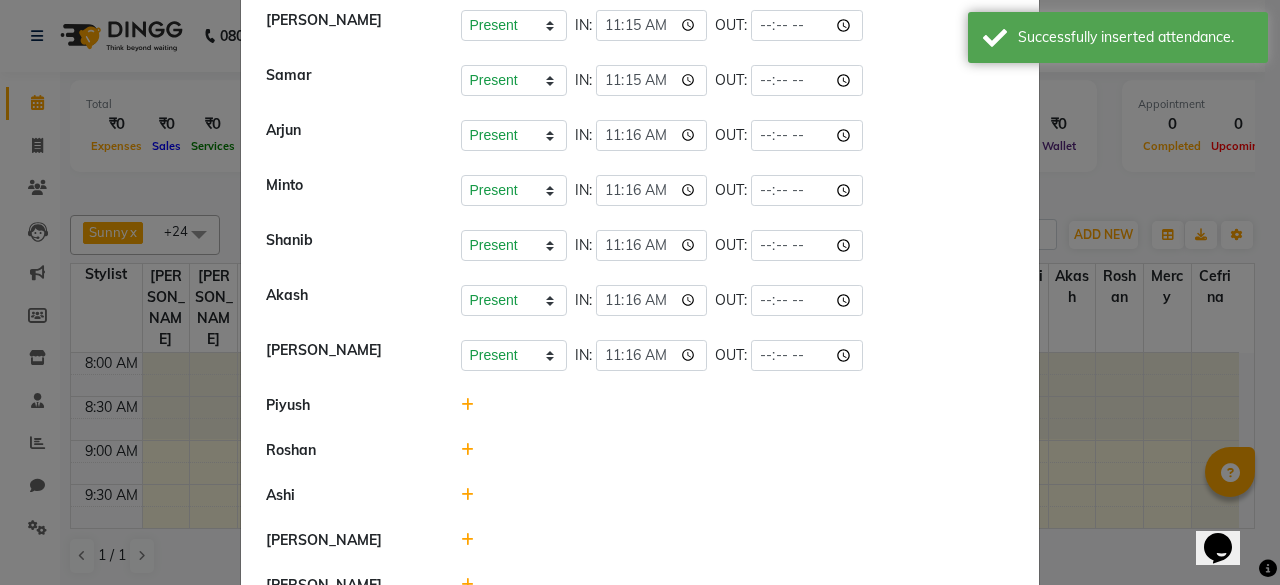 click 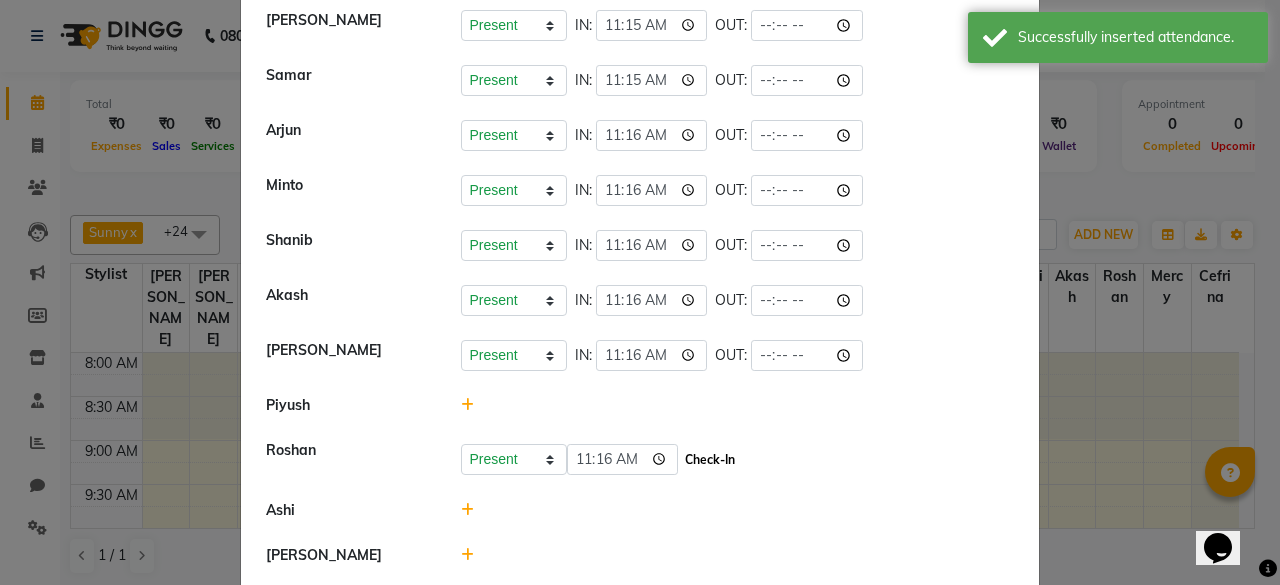 click on "Check-In" 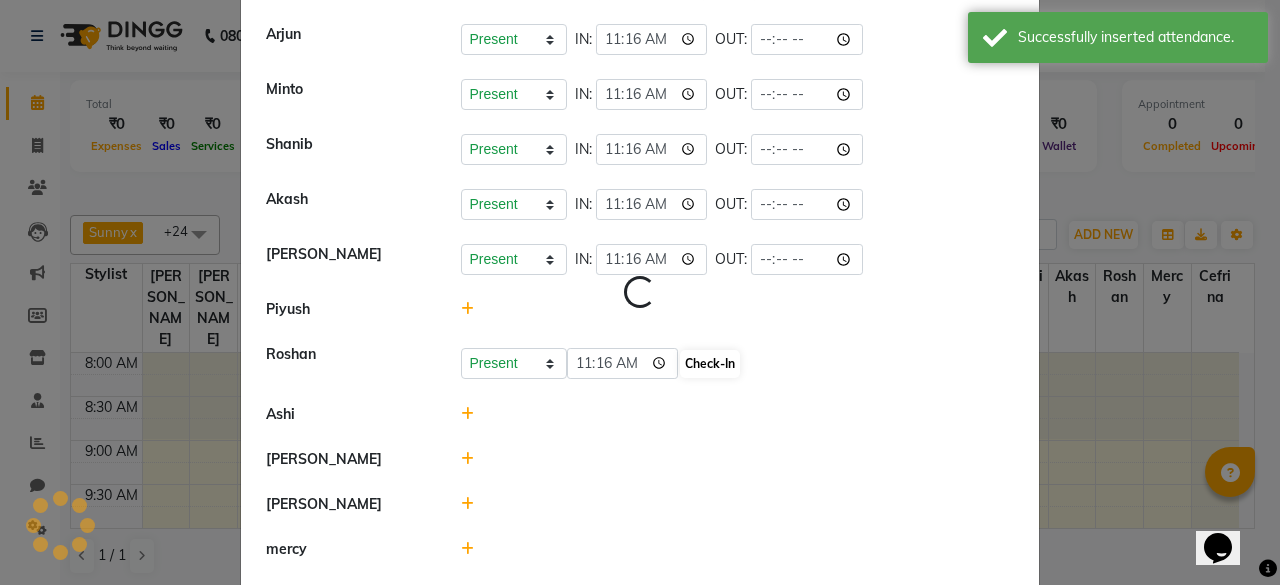 scroll, scrollTop: 1025, scrollLeft: 0, axis: vertical 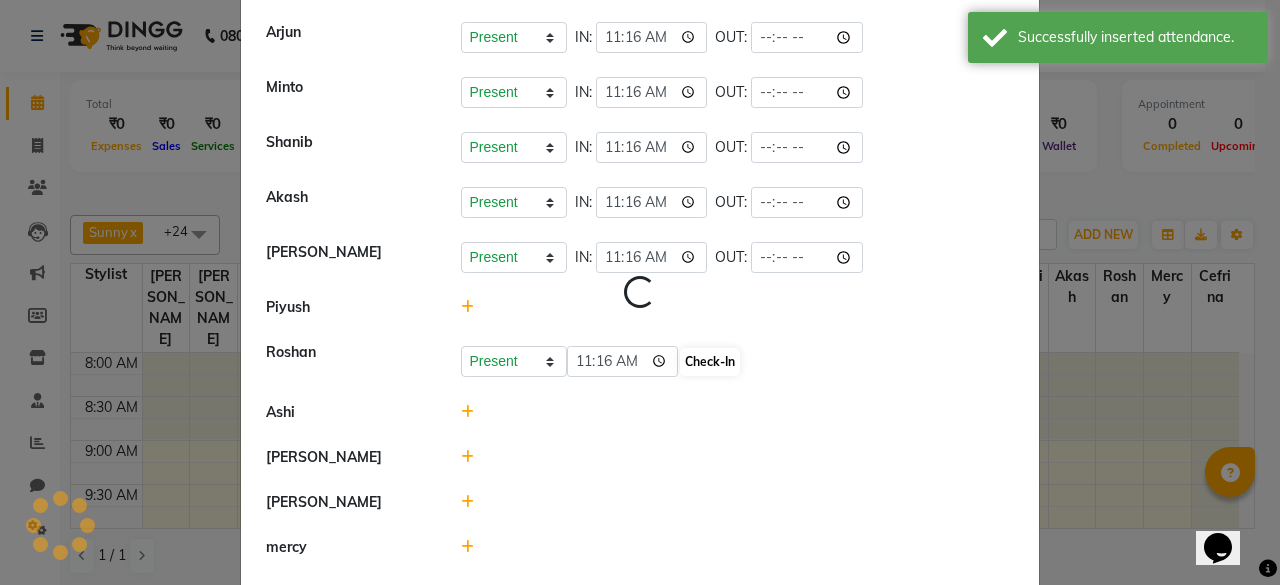 select on "A" 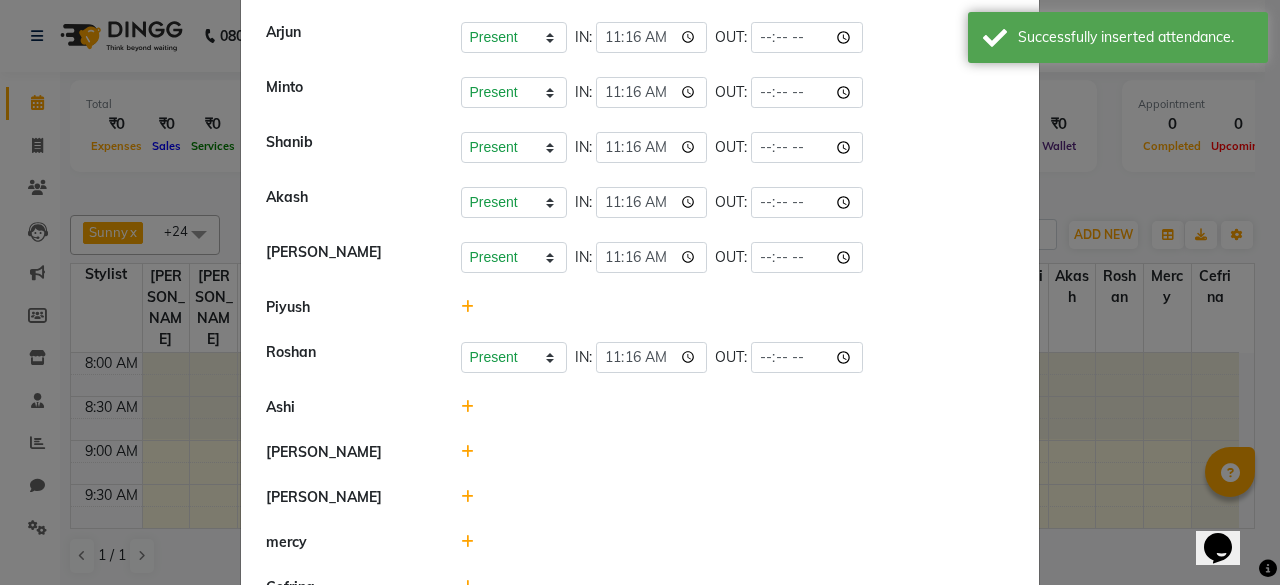 click 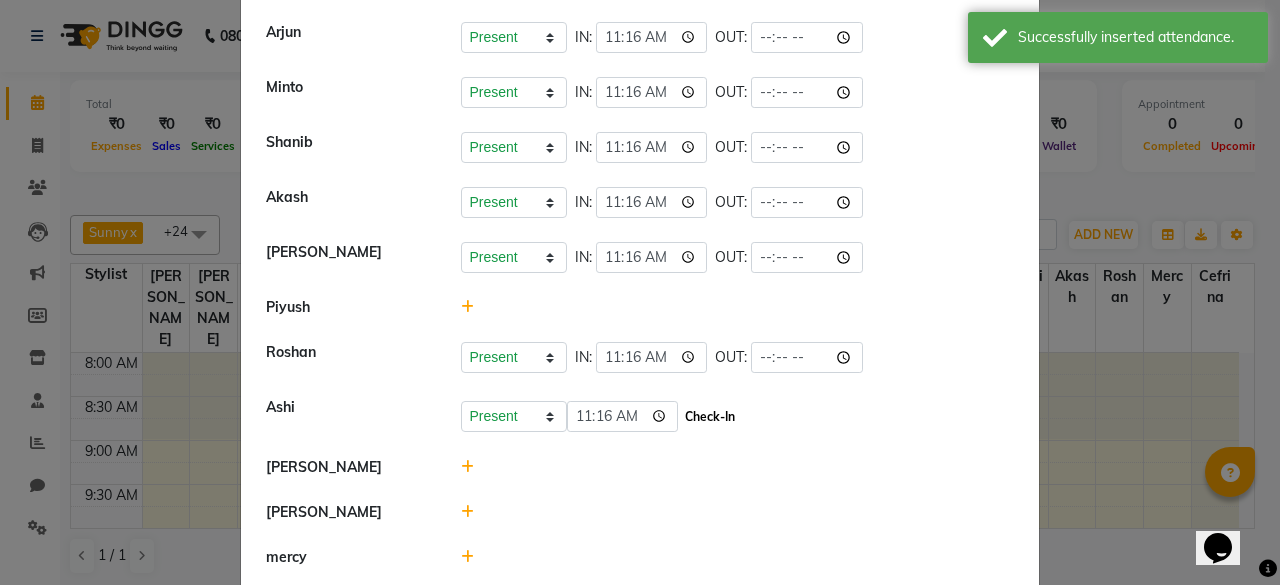 click on "Check-In" 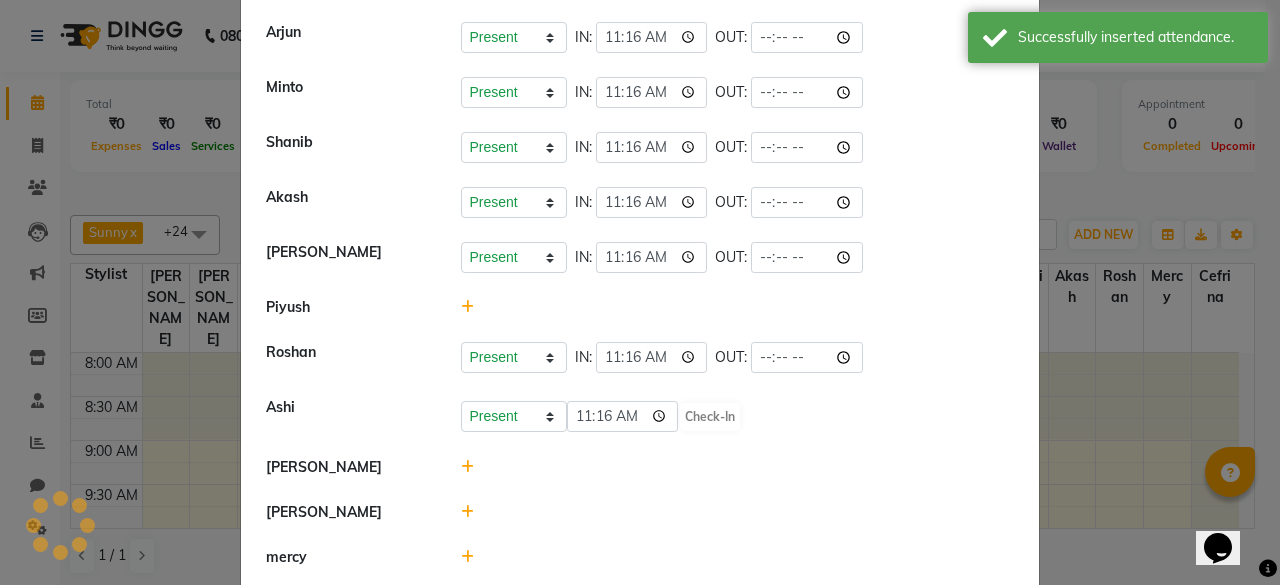 select on "A" 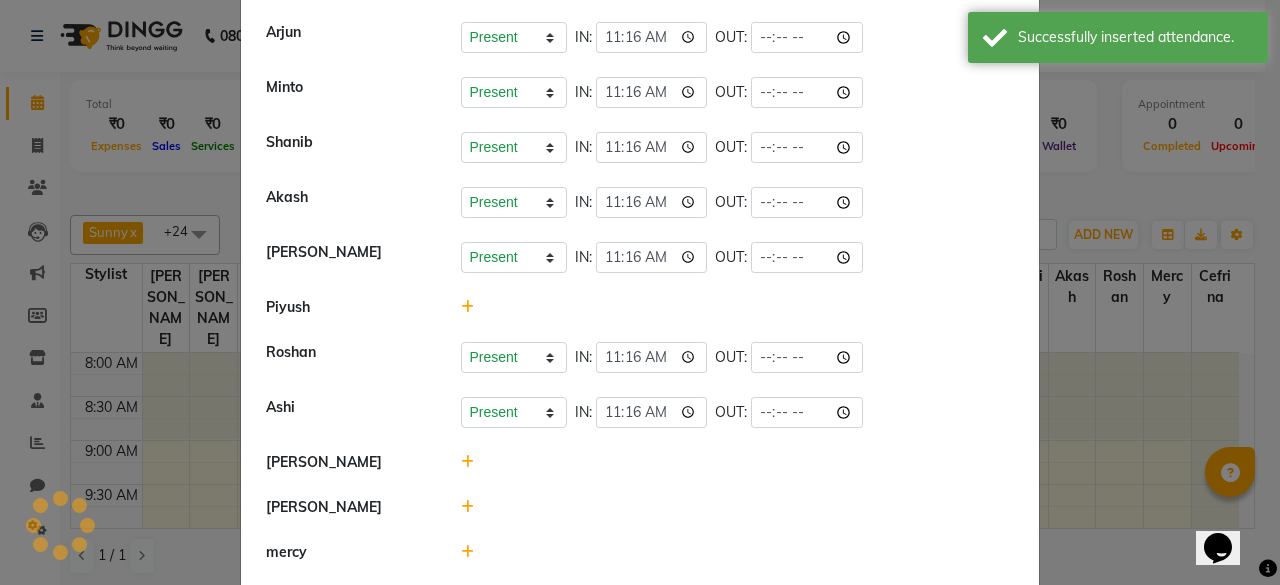 scroll, scrollTop: 1091, scrollLeft: 0, axis: vertical 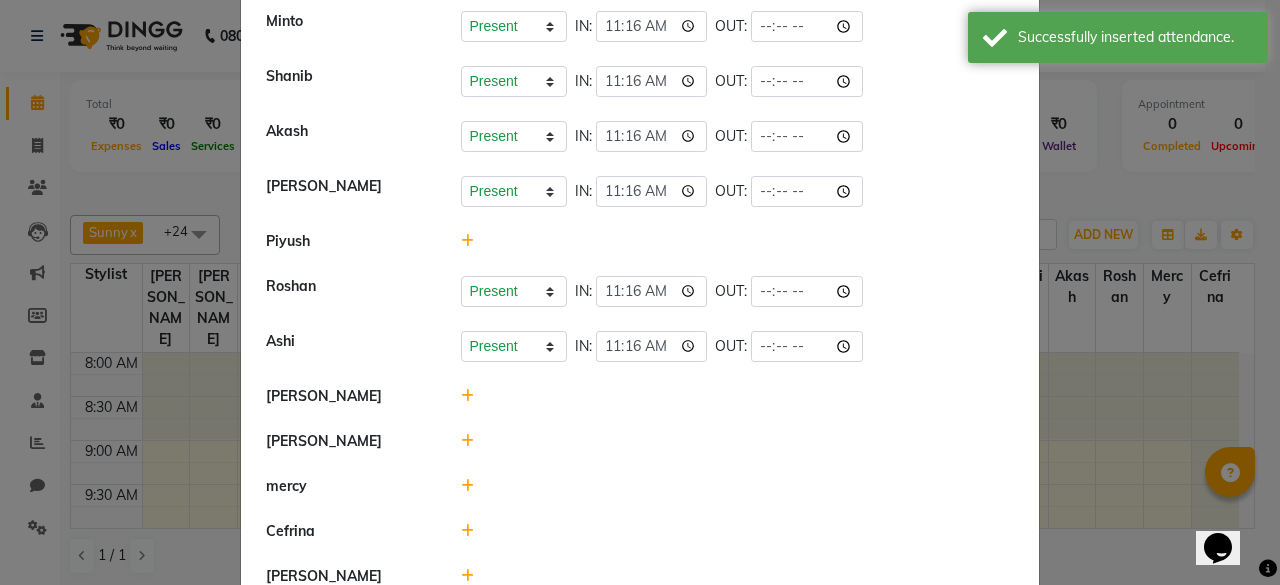 click 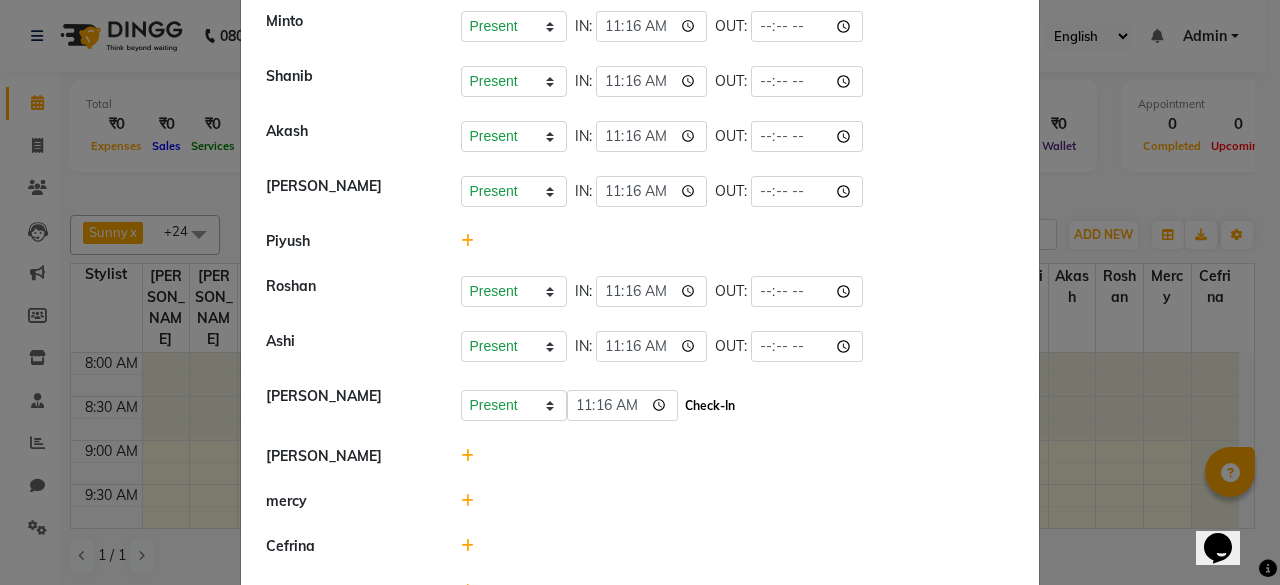 click on "Check-In" 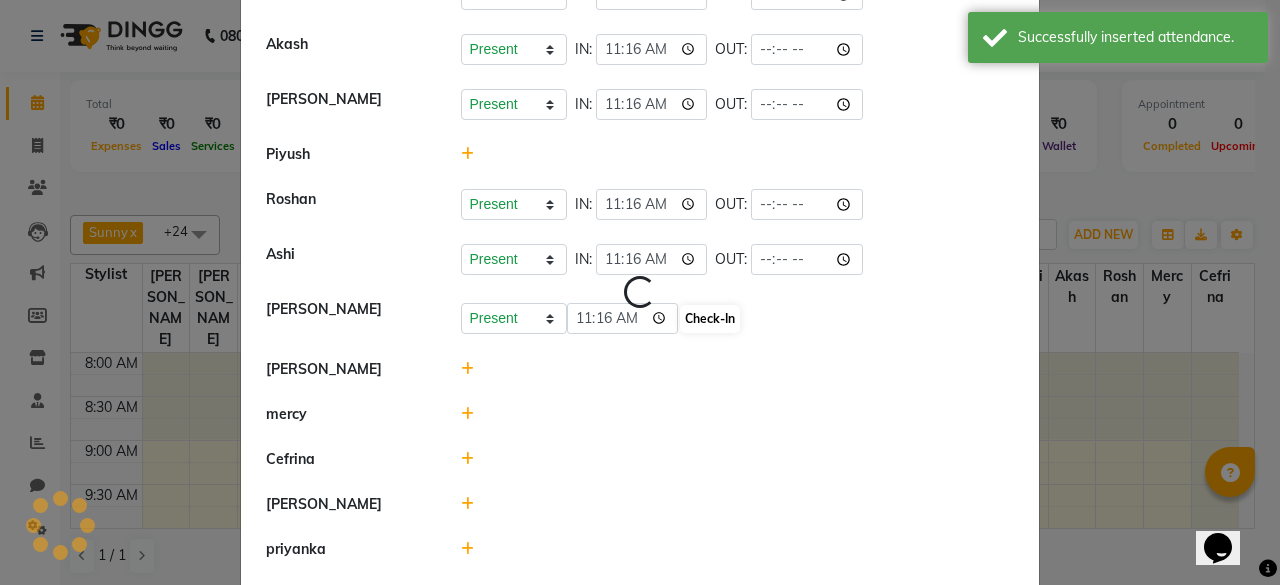 scroll, scrollTop: 1179, scrollLeft: 0, axis: vertical 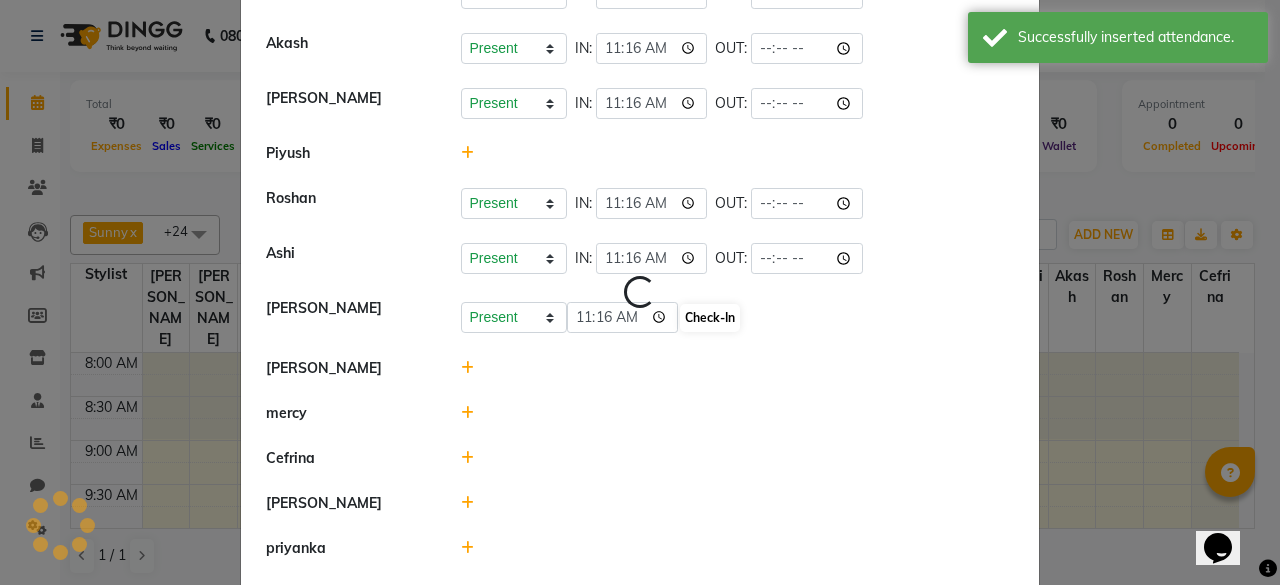select on "A" 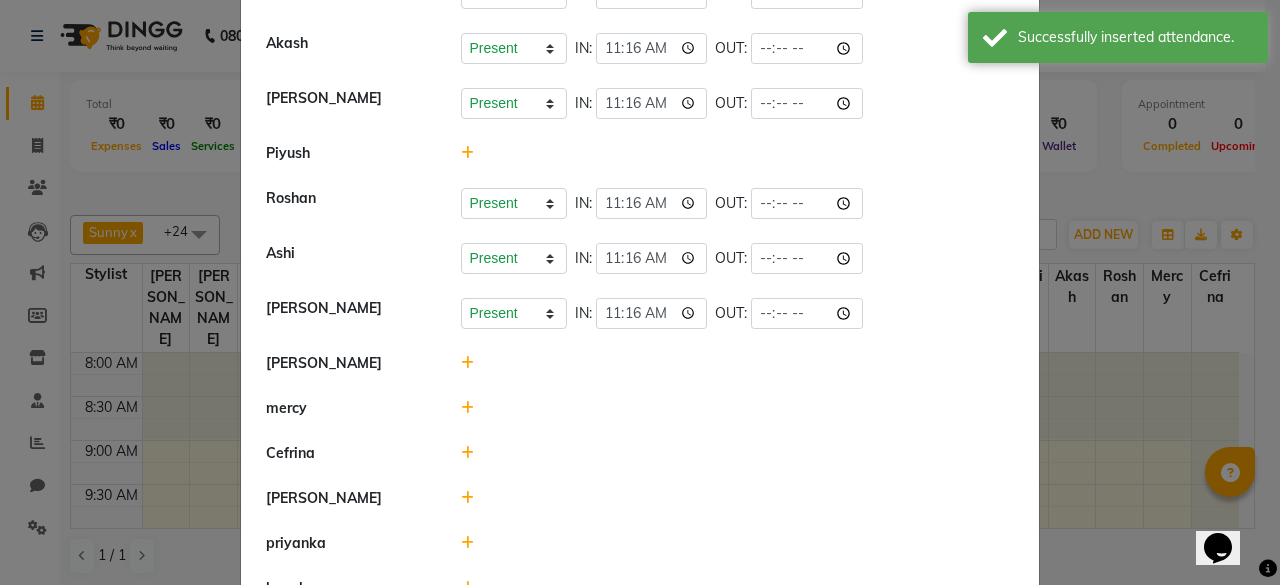 click 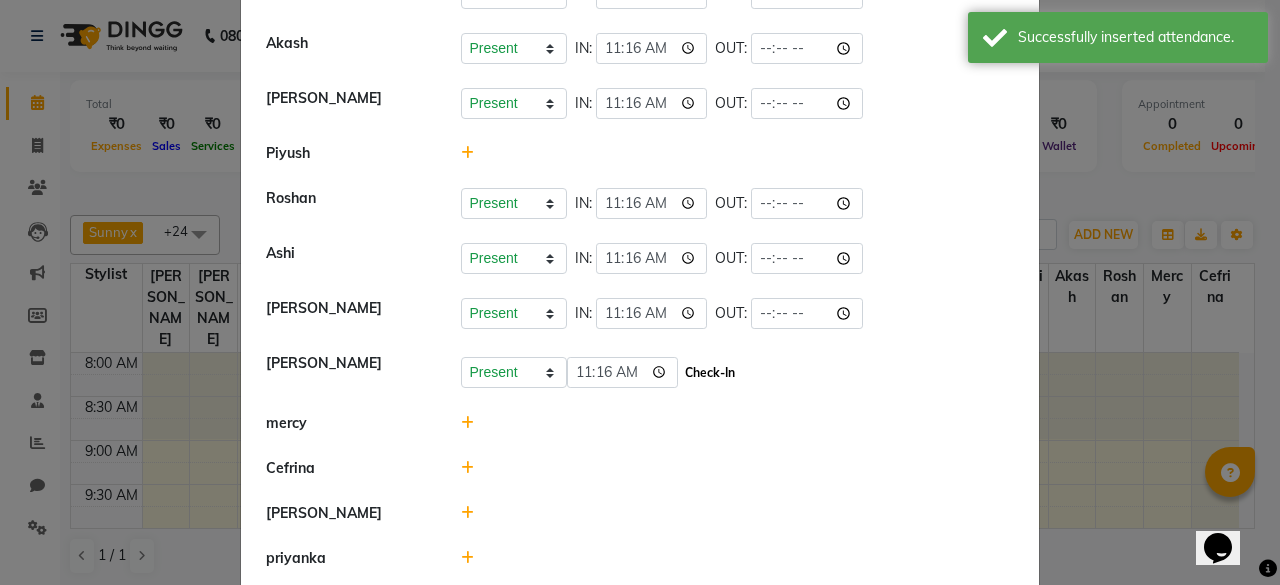 click on "Check-In" 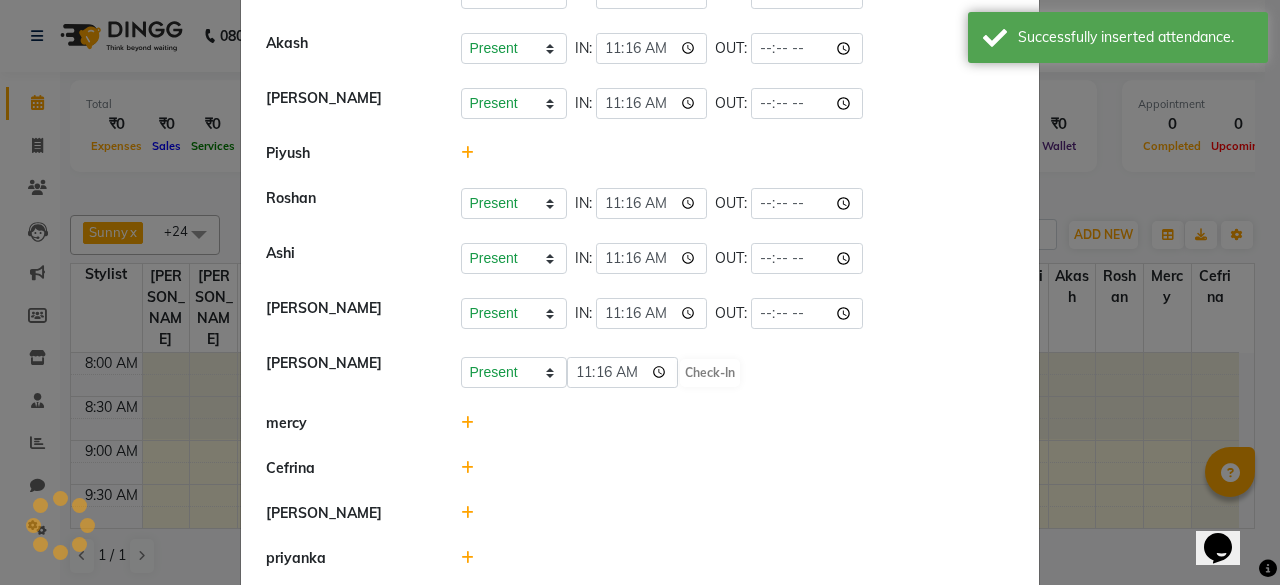 select on "A" 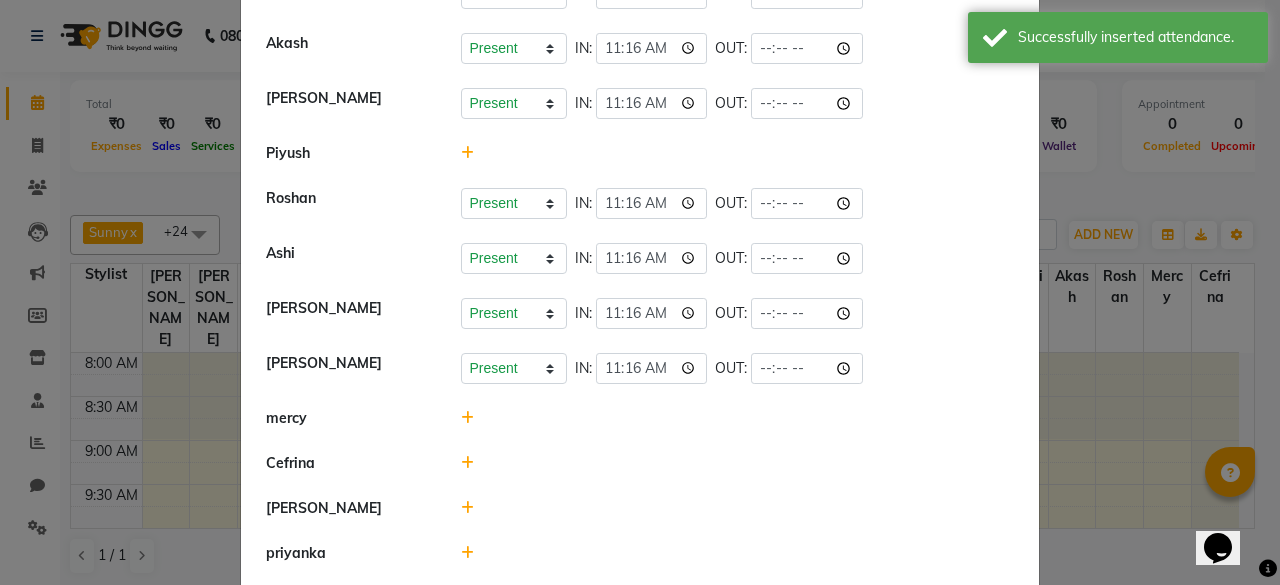 click 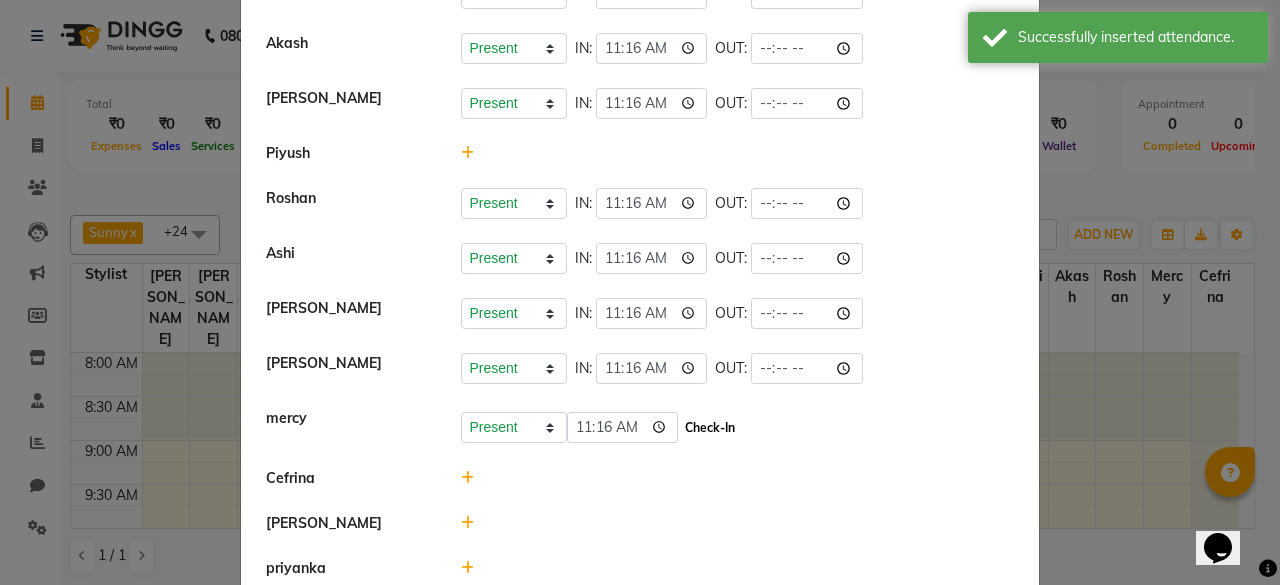 click on "Check-In" 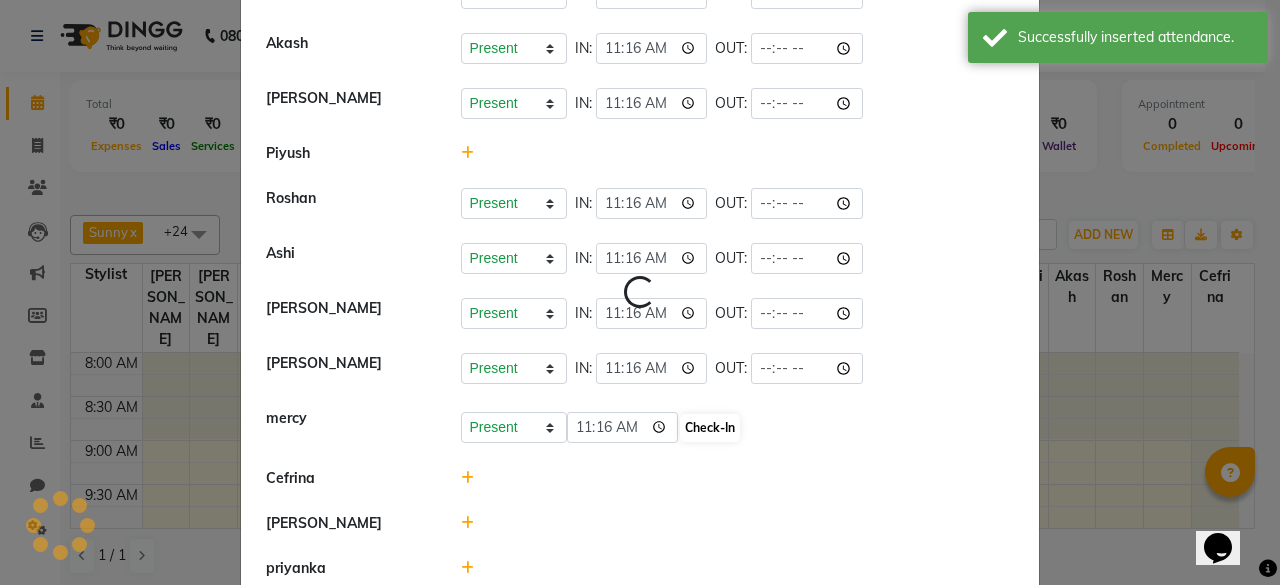 scroll, scrollTop: 1240, scrollLeft: 0, axis: vertical 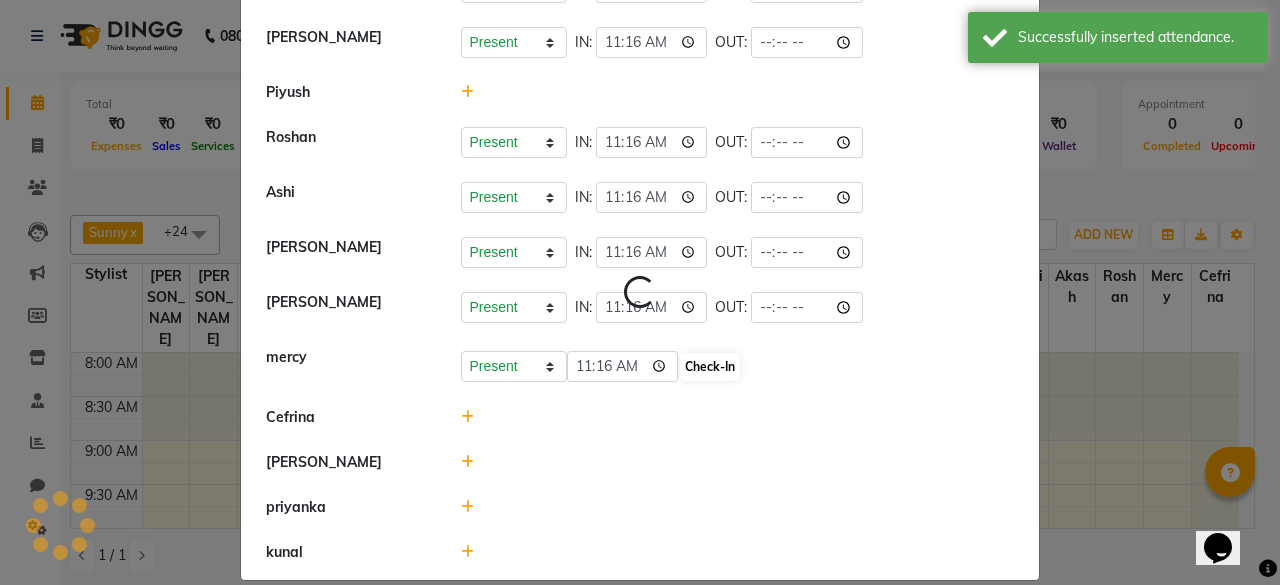 select on "A" 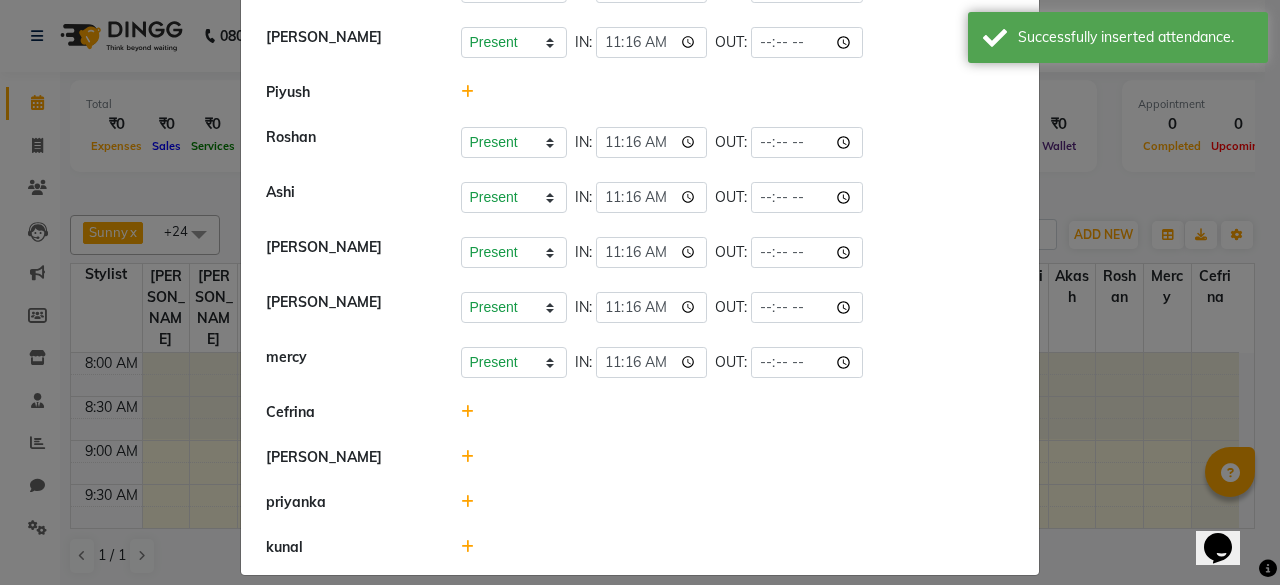 click 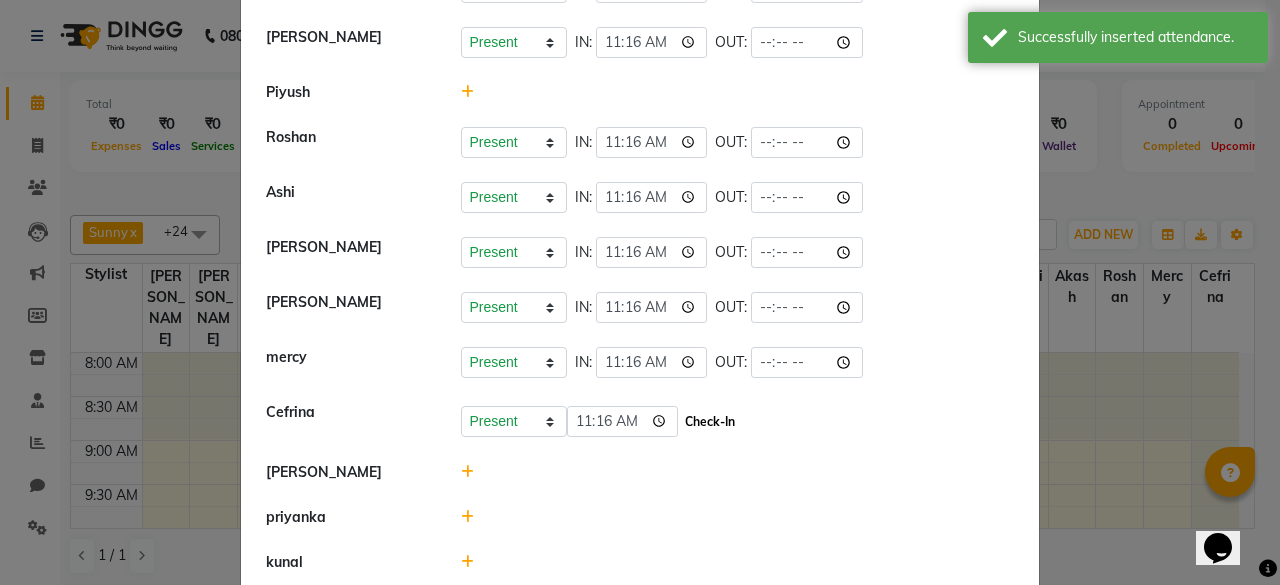 click on "Check-In" 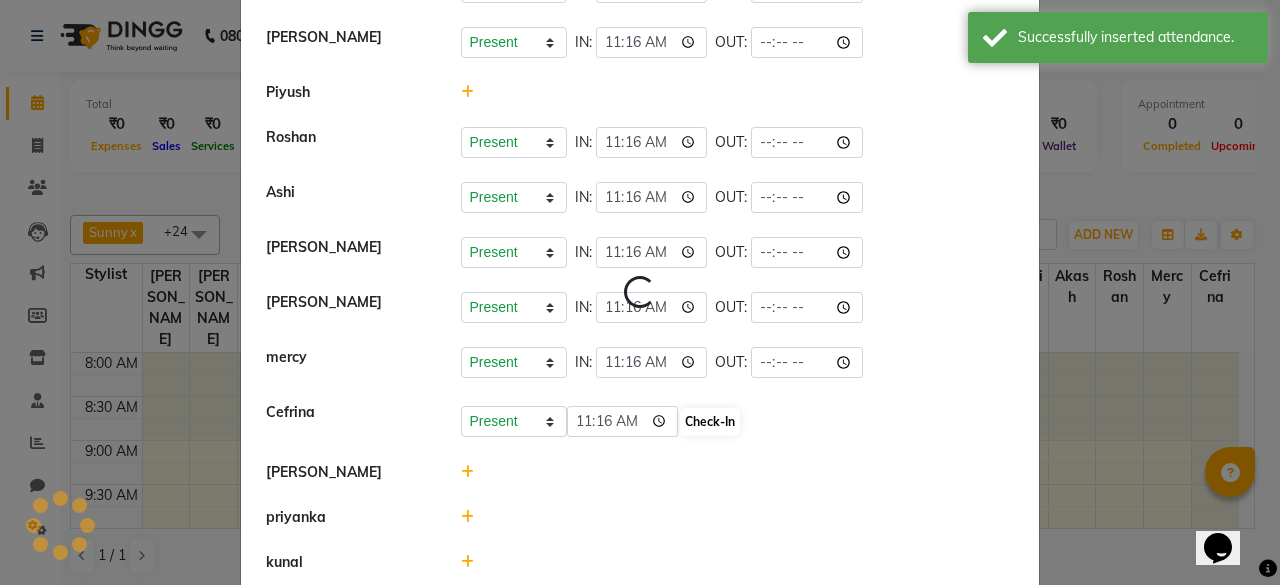 select on "A" 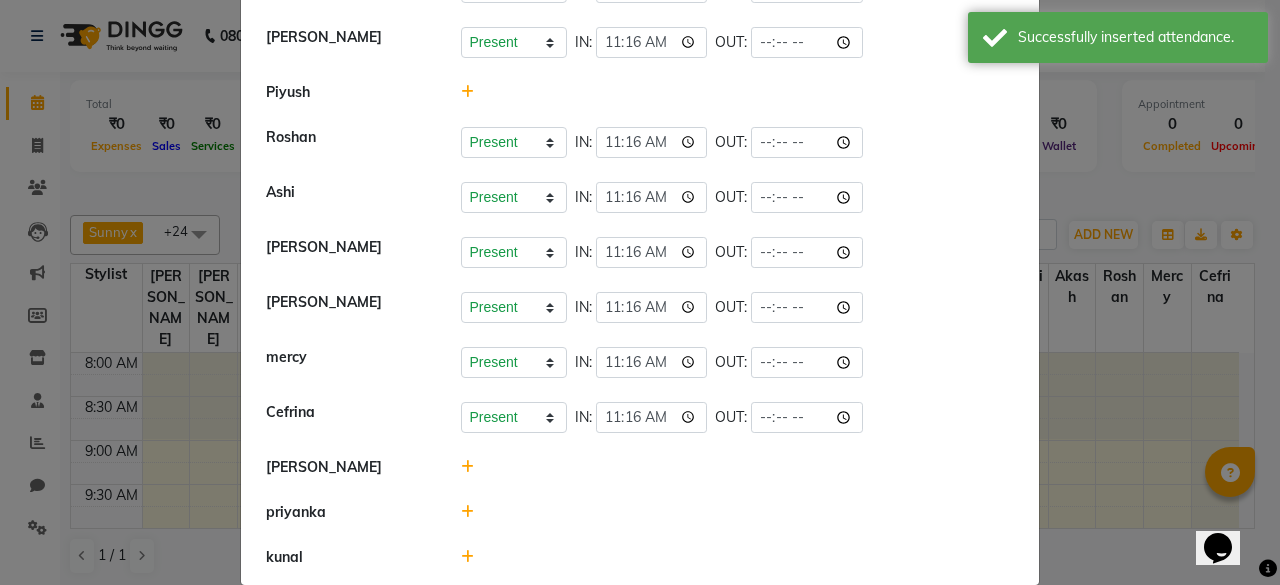 click 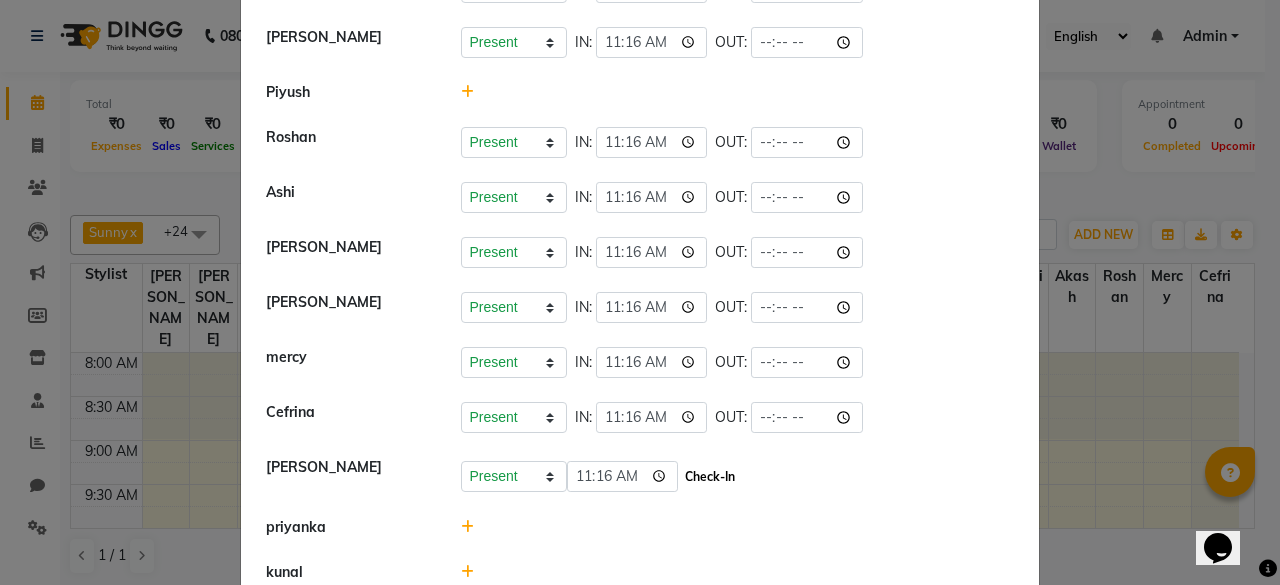 click on "Check-In" 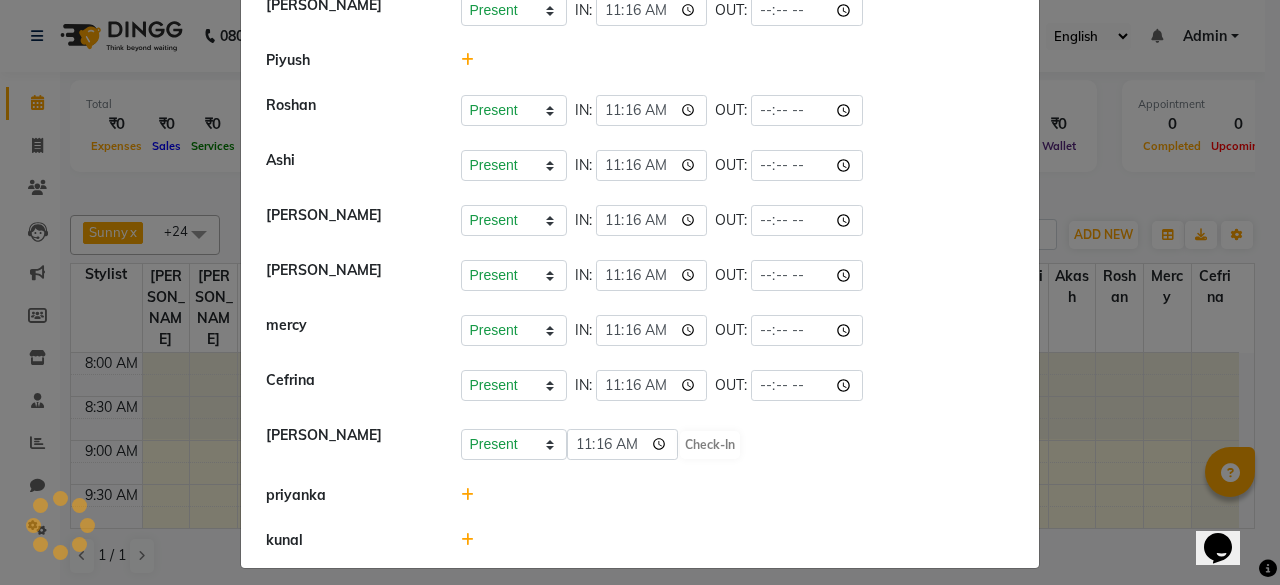 select on "A" 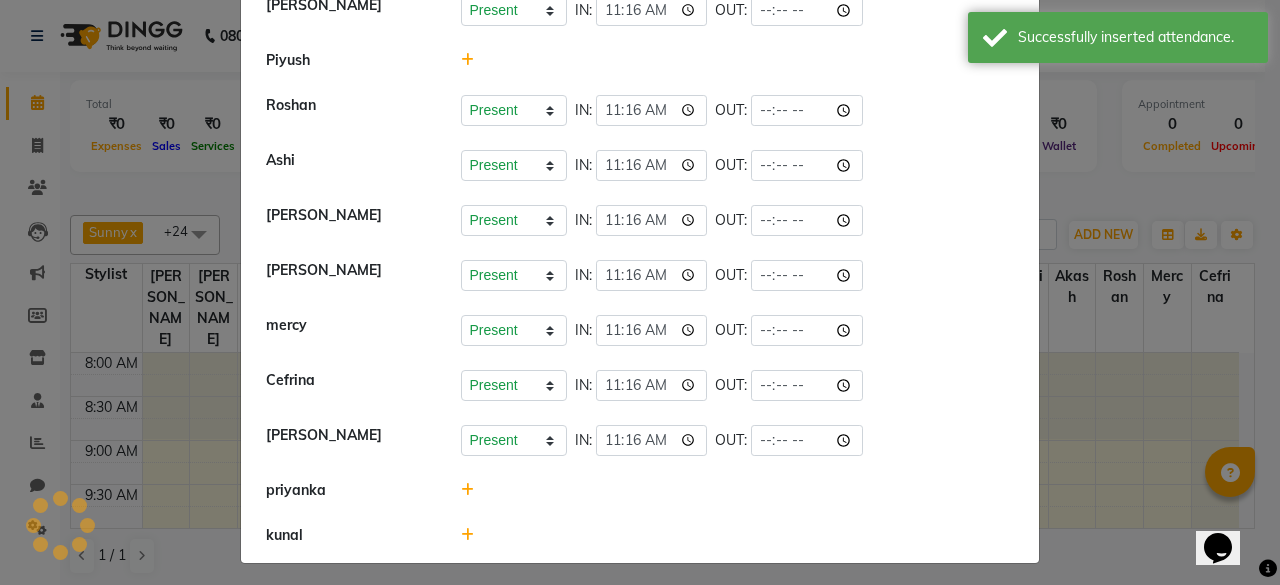 scroll, scrollTop: 1267, scrollLeft: 0, axis: vertical 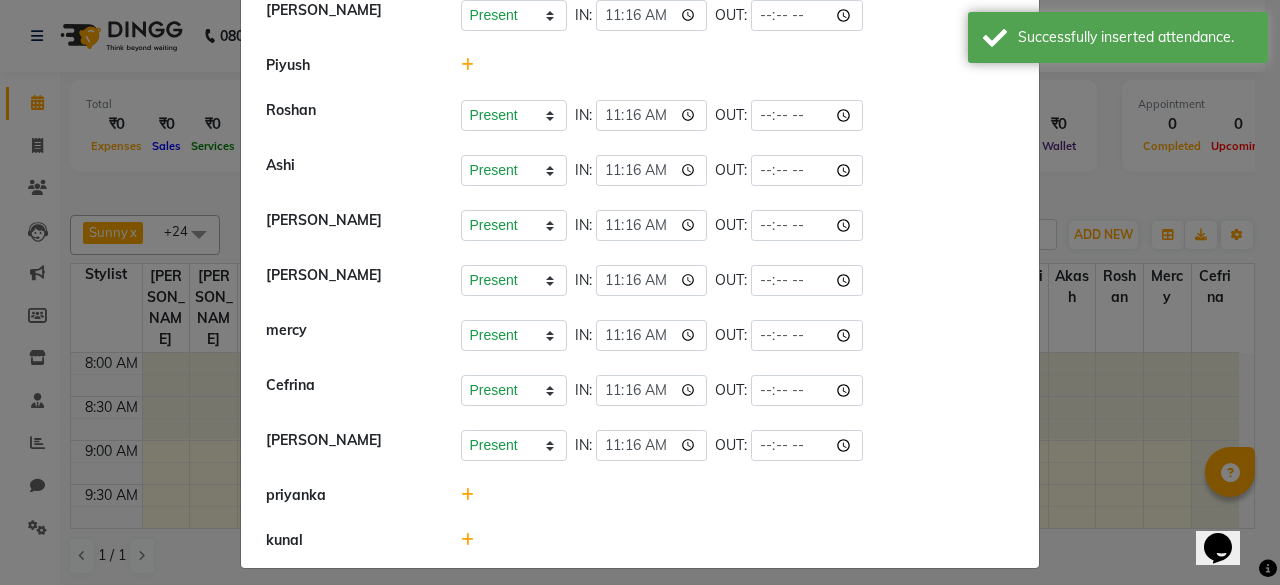 click 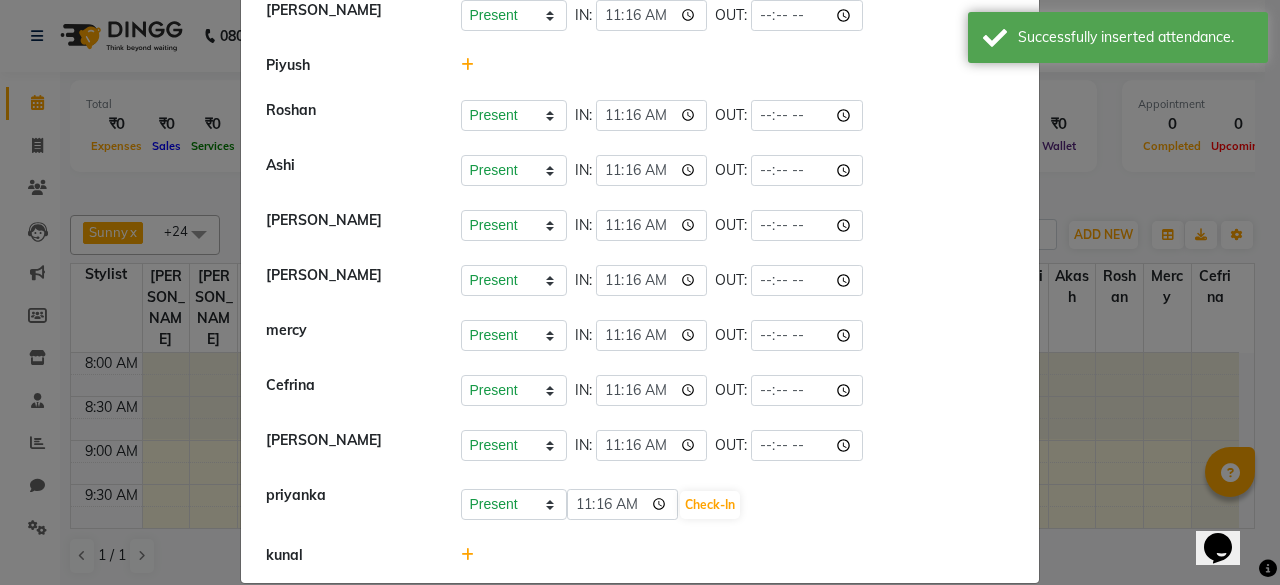 scroll, scrollTop: 1272, scrollLeft: 0, axis: vertical 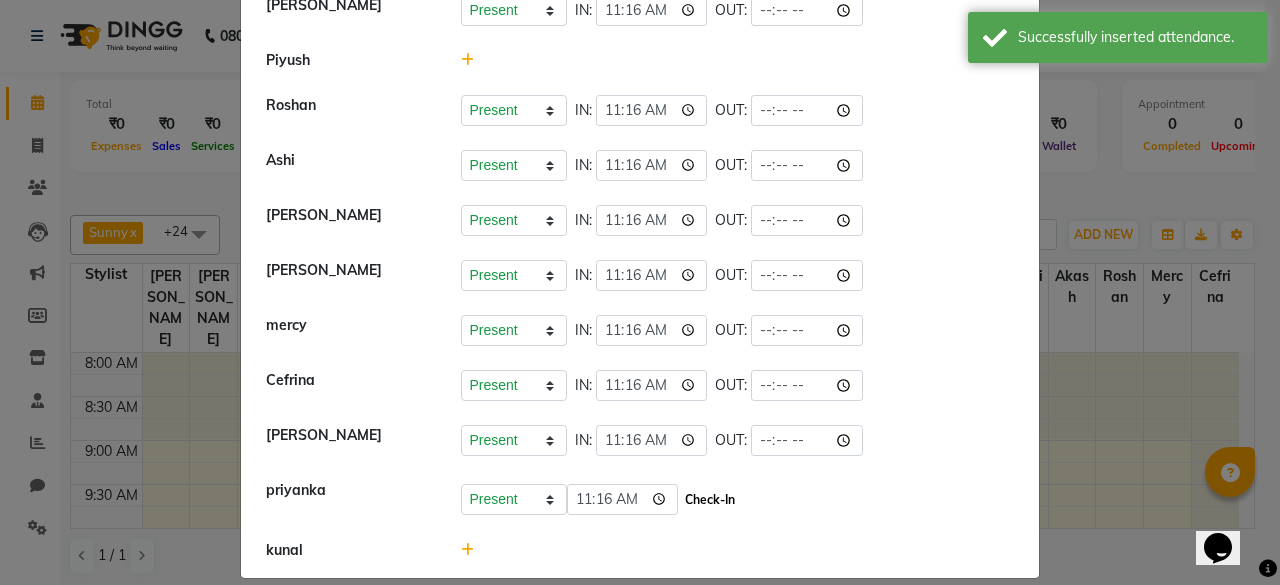 click on "Check-In" 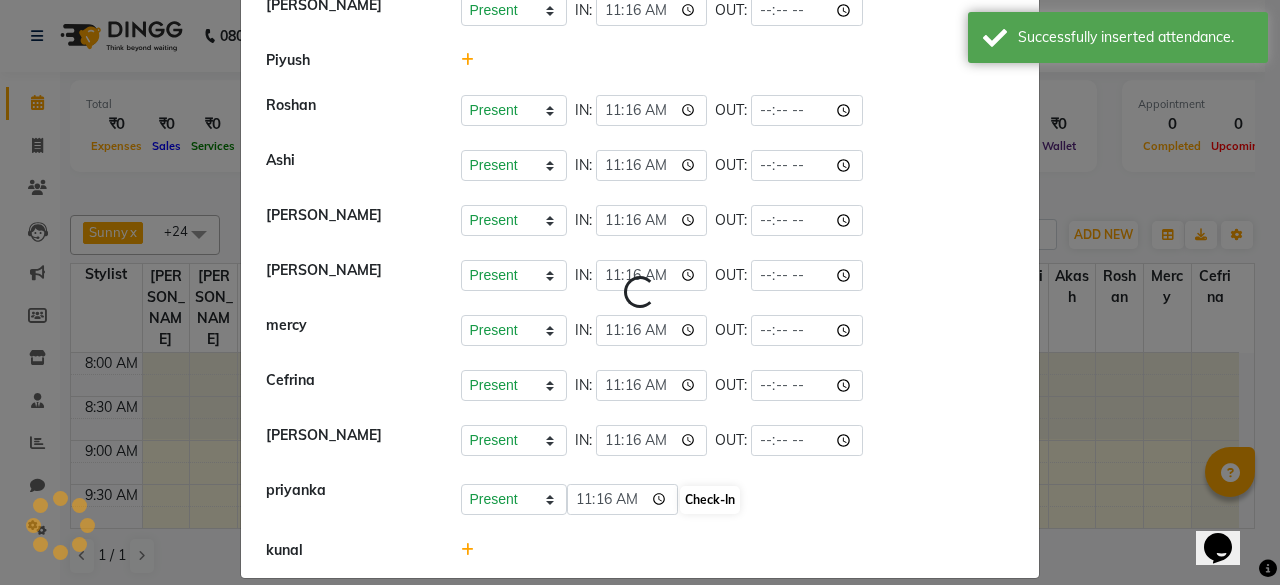 select on "A" 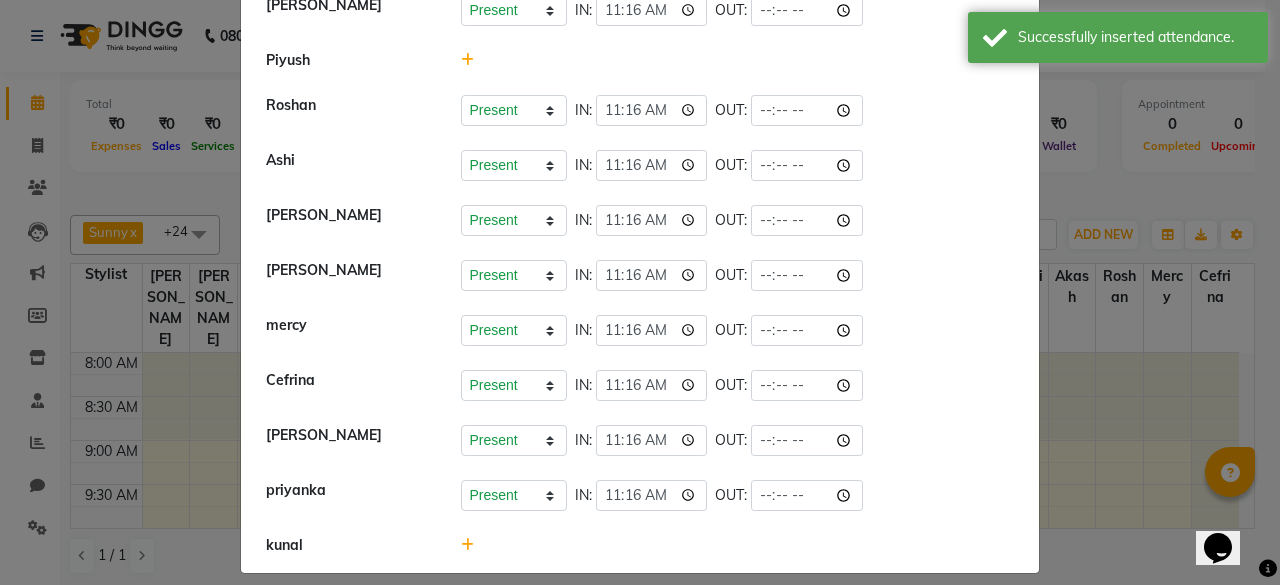 click 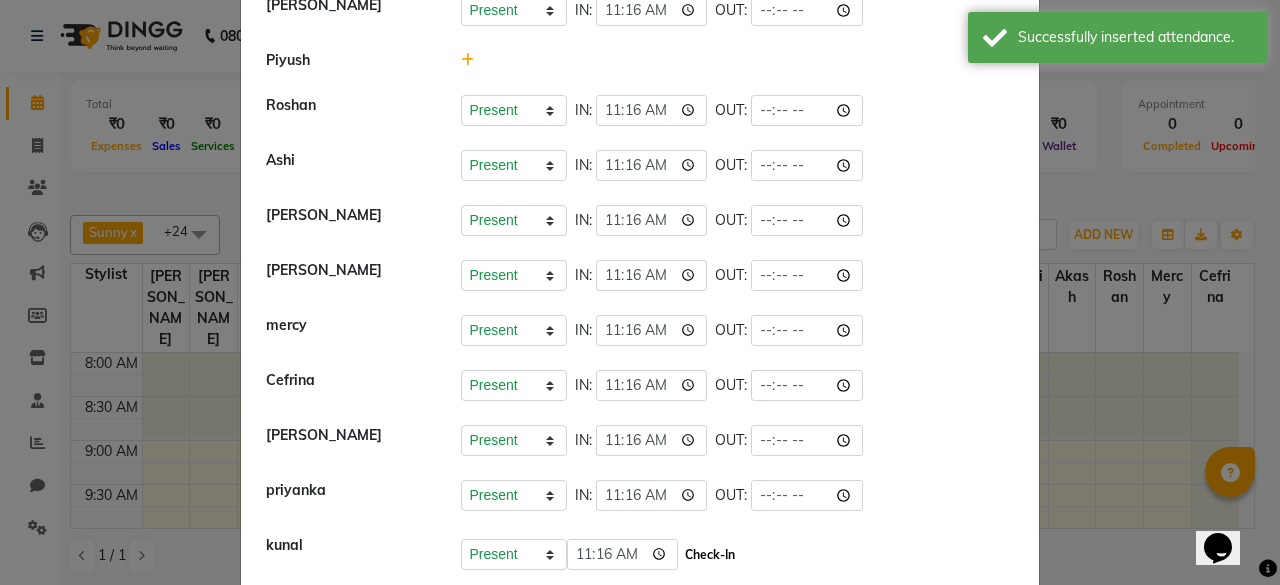click on "Check-In" 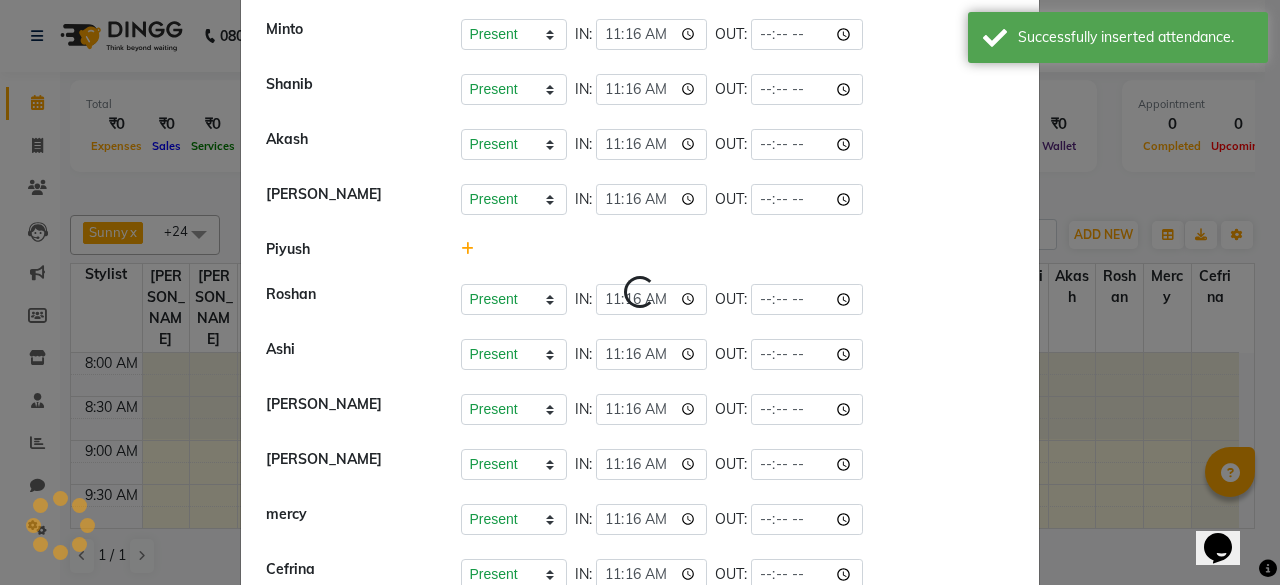 select on "A" 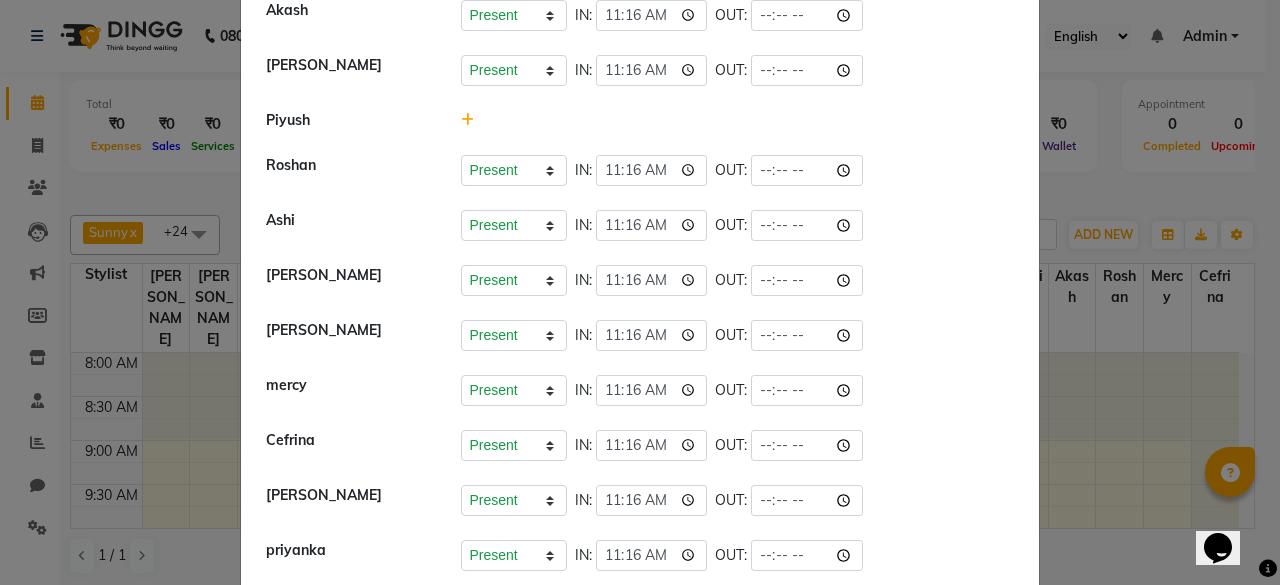 scroll, scrollTop: 1287, scrollLeft: 0, axis: vertical 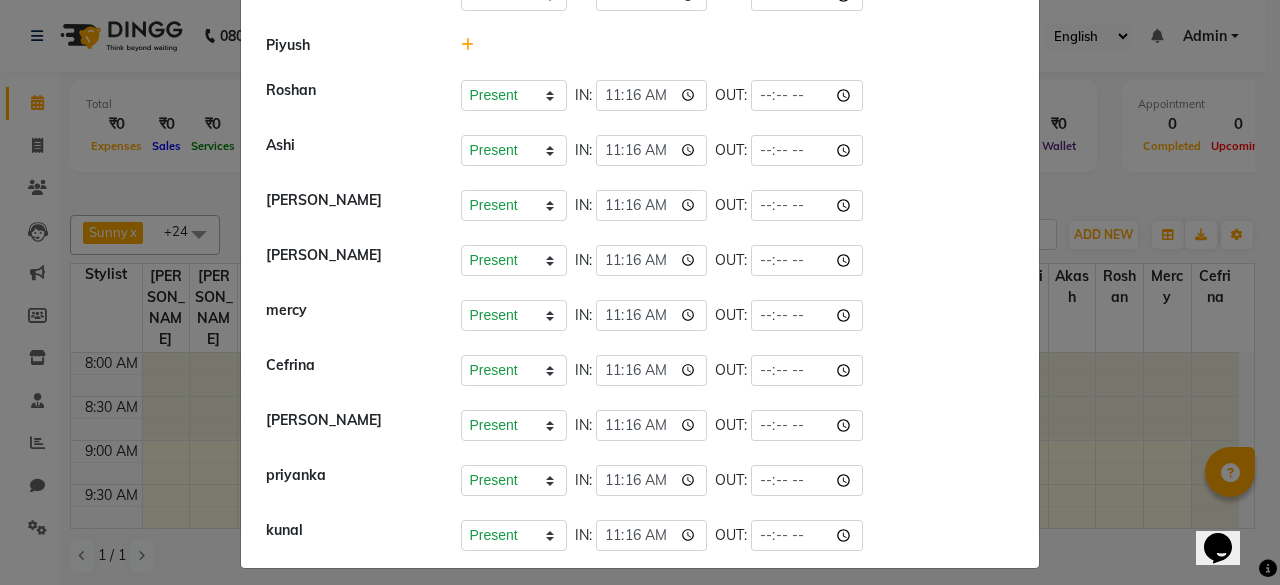 click on "Attendance ×   [PERSON_NAME]   Present   Absent   Late   Half Day   Weekly Off  IN:  11:15 OUT:   [PERSON_NAME]   Present   Absent   Late   Half Day   Weekly Off  IN:  OUT:   Ruby   ⁠Vikas   ⁠Raman   Present   Absent   Late   Half Day   Weekly Off  IN:  11:15 OUT:    ⁠Usman   Present   Absent   Late   Half Day   Weekly Off  IN:  11:15 OUT:   [PERSON_NAME]   Present   Absent   Late   Half Day   Weekly Off  IN:  11:15 OUT:   [PERSON_NAME]   Present   Absent   Late   Half Day   Weekly Off  IN:  11:15 OUT:   [PERSON_NAME]   Present   Absent   Late   Half Day   Weekly Off  IN:  11:15 OUT:    Sunny   ⁠Rohit   Present   Absent   Late   Half Day   Weekly Off  IN:  11:15 OUT:   [PERSON_NAME]   Present   Absent   Late   Half Day   Weekly Off  IN:  11:15 OUT:   ⁠[PERSON_NAME]   Present   Absent   Late   Half Day   Weekly Off  IN:  11:15 OUT:   Jamshed   Present   Absent   Late   Half Day   Weekly Off  IN:  11:15 OUT:   [PERSON_NAME]   Present   Absent   Late   Half Day   Weekly Off  IN:  11:15 OUT:   ⁠Agnies   Present   Absent   Late   Half Day   Weekly Off  IN:" 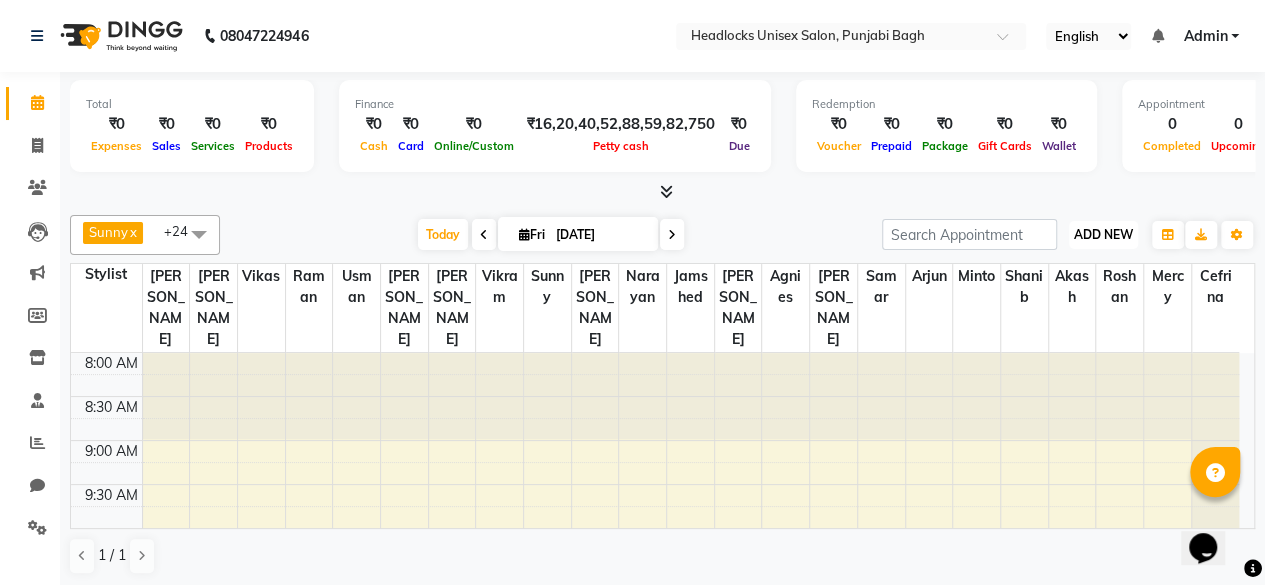 click on "ADD NEW" at bounding box center [1103, 234] 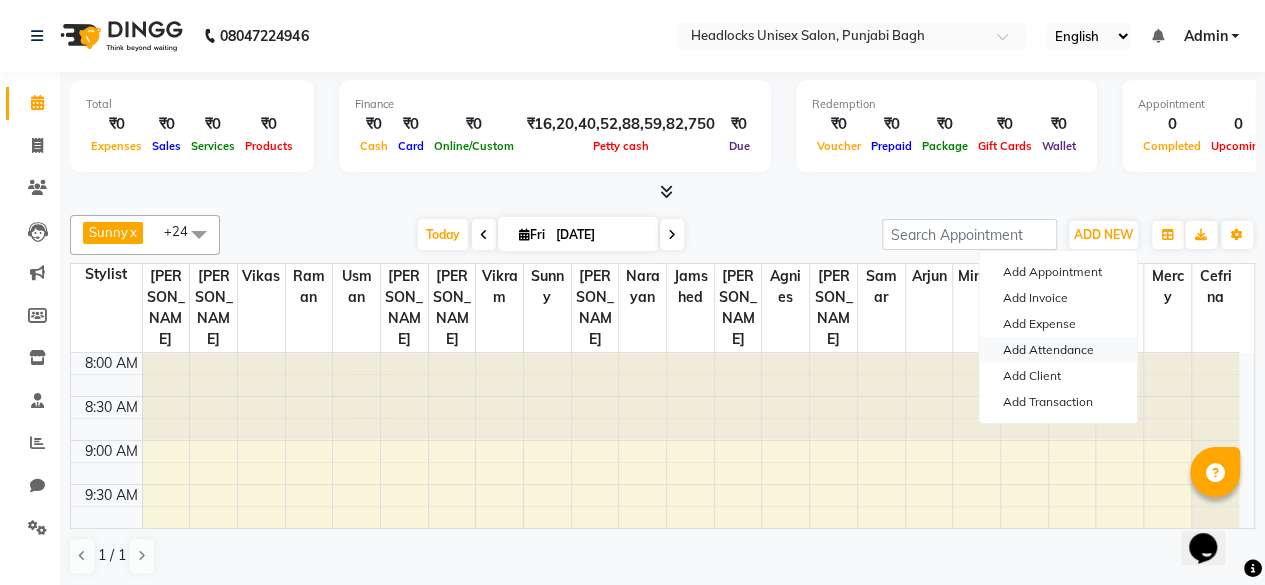 click on "Add Attendance" at bounding box center [1058, 350] 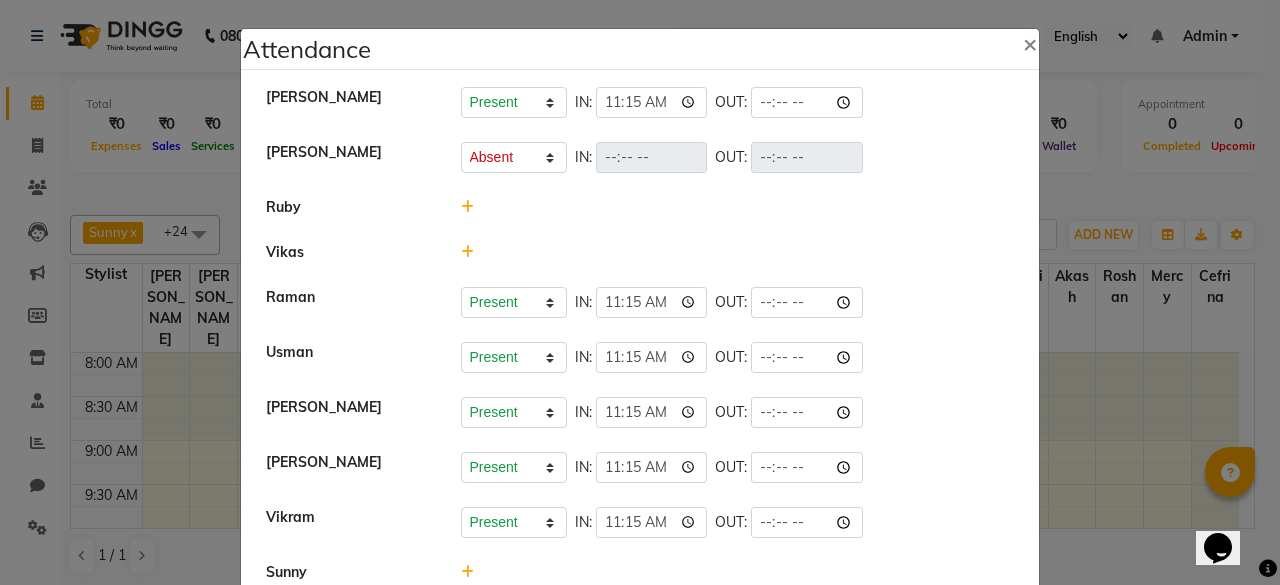 click 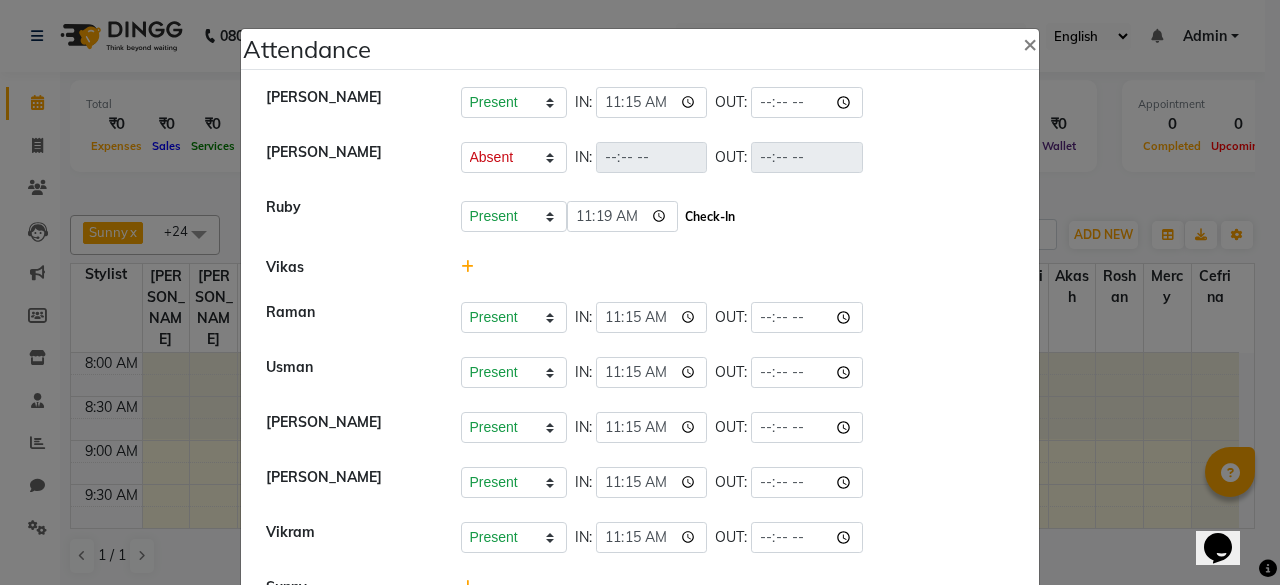 click on "Check-In" 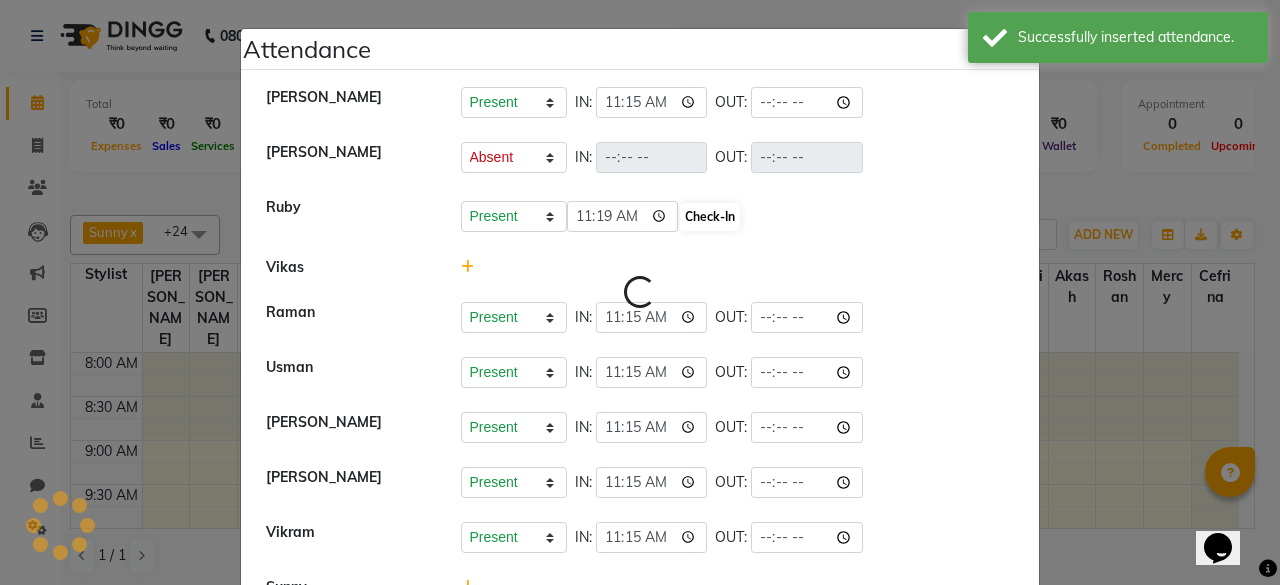 select on "A" 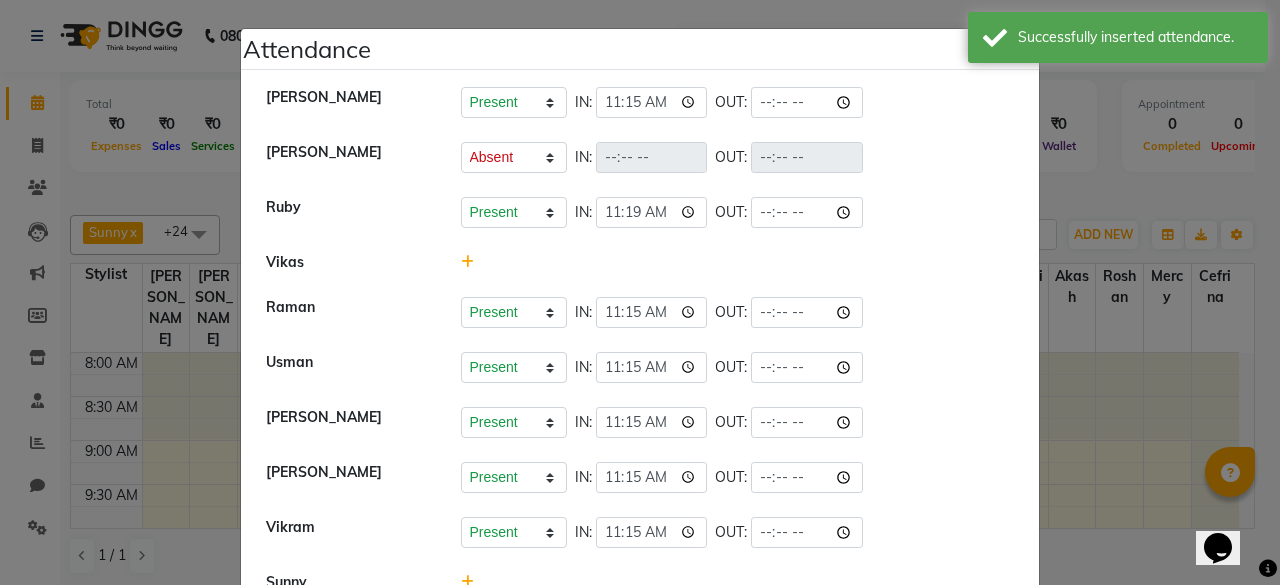 click on "Attendance ×   [PERSON_NAME]   Present   Absent   Late   Half Day   Weekly Off  IN:  11:15 OUT:   [PERSON_NAME]   Present   Absent   Late   Half Day   Weekly Off  IN:  OUT:   Ruby   Present   Absent   Late   Half Day   Weekly Off  IN:  11:19 OUT:   ⁠Vikas   ⁠Raman   Present   Absent   Late   Half Day   Weekly Off  IN:  11:15 OUT:    ⁠Usman   Present   Absent   Late   Half Day   Weekly Off  IN:  11:15 OUT:   [PERSON_NAME]   Present   Absent   Late   Half Day   Weekly Off  IN:  11:15 OUT:   [PERSON_NAME]   Present   Absent   Late   Half Day   Weekly Off  IN:  11:15 OUT:   [PERSON_NAME]   Present   Absent   Late   Half Day   Weekly Off  IN:  11:15 OUT:    Sunny   ⁠Rohit   Present   Absent   Late   Half Day   Weekly Off  IN:  11:15 OUT:   [PERSON_NAME]   Present   Absent   Late   Half Day   Weekly Off  IN:  11:15 OUT:   ⁠[PERSON_NAME]   Present   Absent   Late   Half Day   Weekly Off  IN:  11:15 OUT:   Jamshed   Present   Absent   Late   Half Day   Weekly Off  IN:  11:15 OUT:   [PERSON_NAME]   Present   Absent   Late   Half Day   Weekly Off  IN:  11:15 OUT:" 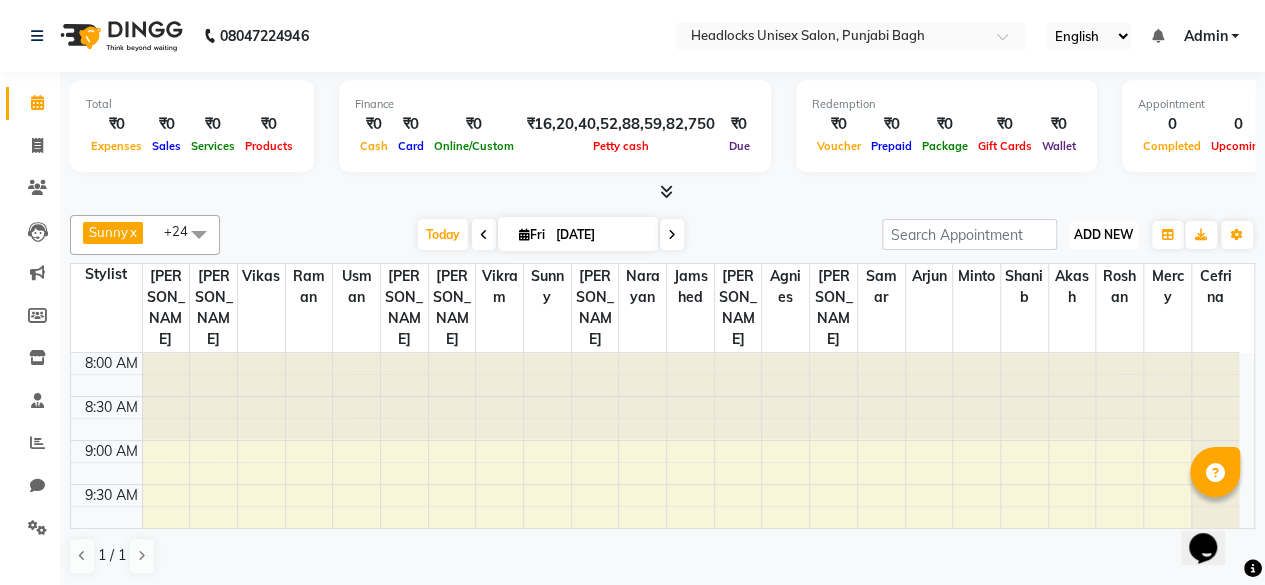 click on "ADD NEW Toggle Dropdown" at bounding box center [1103, 235] 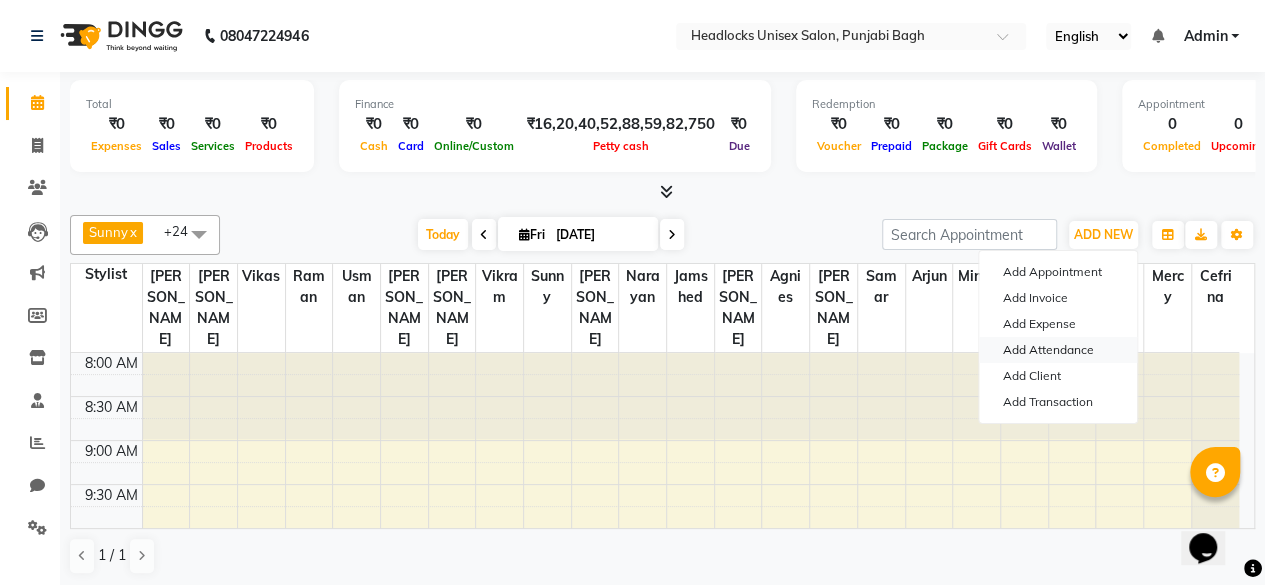 click on "Add Attendance" at bounding box center (1058, 350) 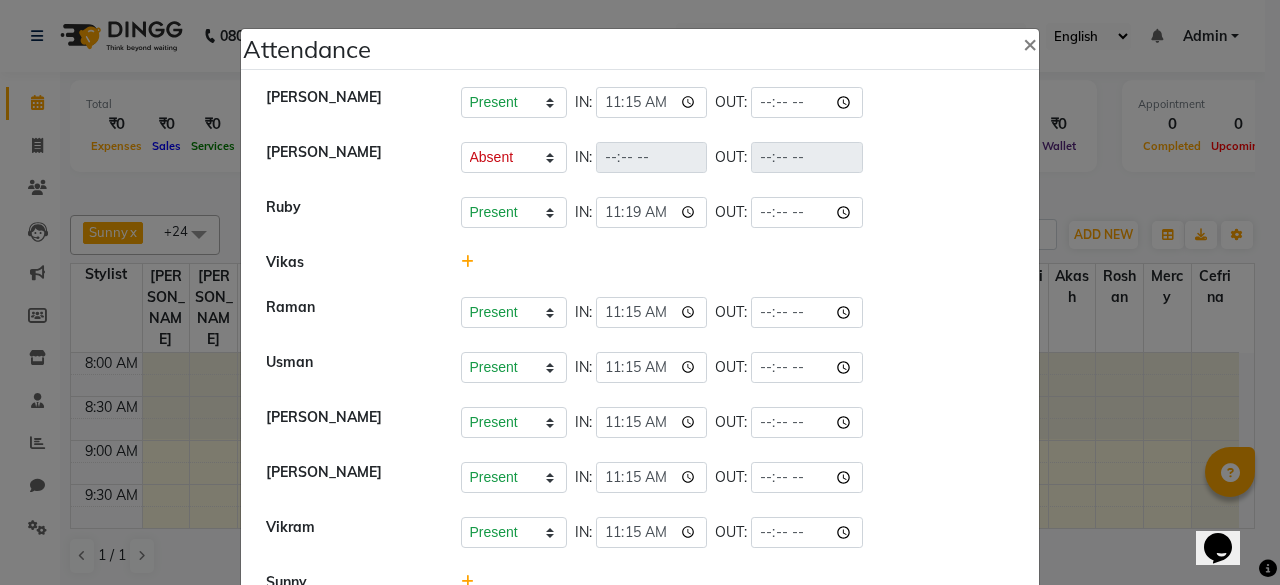 click 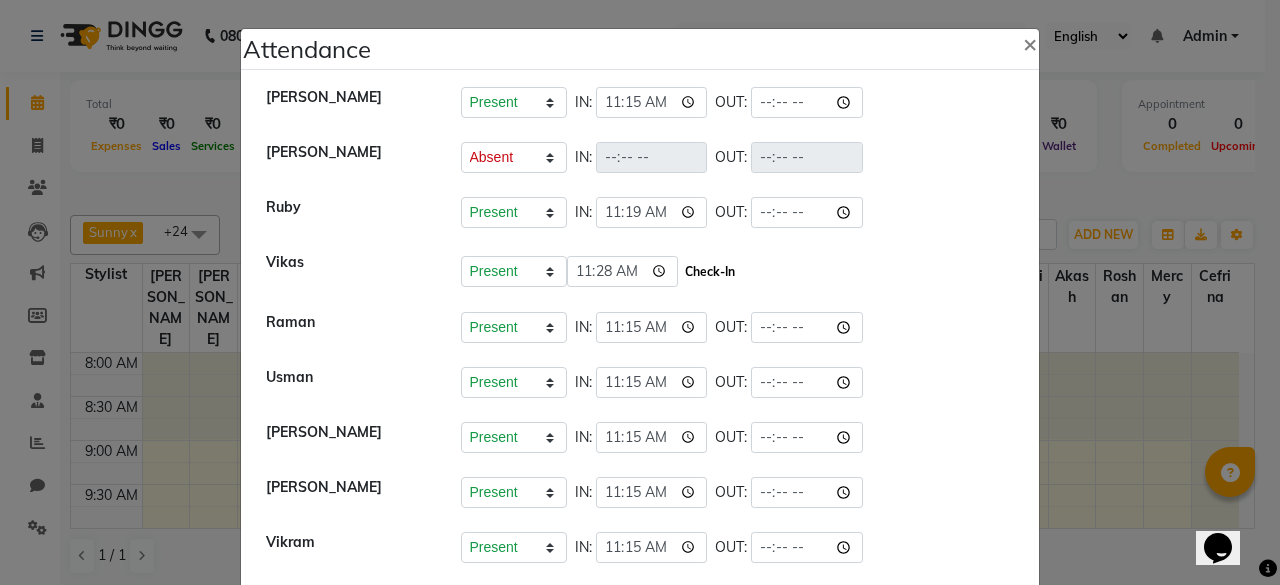 click on "Check-In" 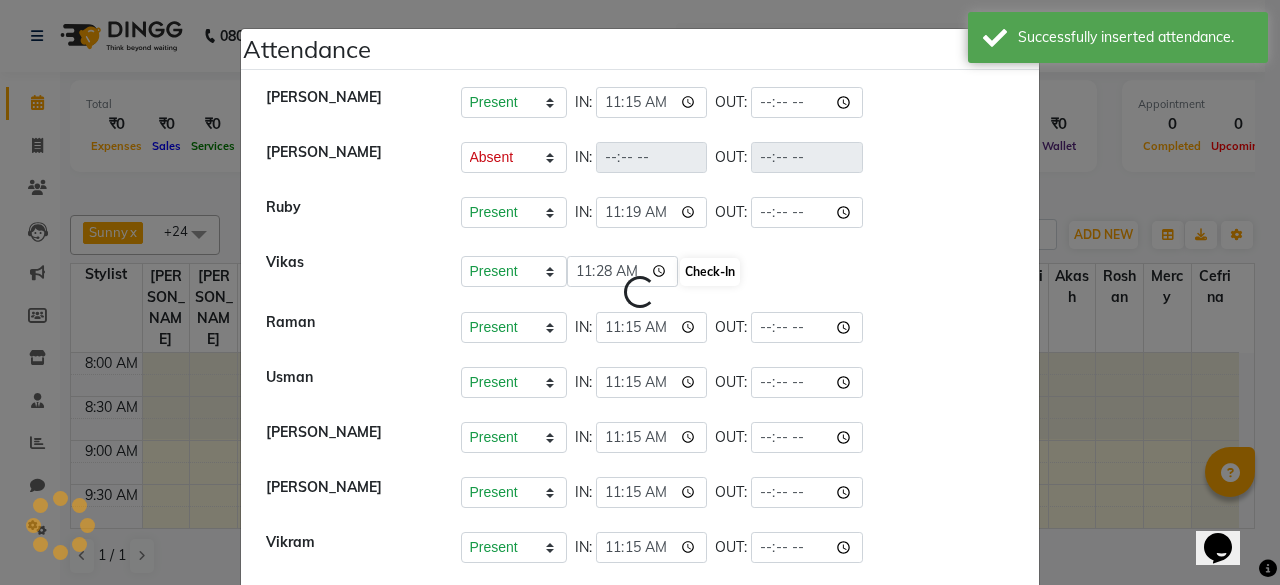 select on "A" 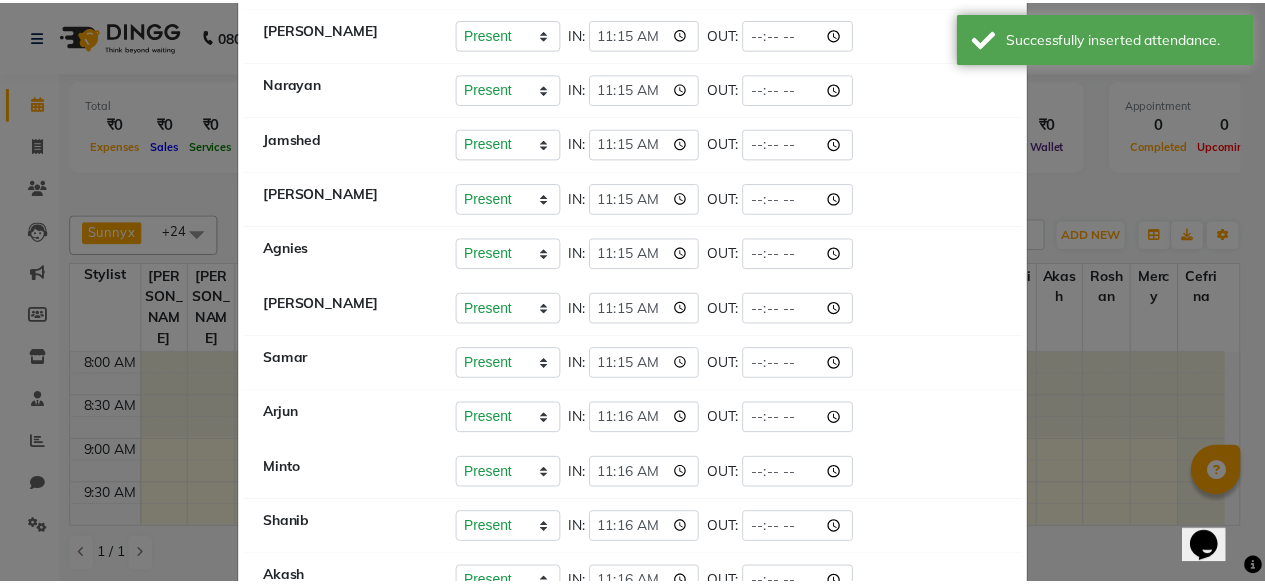 scroll, scrollTop: 660, scrollLeft: 0, axis: vertical 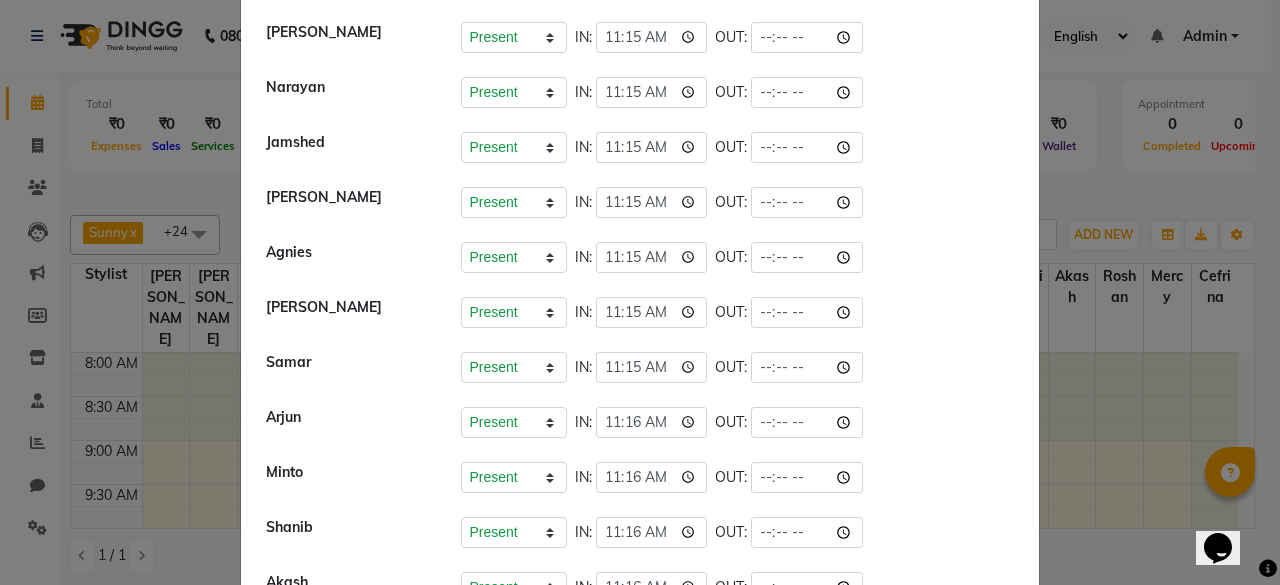 click on "Attendance ×   [PERSON_NAME]   Present   Absent   Late   Half Day   Weekly Off  IN:  11:15 OUT:   [PERSON_NAME]   Present   Absent   Late   Half Day   Weekly Off  IN:  OUT:   [PERSON_NAME]   Present   Absent   Late   Half Day   Weekly Off  IN:  11:19 OUT:   ⁠Vikas   Present   Absent   Late   Half Day   Weekly Off  IN:  11:28 OUT:   ⁠Raman   Present   Absent   Late   Half Day   Weekly Off  IN:  11:15 OUT:    ⁠Usman   Present   Absent   Late   Half Day   Weekly Off  IN:  11:15 OUT:   [PERSON_NAME]   Present   Absent   Late   Half Day   Weekly Off  IN:  11:15 OUT:   [PERSON_NAME]   Present   Absent   Late   Half Day   Weekly Off  IN:  11:15 OUT:   [PERSON_NAME]   Present   Absent   Late   Half Day   Weekly Off  IN:  11:15 OUT:    Sunny   ⁠Rohit   Present   Absent   Late   Half Day   Weekly Off  IN:  11:15 OUT:   [PERSON_NAME]   Present   Absent   Late   Half Day   Weekly Off  IN:  11:15 OUT:   ⁠[PERSON_NAME]   Present   Absent   Late   Half Day   Weekly Off  IN:  11:15 OUT:   Jamshed   Present   Absent   Late   Half Day   Weekly Off  IN:  11:15 OUT:   [PERSON_NAME]" 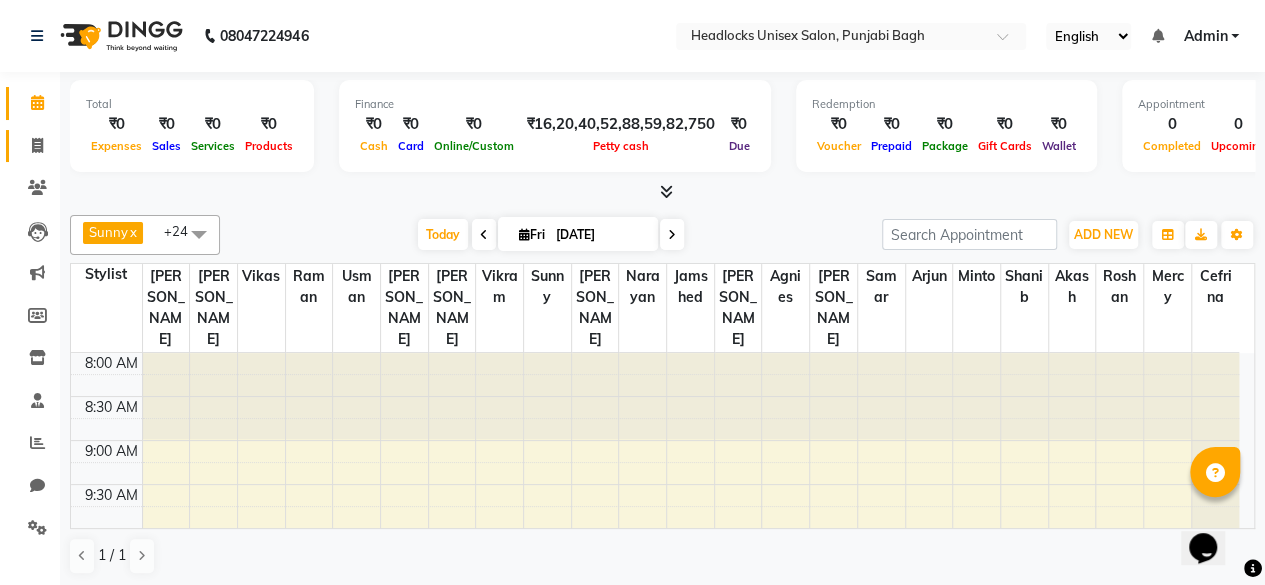 click on "Invoice" 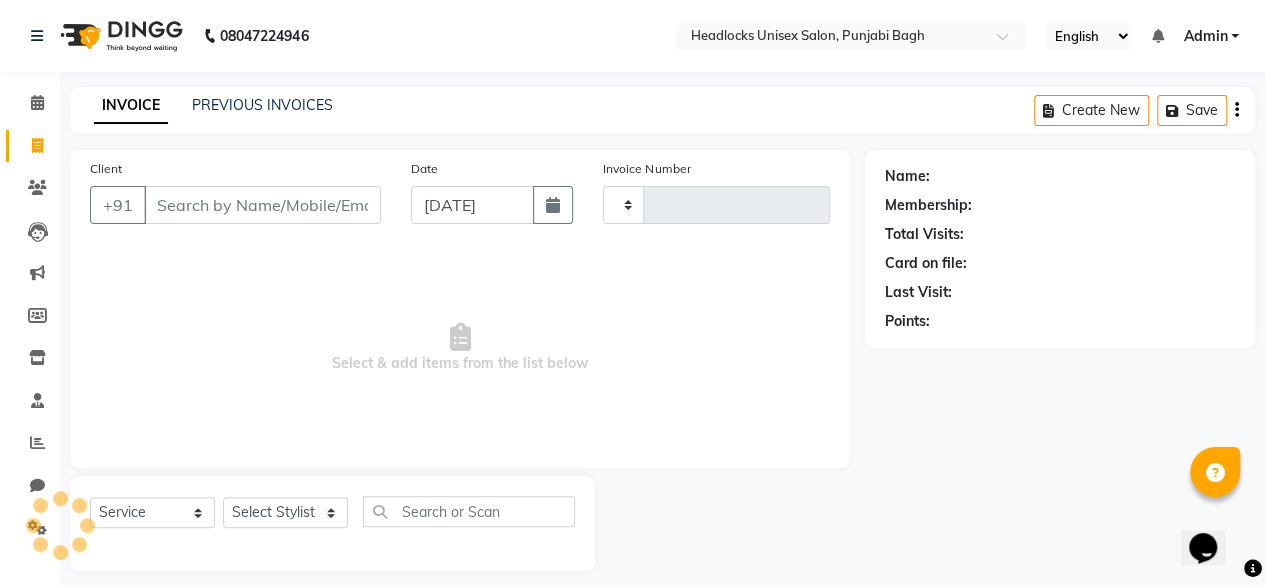 type on "3607" 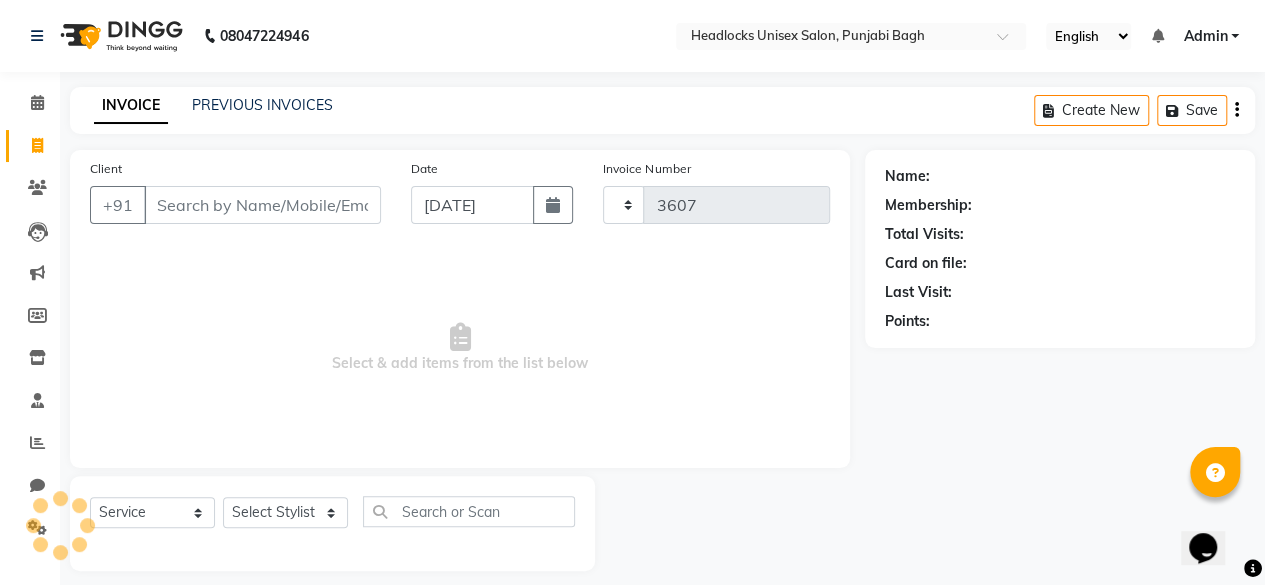 select on "7719" 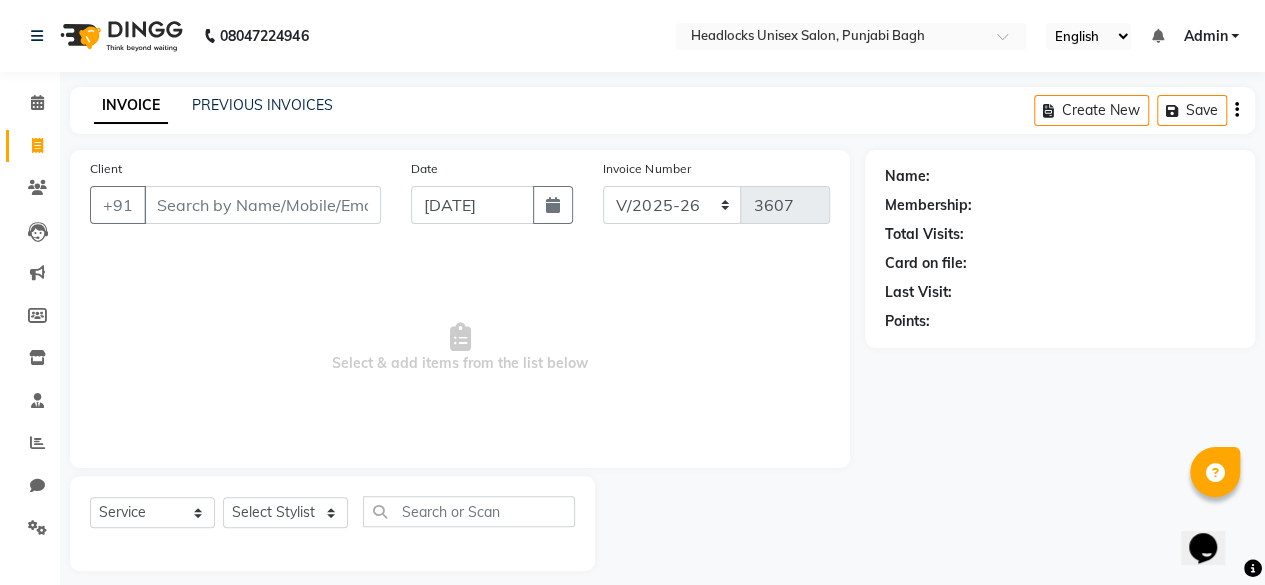 click on "Client" at bounding box center [262, 205] 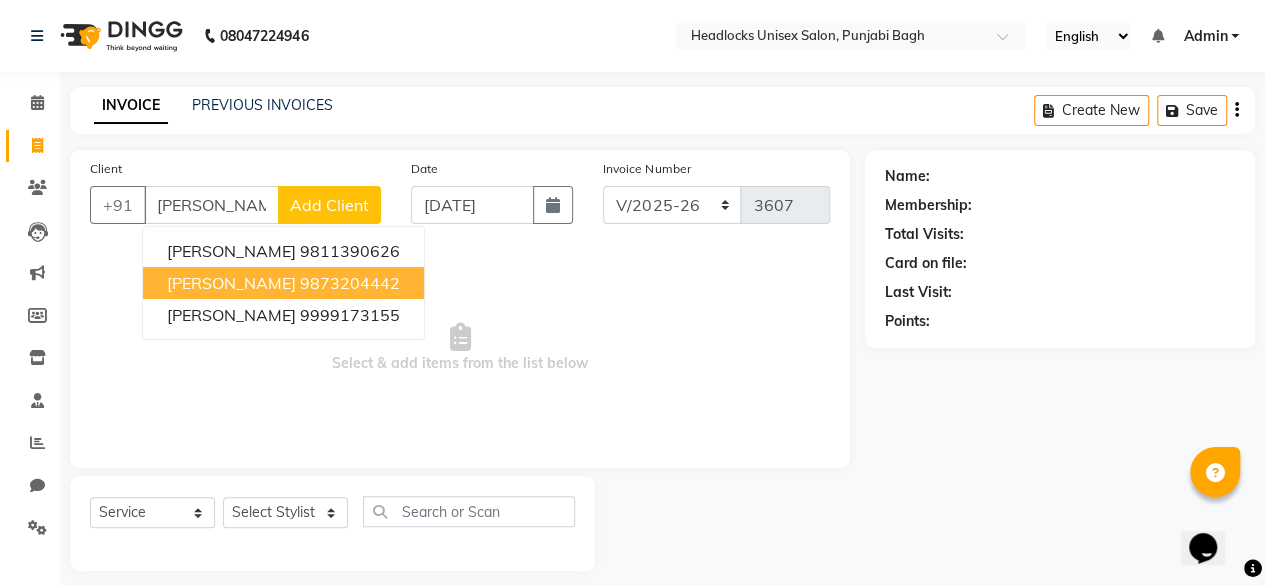 click on "[PERSON_NAME]" at bounding box center (231, 283) 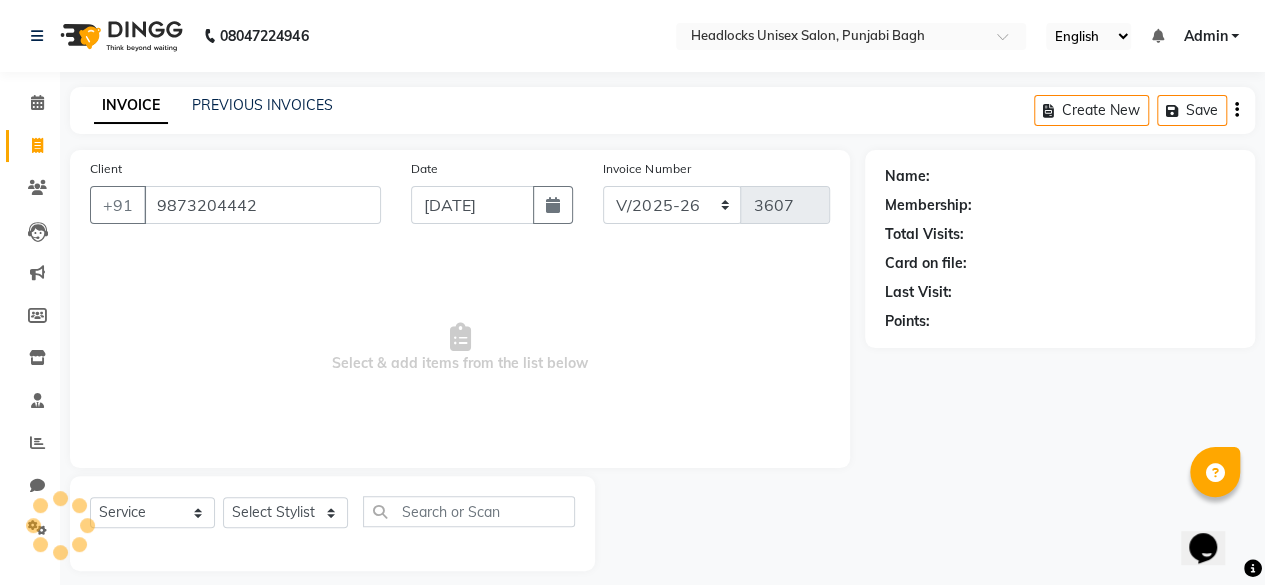 type on "9873204442" 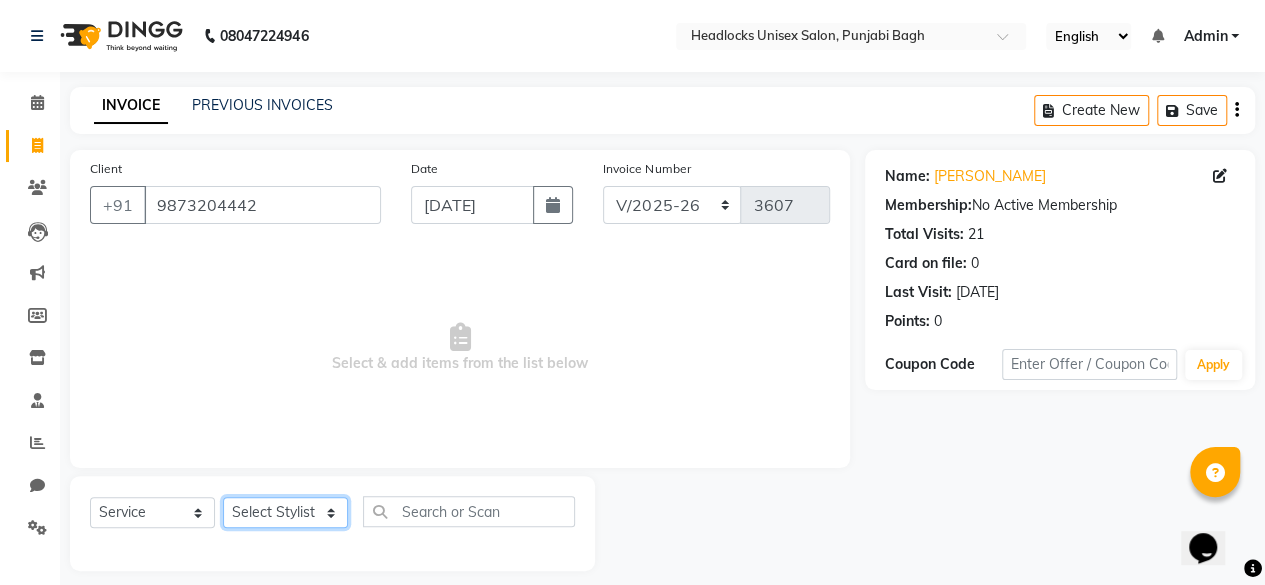 click on "Select Stylist ⁠Agnies ⁠[PERSON_NAME] [PERSON_NAME] [PERSON_NAME] kunal [PERSON_NAME] mercy ⁠Minto ⁠[PERSON_NAME]  [PERSON_NAME] priyanka [PERSON_NAME] ⁠[PERSON_NAME] ⁠[PERSON_NAME] [PERSON_NAME] [PERSON_NAME]  Sunny ⁠[PERSON_NAME] ⁠[PERSON_NAME]" 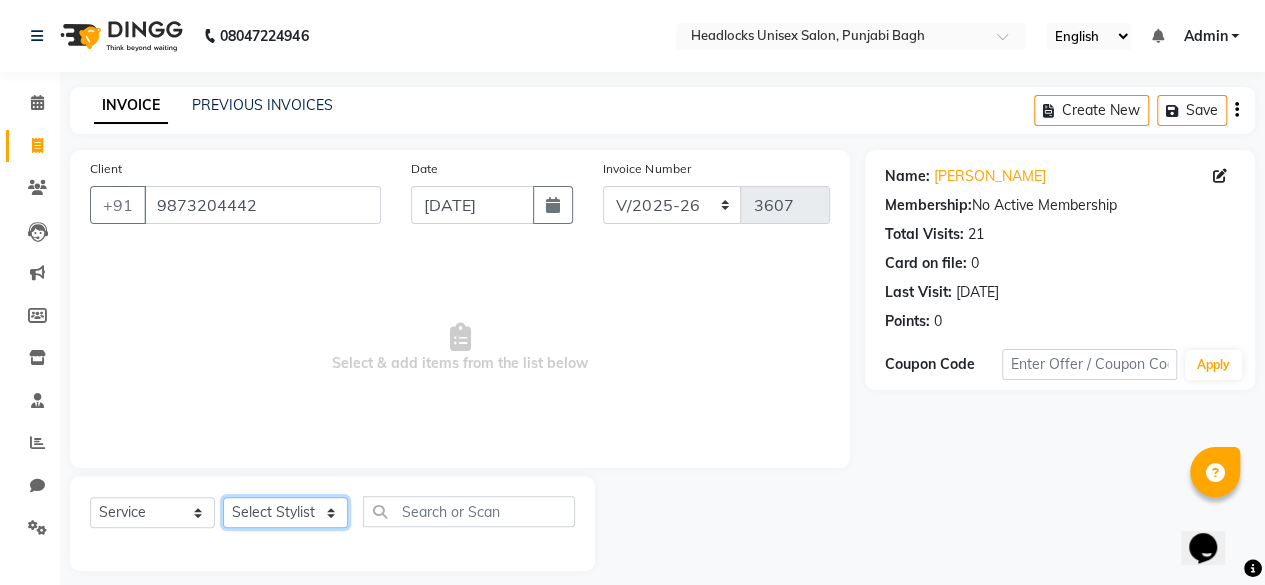 select on "69052" 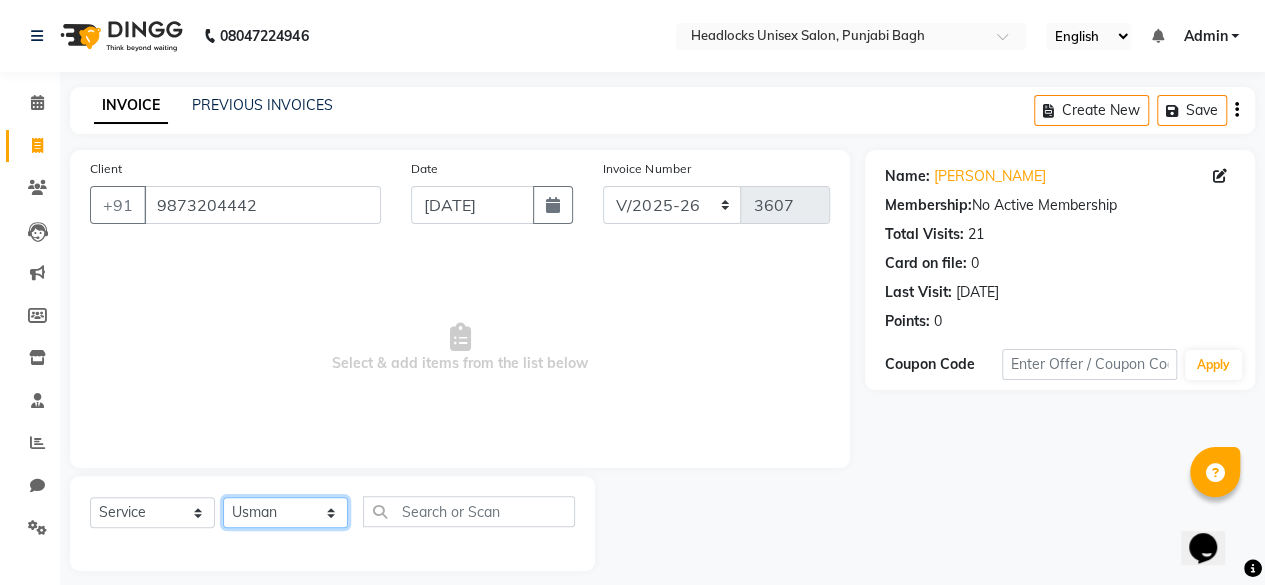 click on "Select Stylist ⁠Agnies ⁠[PERSON_NAME] [PERSON_NAME] [PERSON_NAME] kunal [PERSON_NAME] mercy ⁠Minto ⁠[PERSON_NAME]  [PERSON_NAME] priyanka [PERSON_NAME] ⁠[PERSON_NAME] ⁠[PERSON_NAME] [PERSON_NAME] [PERSON_NAME]  Sunny ⁠[PERSON_NAME] ⁠[PERSON_NAME]" 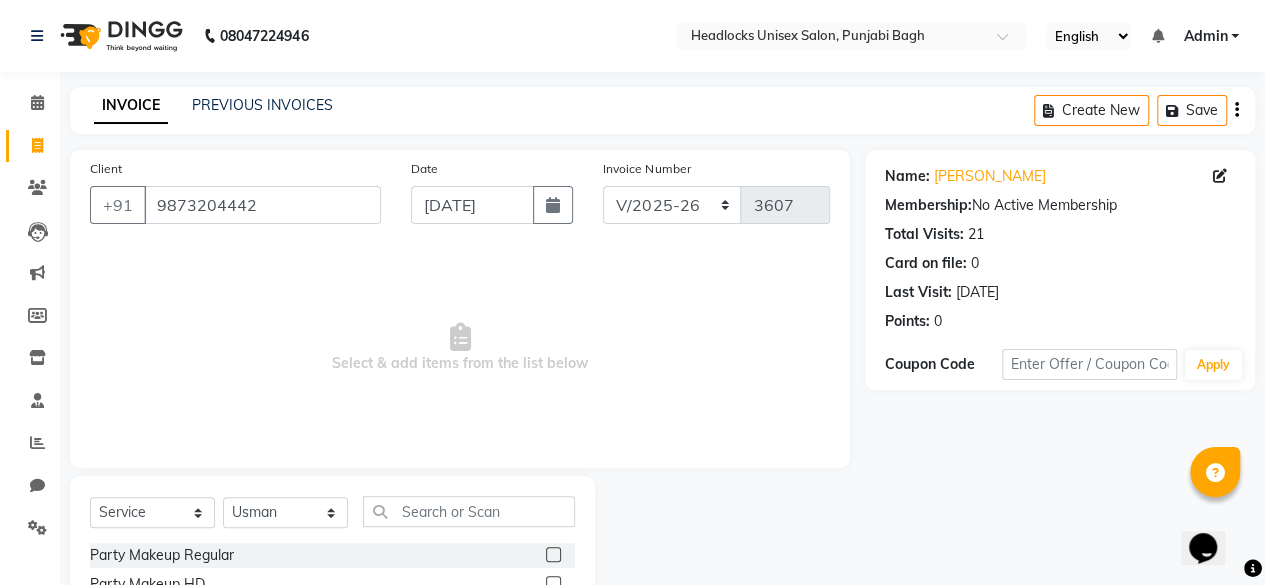 click on "Select  Service  Product  Membership  Package Voucher Prepaid Gift Card  Select Stylist ⁠Agnies ⁠[PERSON_NAME] Cefrina  [PERSON_NAME] [PERSON_NAME] [PERSON_NAME] kunal [PERSON_NAME] mercy ⁠Minto ⁠[PERSON_NAME]  [PERSON_NAME] priyanka [PERSON_NAME] ⁠[PERSON_NAME] ⁠[PERSON_NAME] [PERSON_NAME] [PERSON_NAME]  Sunny ⁠[PERSON_NAME]  ⁠Usman ⁠Vikas Vikram Party Makeup Regular  Party Makeup HD  Party Makeup Air Brush  Party Makeup Celebrity  [PERSON_NAME] Makeup Regular  [PERSON_NAME] Makeup HD  [PERSON_NAME] Makeup Air Brush  Bridal Makeup Regular  Bridal Makeup HD  Bridal Makeup Air Brush  Bridal Makeup Celebrity  Eye makeup  eyeliner  lipsticks  Dressing  Eye lishes  Saree driping   Loreal Bleach  Oxy Bleach  Arms Bleach Fruit  Full Body Bleach  Body Polishing  d tan  Under arms bleach  Body massage   full legs bleach   Half legs bleach   Full arms bleach  Half arms bleach   Full front bleach   Half arms bleach   Full body bleach   Body scrub  Stomach bleach  Back massage   Foot massage  Hand massage  Head massage  Dry massage  Nail Extension" 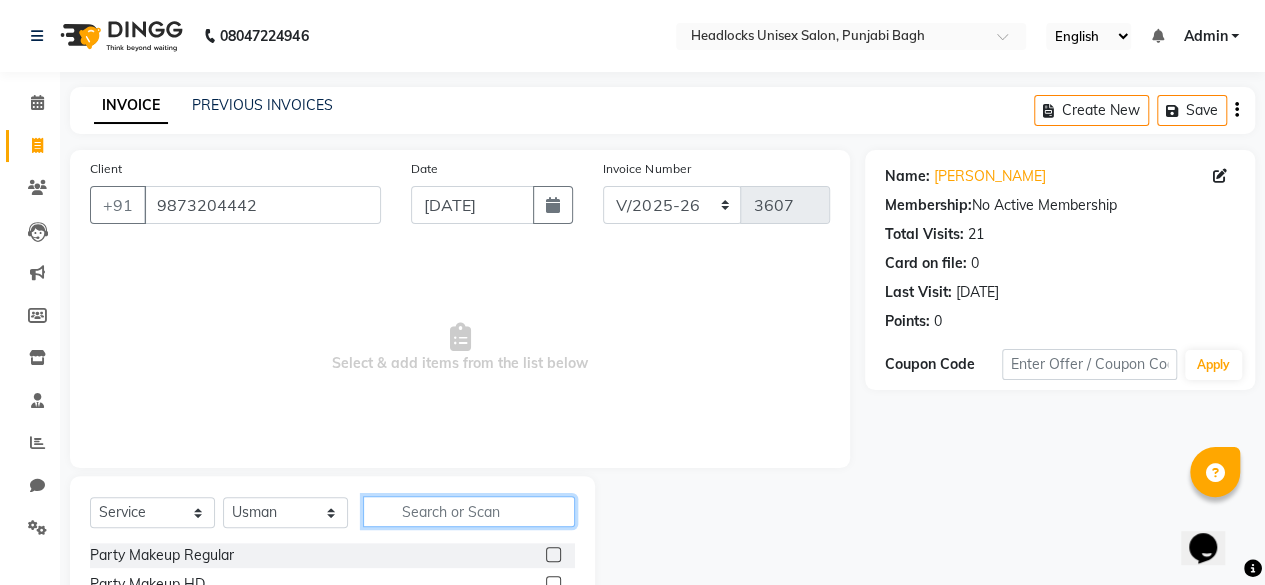 click 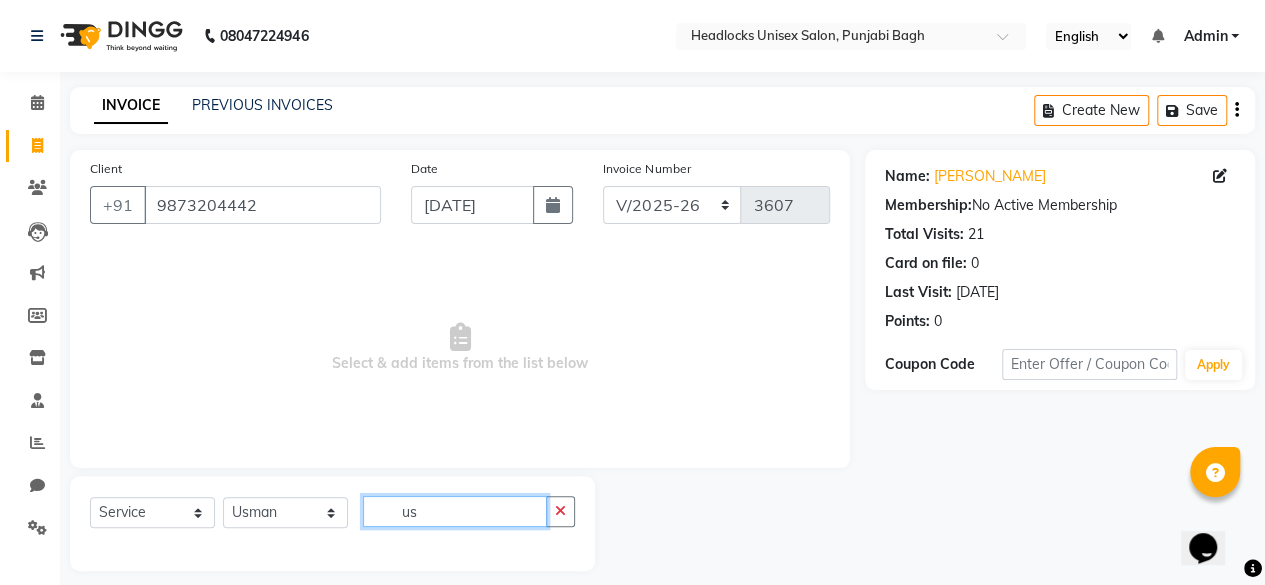 type on "u" 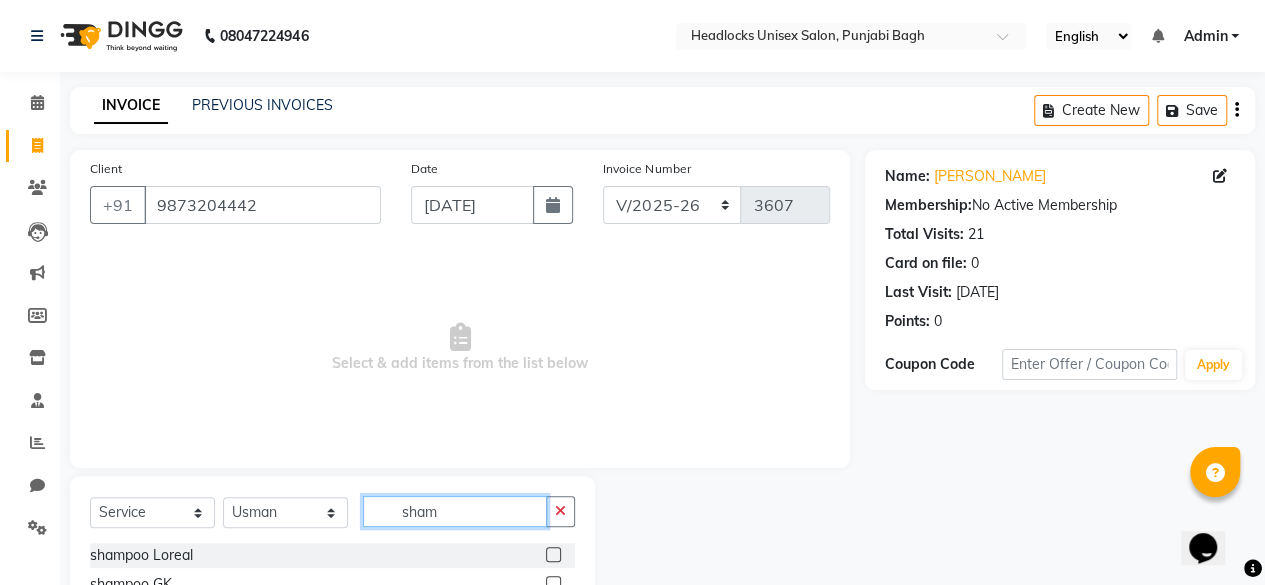 scroll, scrollTop: 104, scrollLeft: 0, axis: vertical 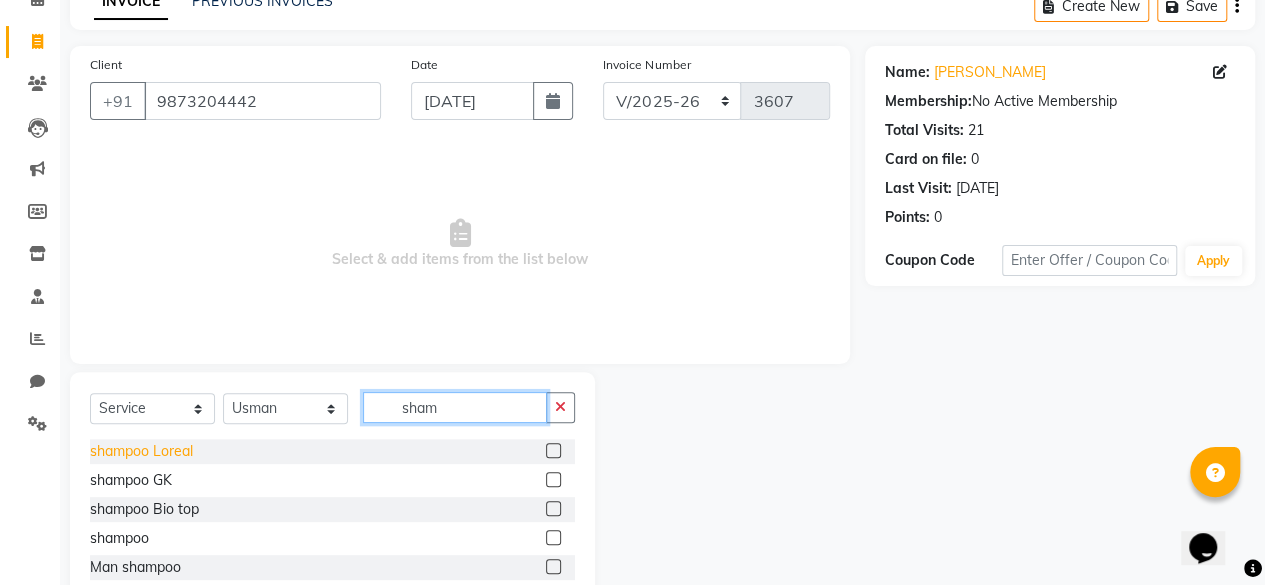 type on "sham" 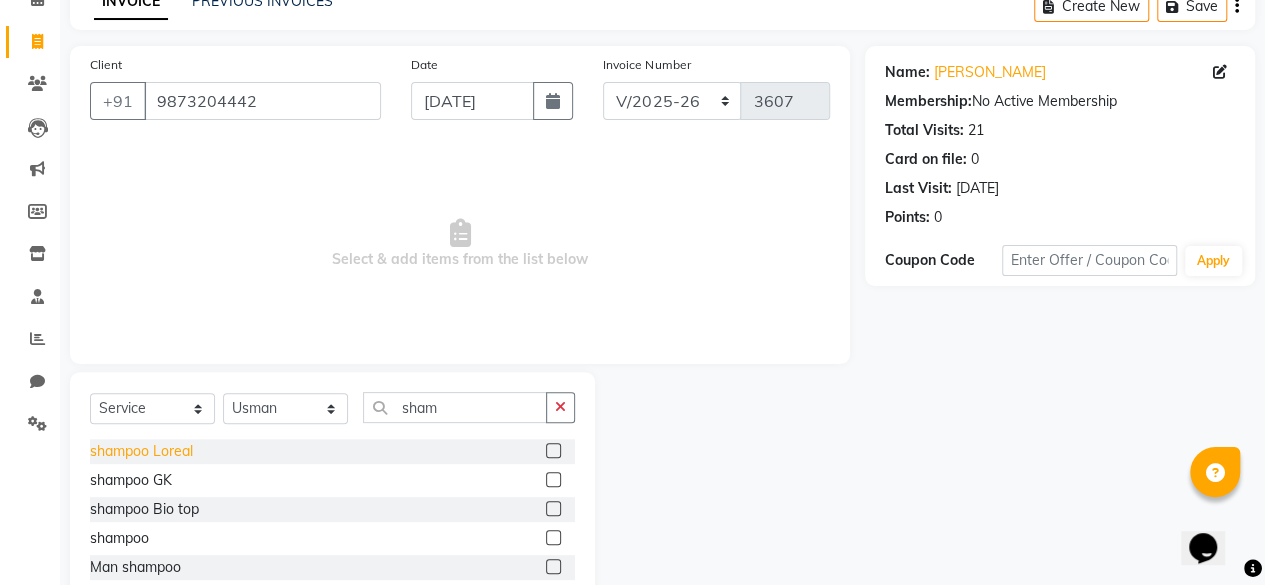click on "shampoo Loreal" 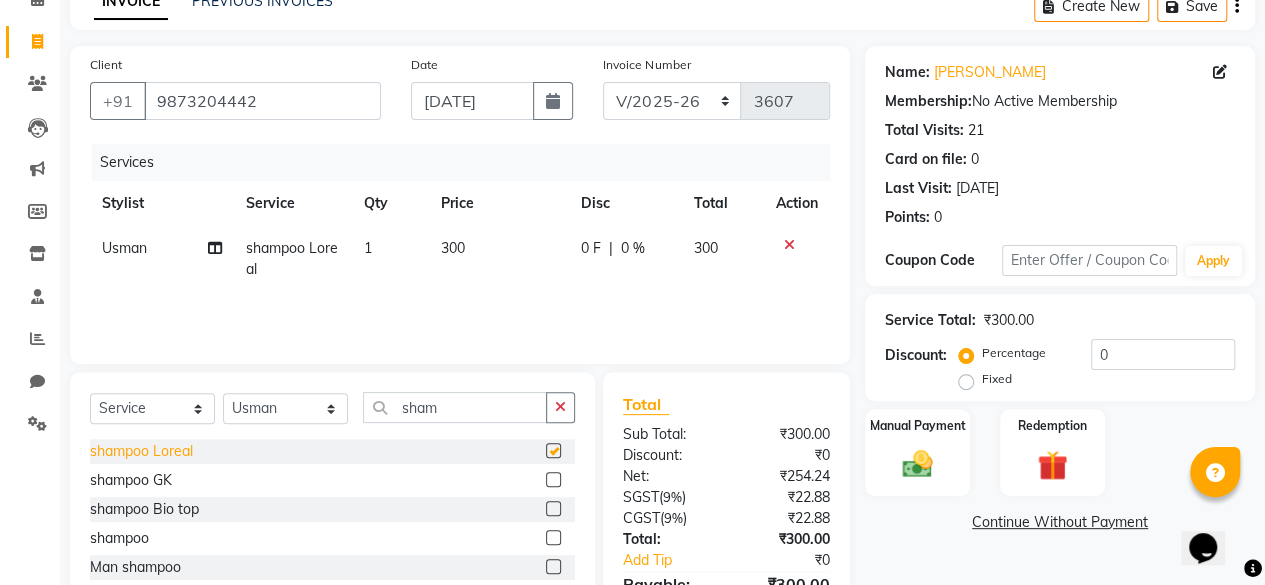 checkbox on "false" 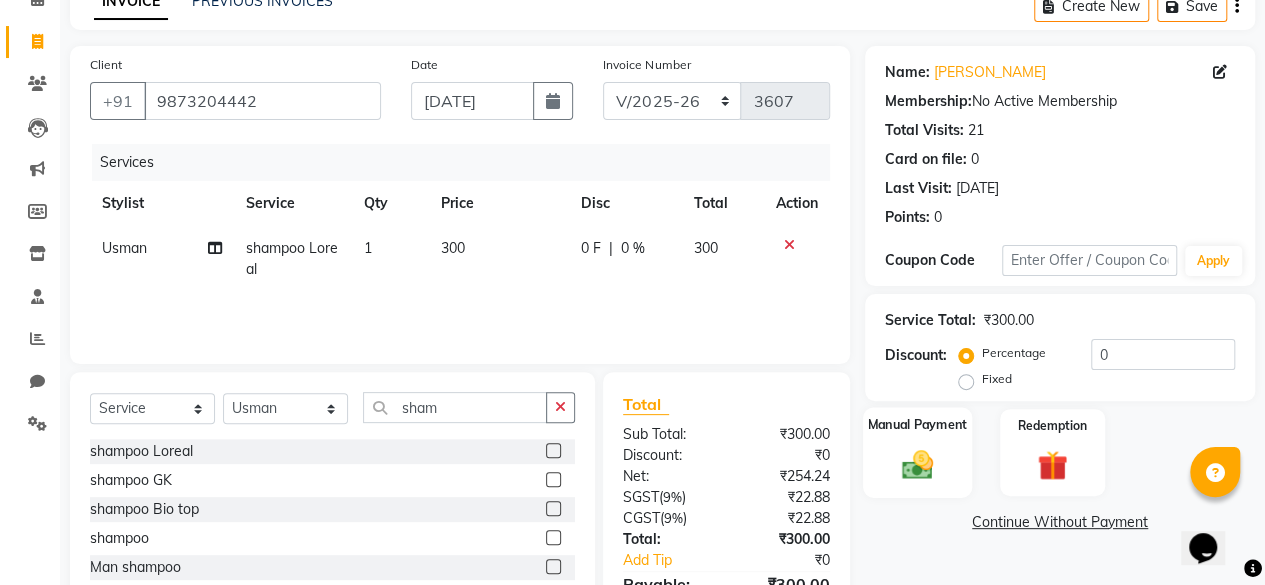 click on "Manual Payment" 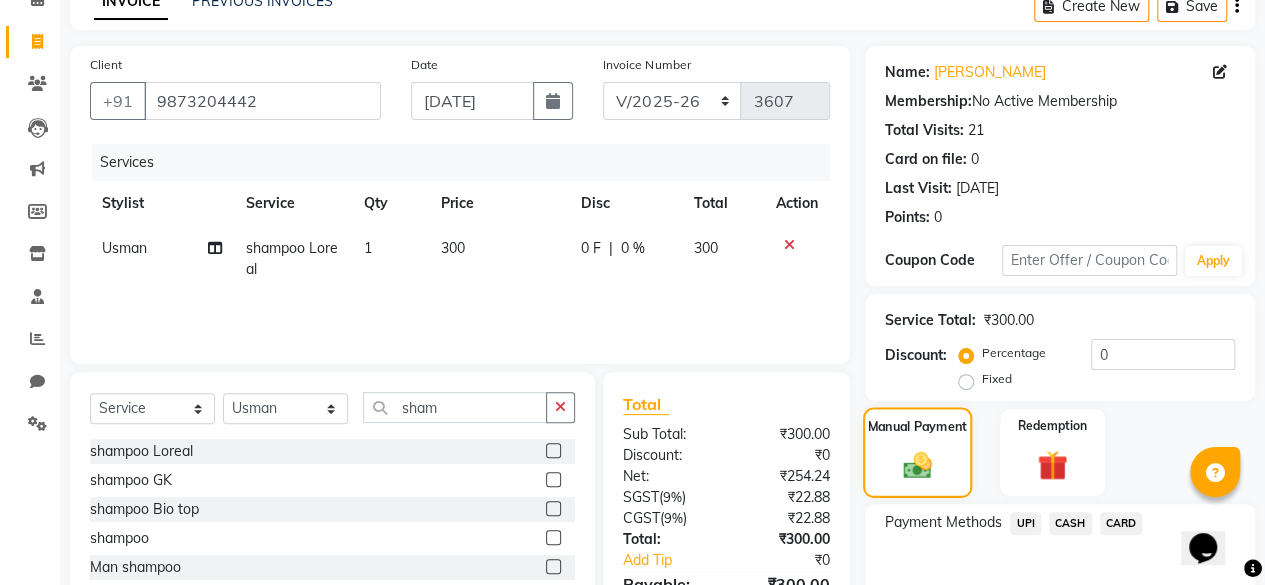 scroll, scrollTop: 215, scrollLeft: 0, axis: vertical 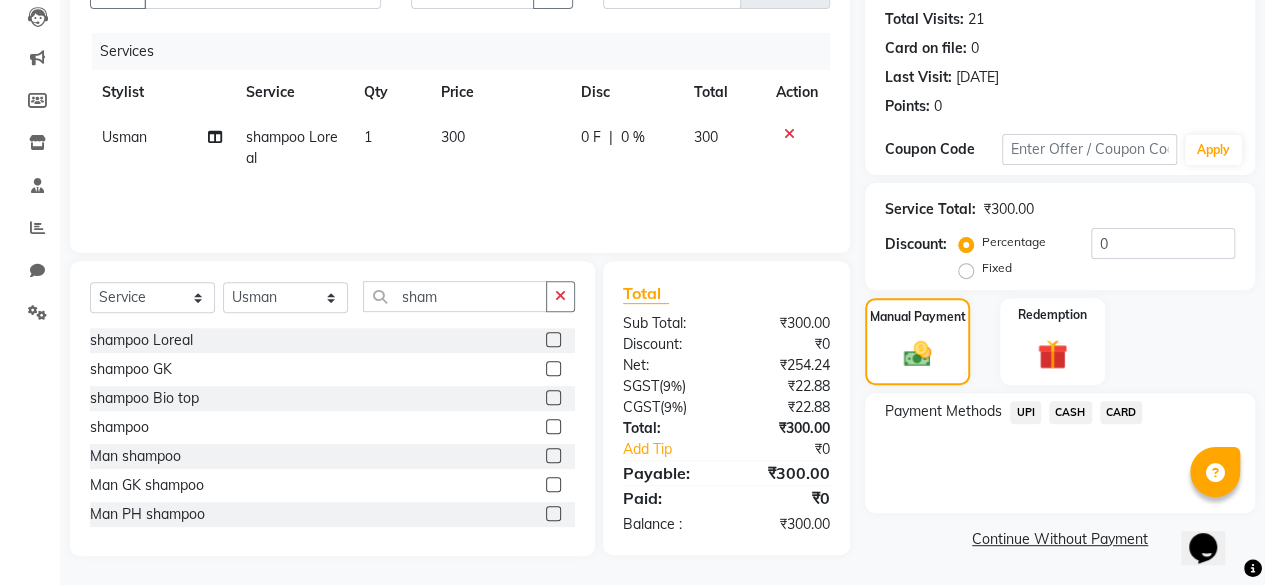 click on "UPI" 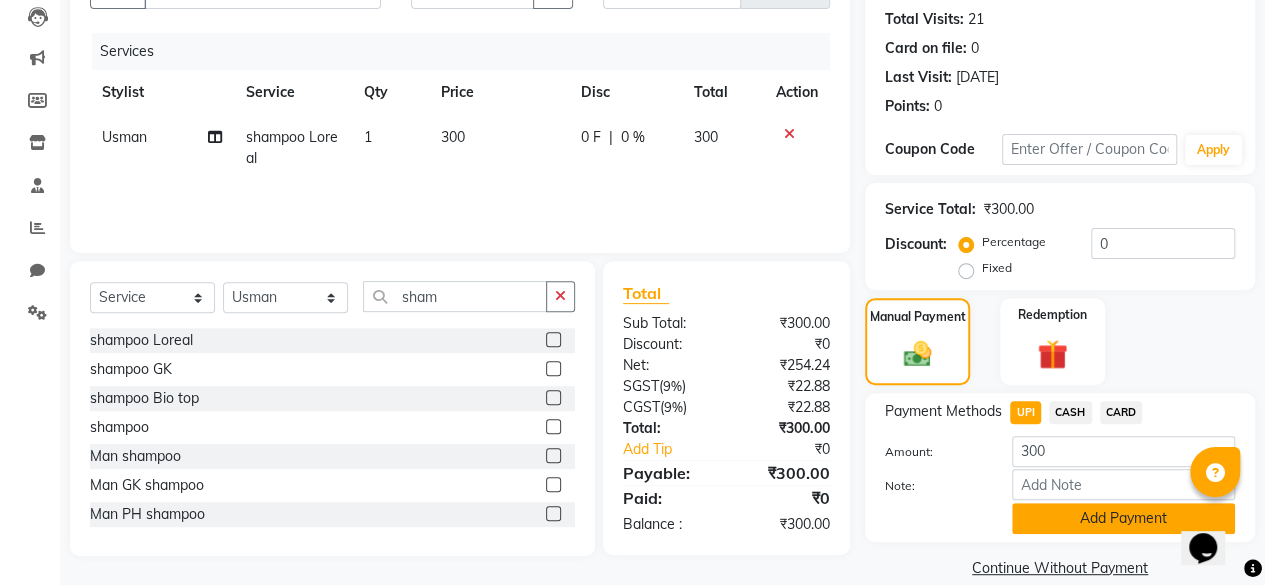 click on "Add Payment" 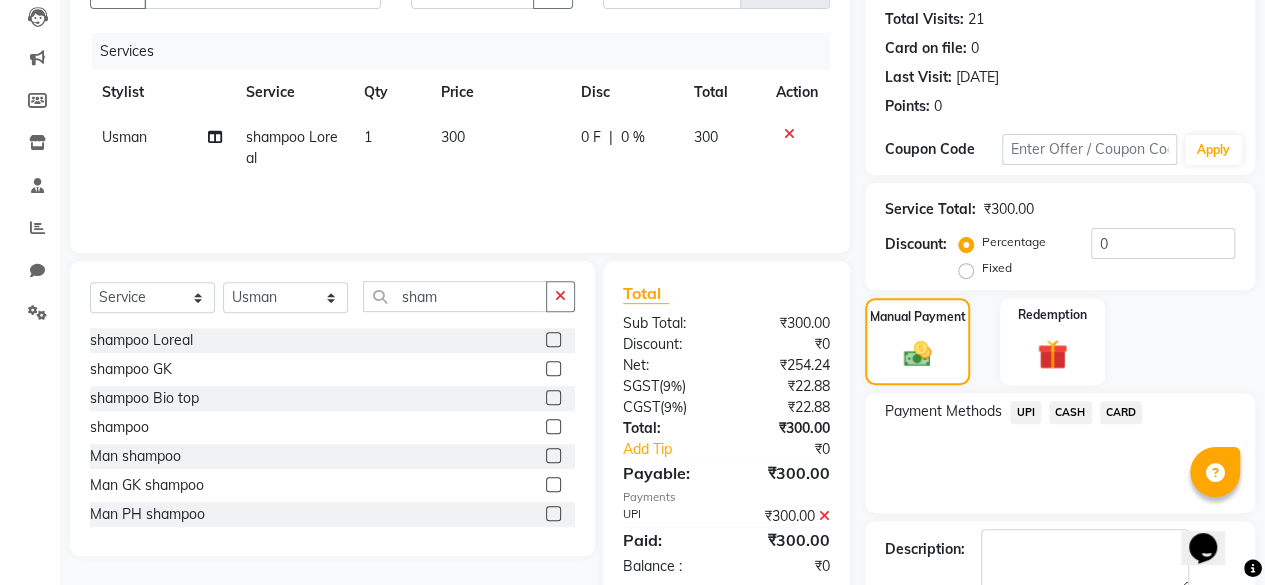 click on "UPI" 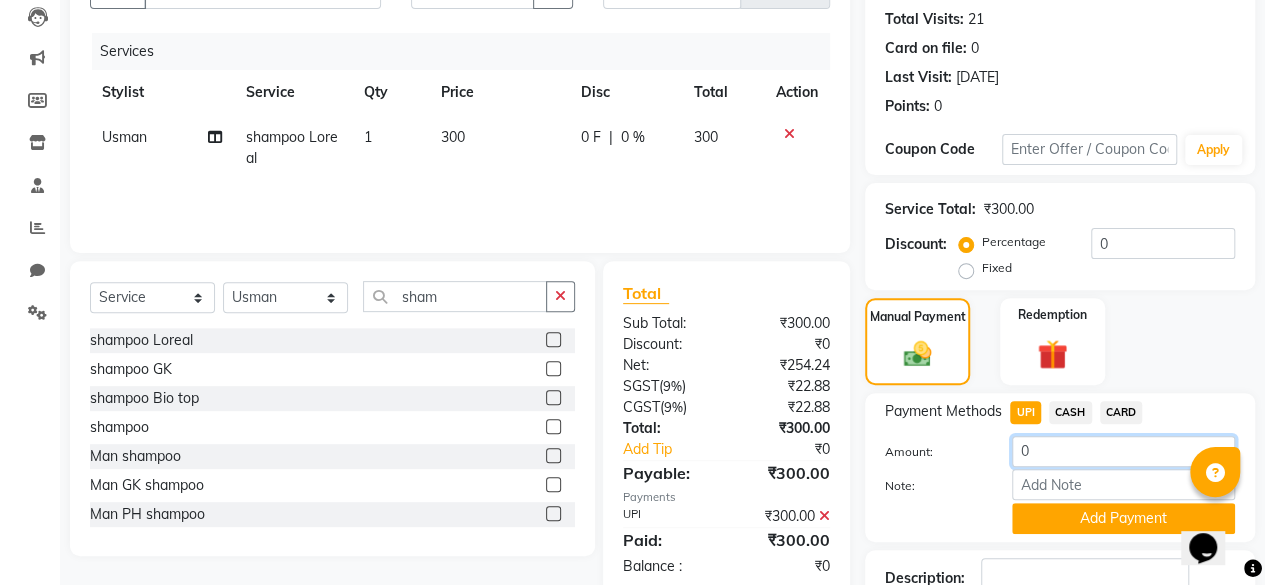 click on "0" 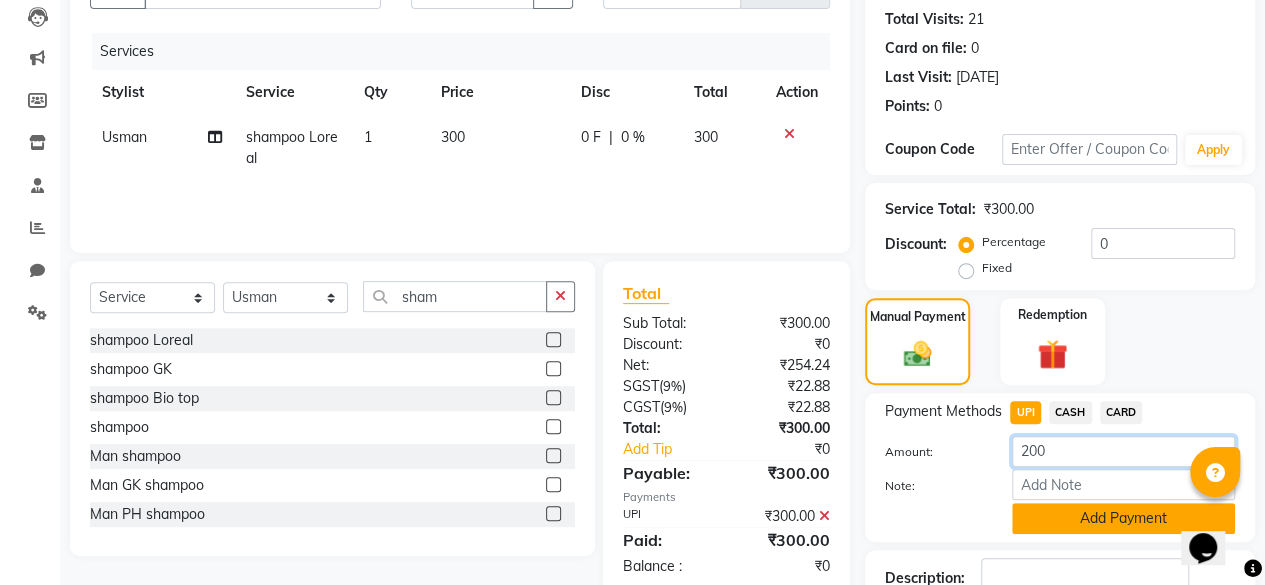 type on "200" 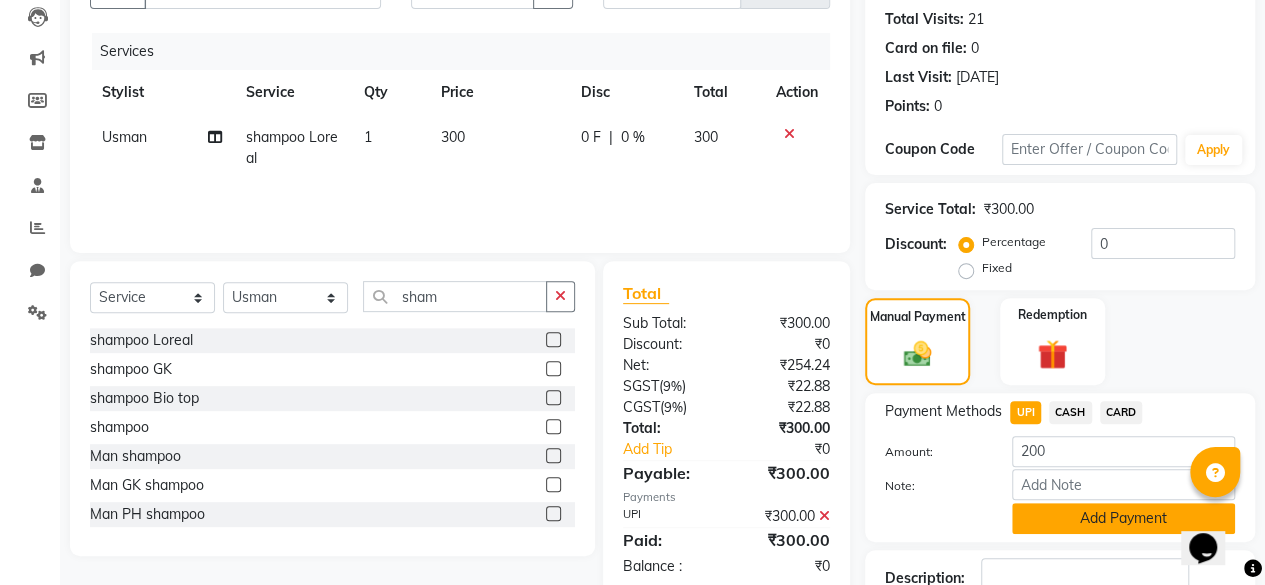 click on "Add Payment" 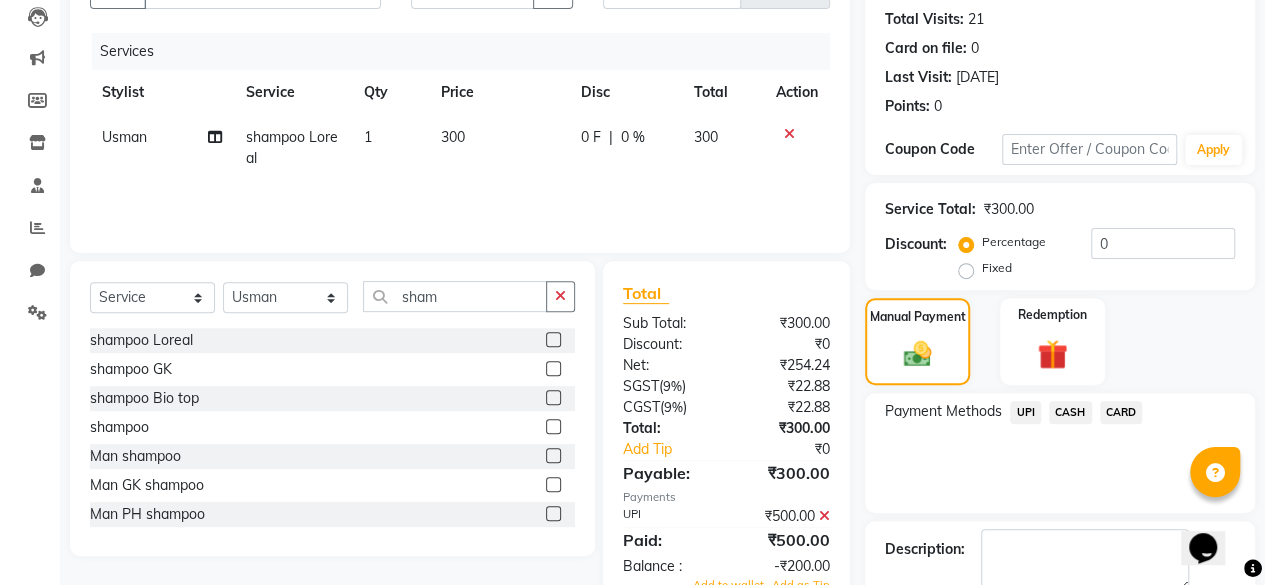 scroll, scrollTop: 324, scrollLeft: 0, axis: vertical 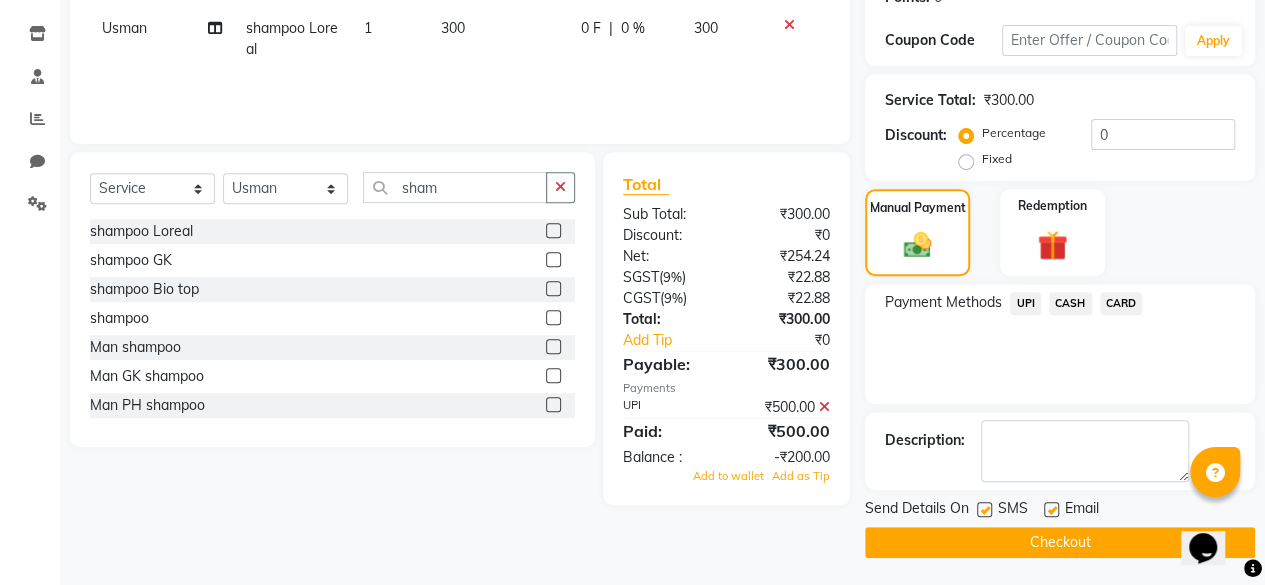 click 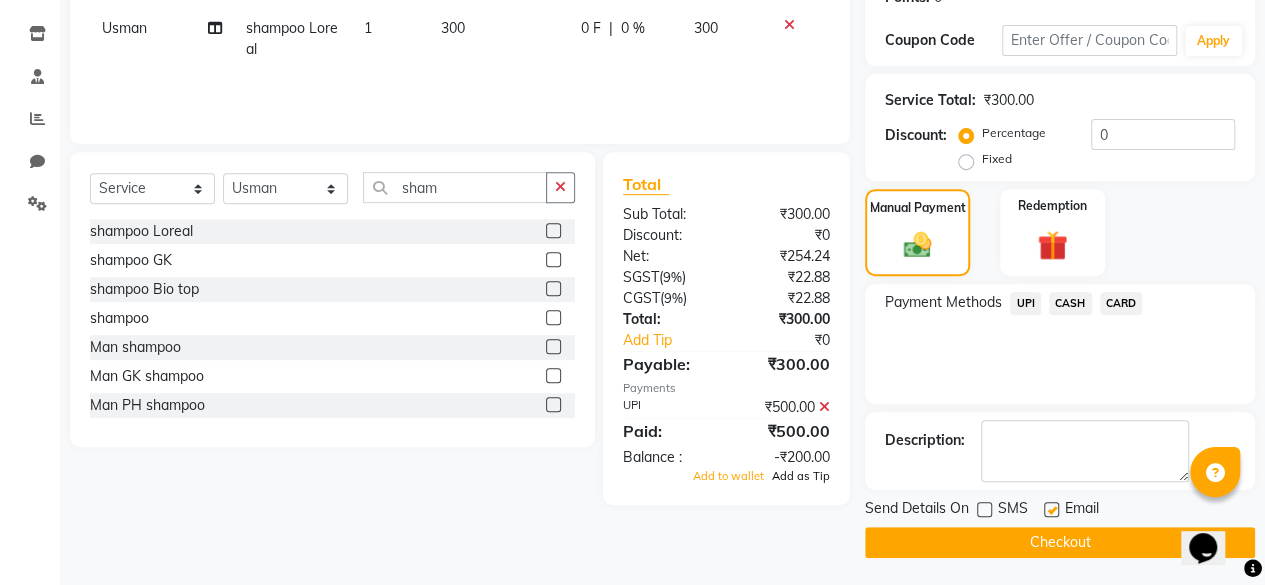 click on "Add as Tip" 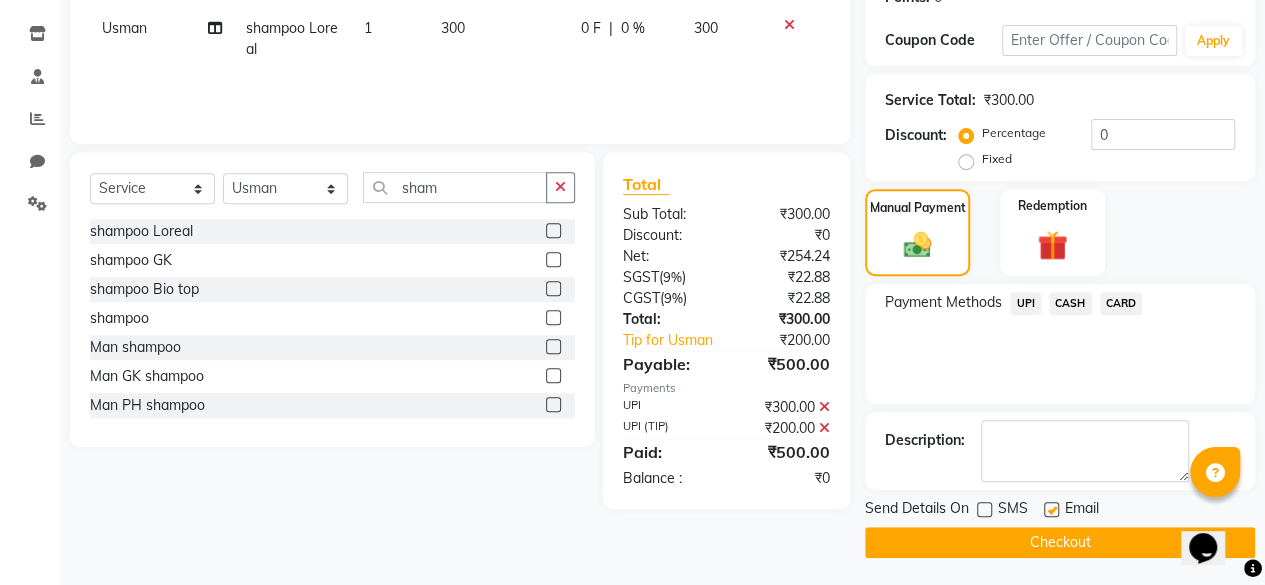 click on "Checkout" 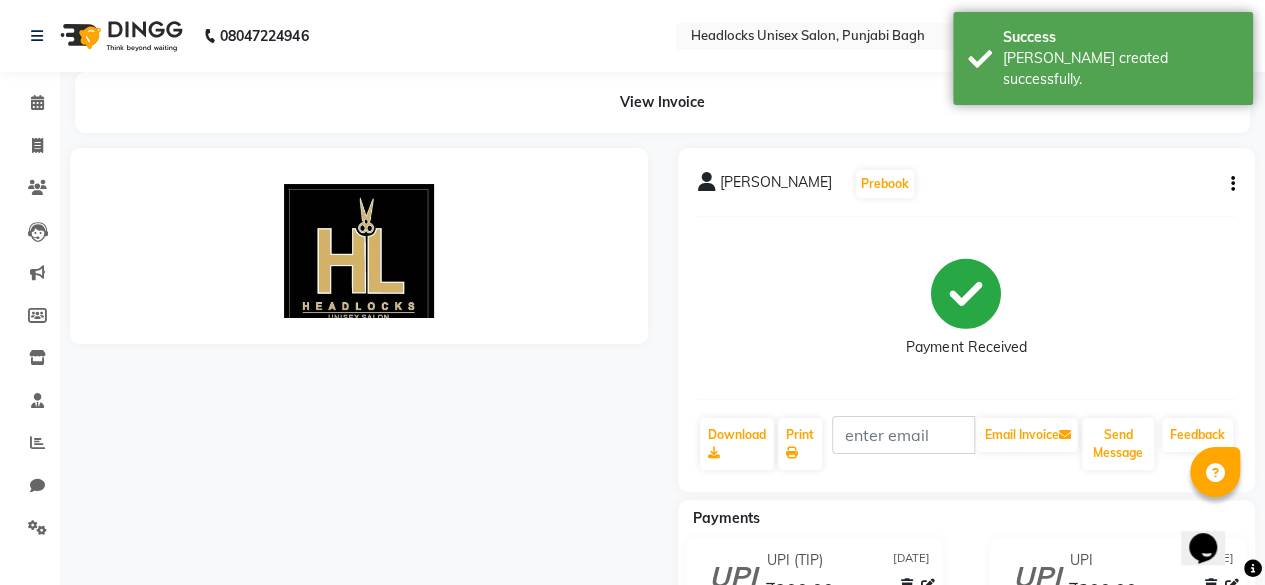 scroll, scrollTop: 0, scrollLeft: 0, axis: both 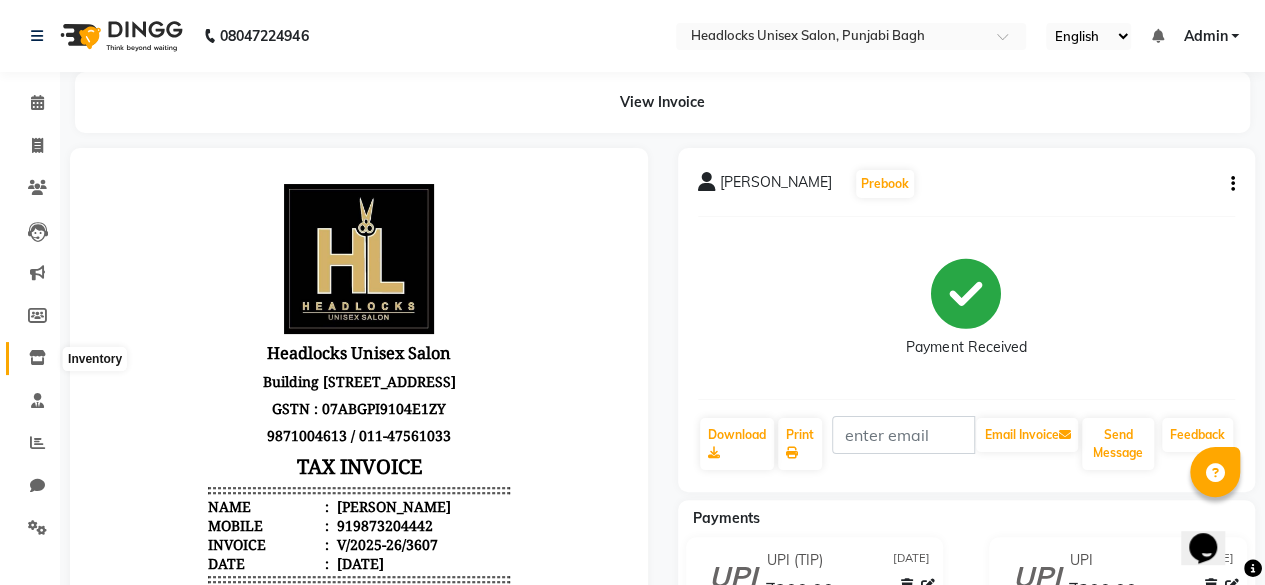 click 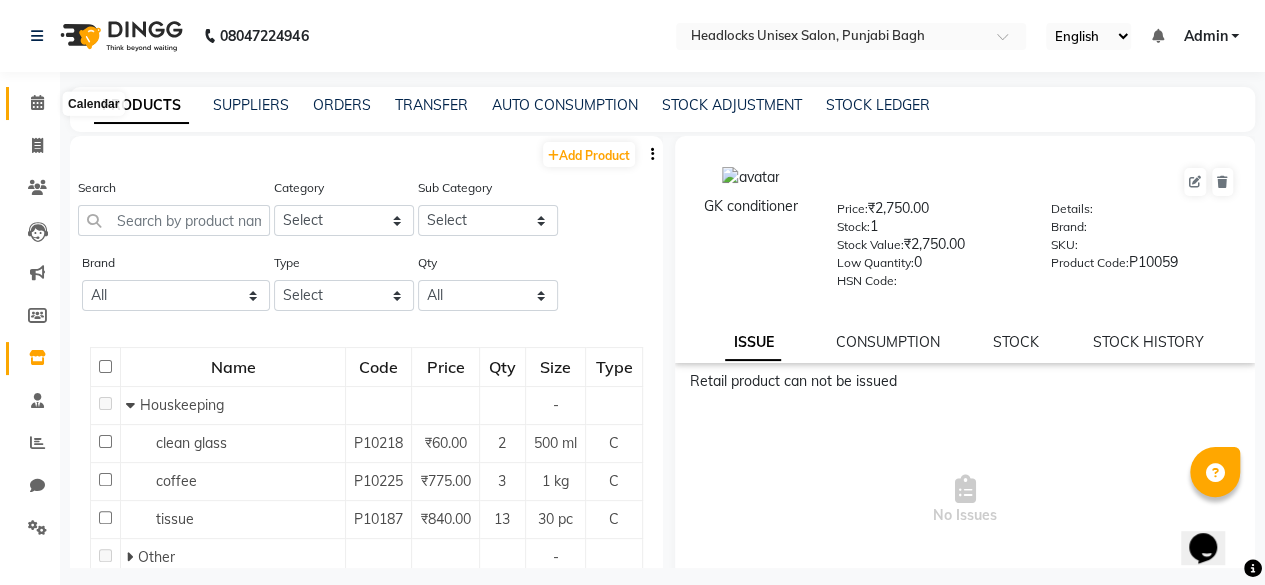 click 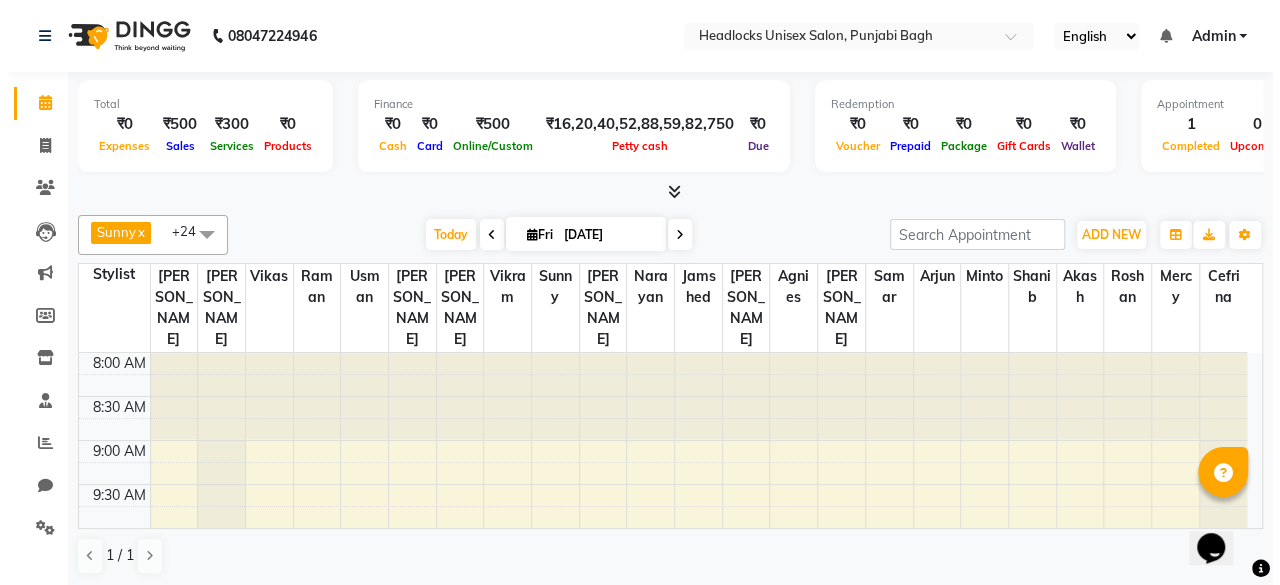 scroll, scrollTop: 0, scrollLeft: 0, axis: both 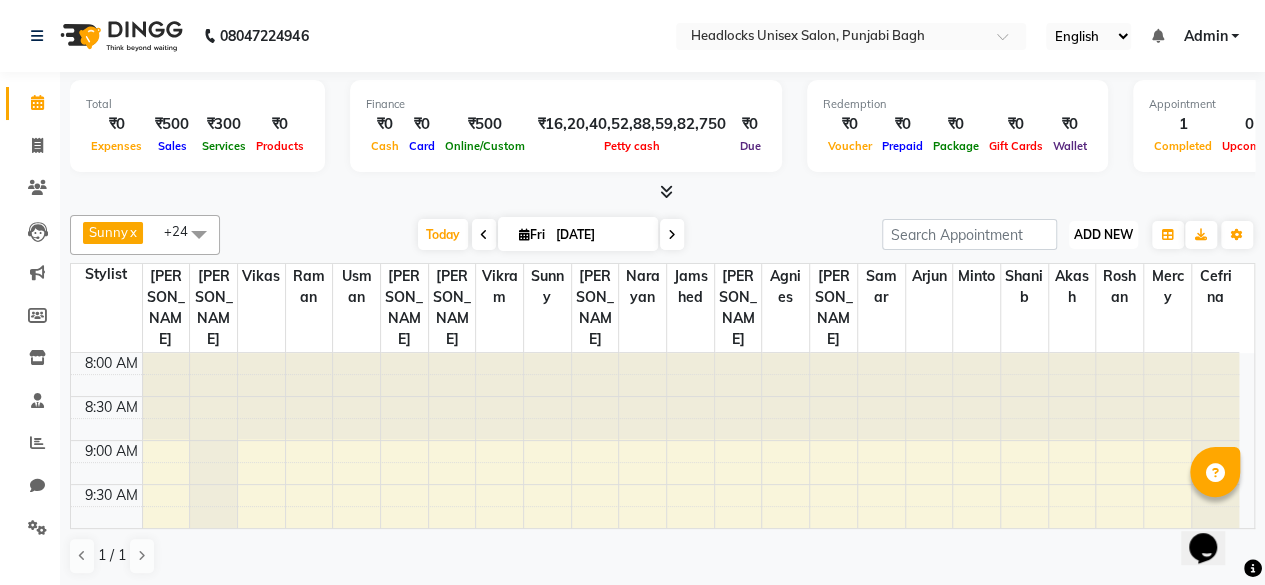 click on "ADD NEW" at bounding box center (1103, 234) 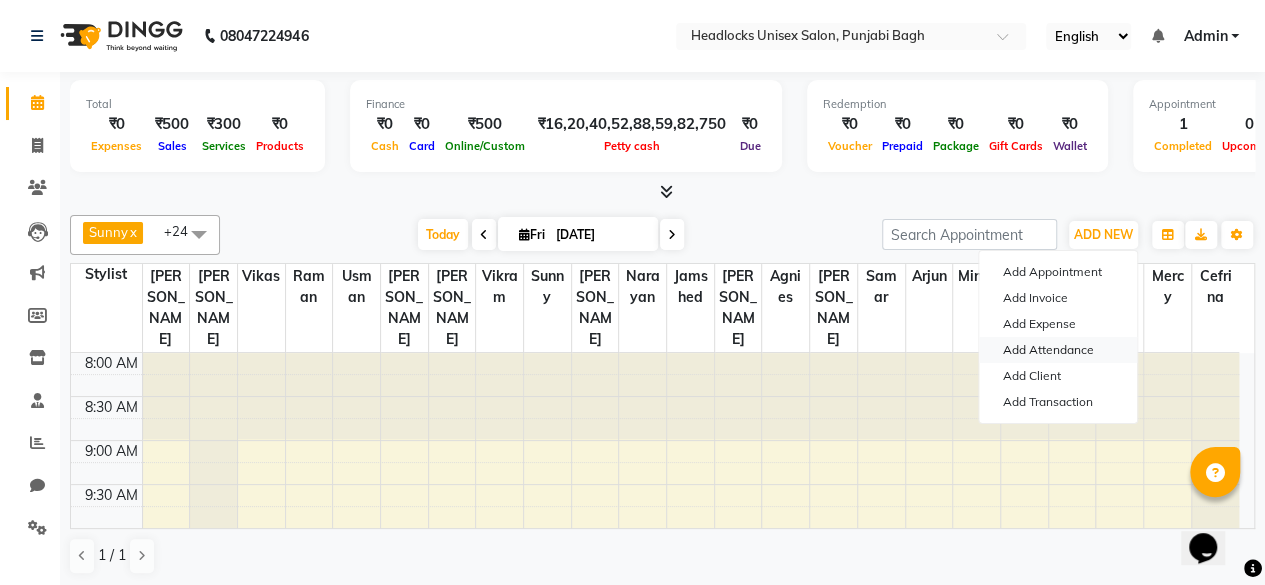 click on "Add Attendance" at bounding box center [1058, 350] 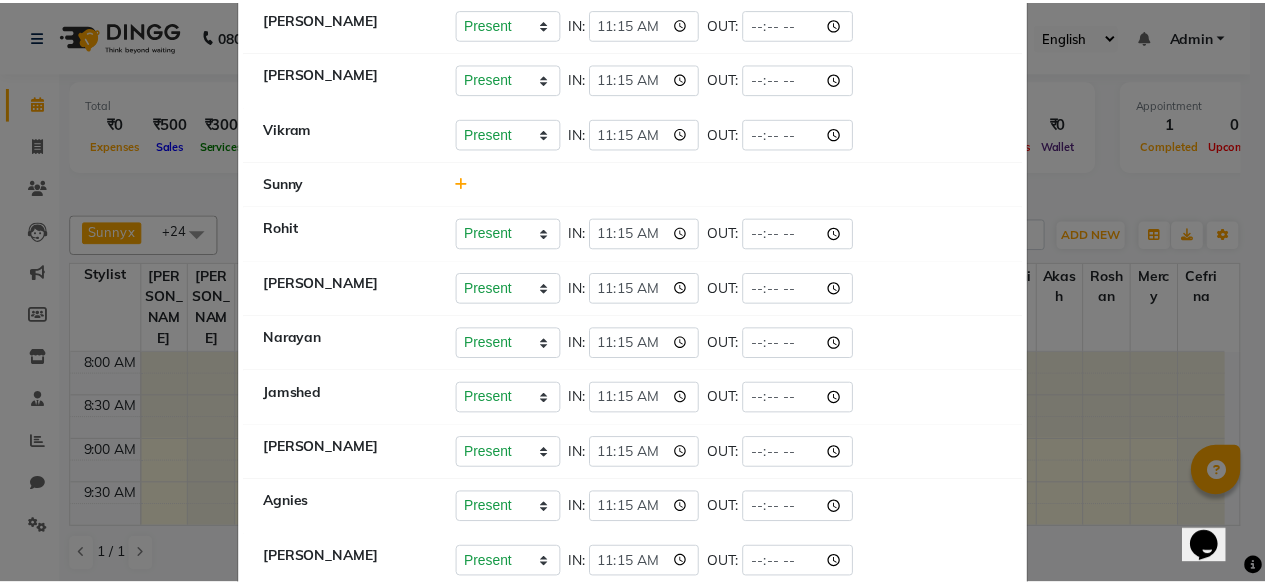 scroll, scrollTop: 406, scrollLeft: 0, axis: vertical 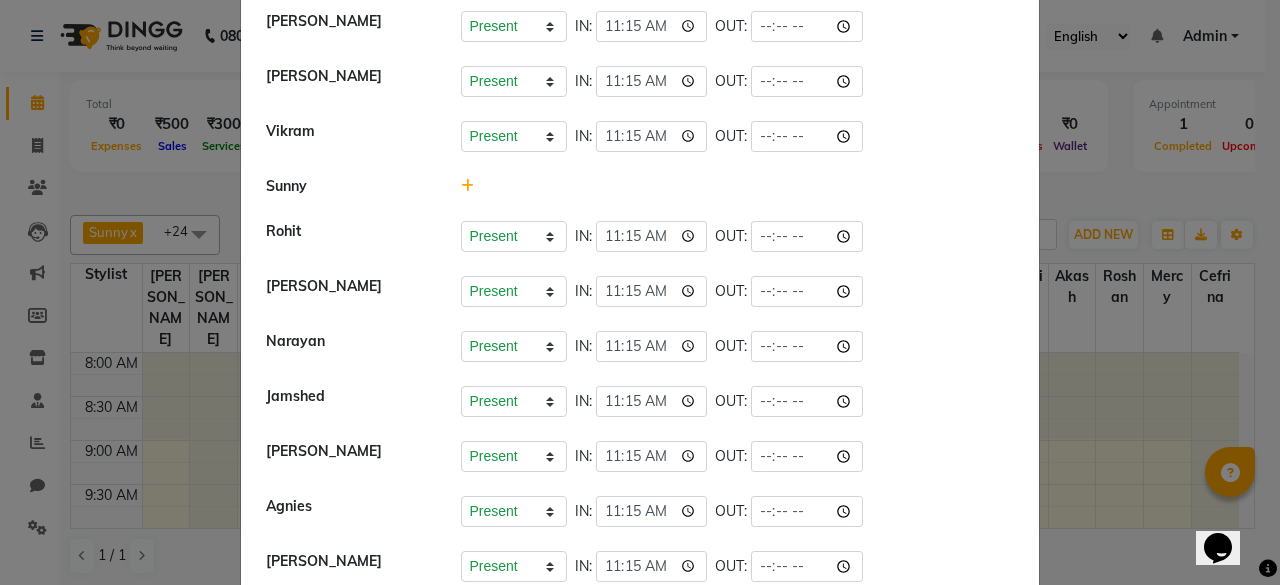 click 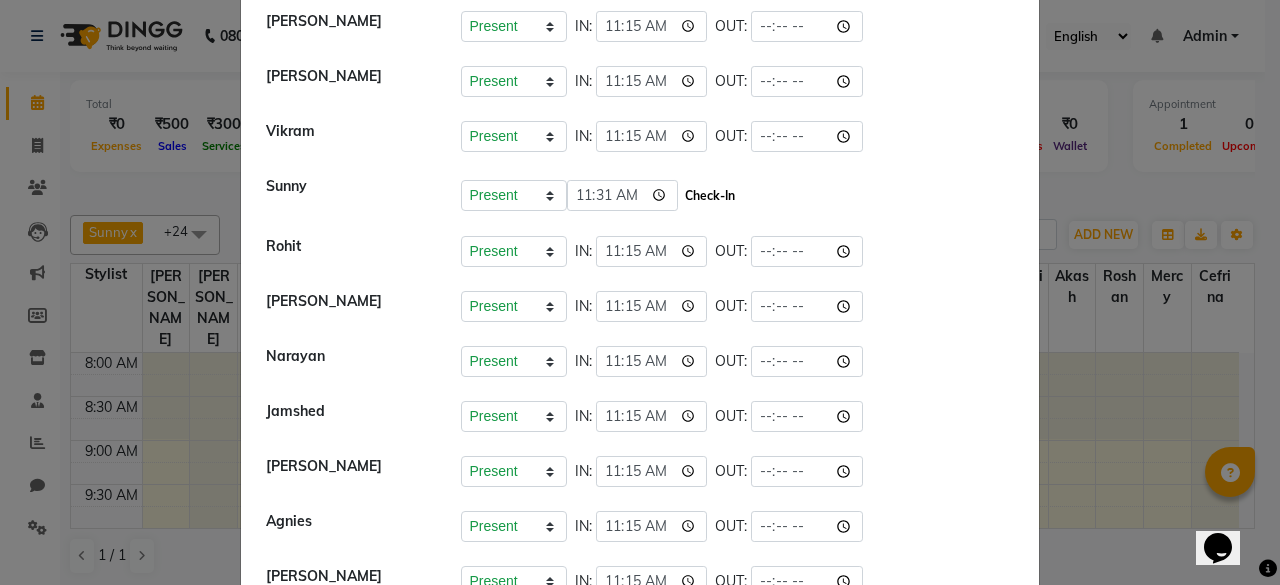click on "Check-In" 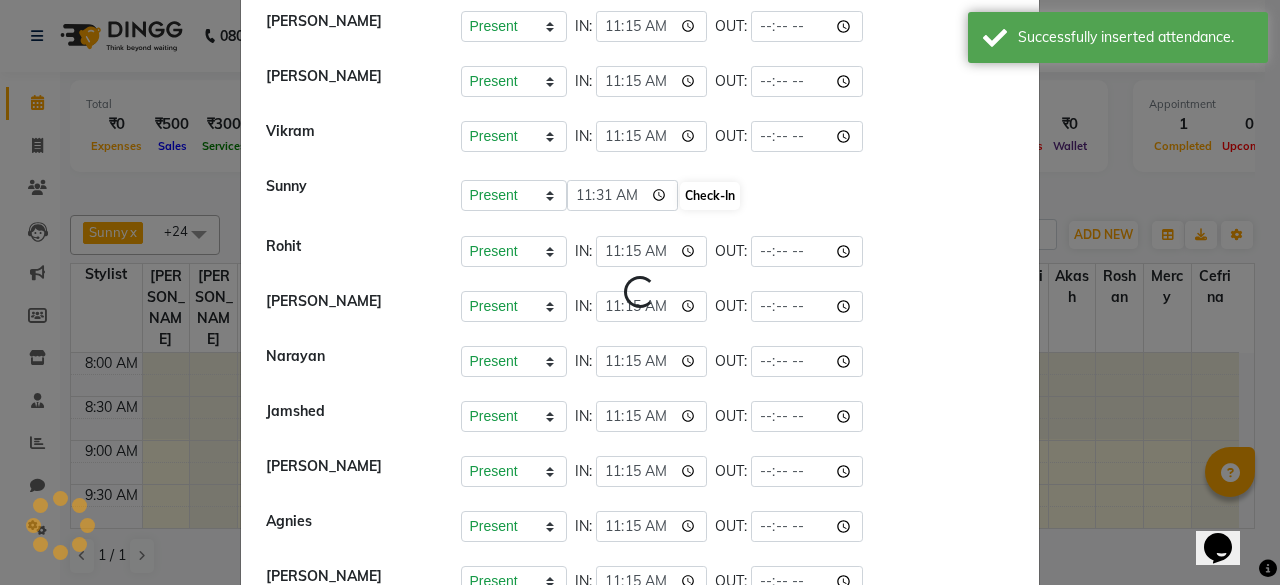 select on "A" 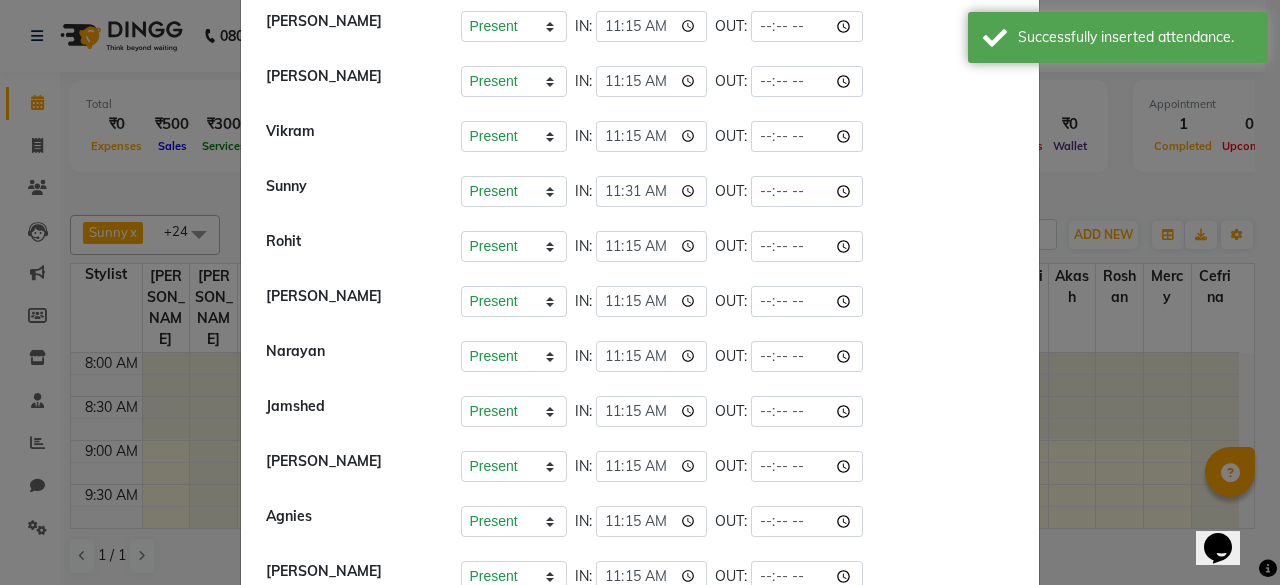 click on "Attendance ×   [PERSON_NAME]   Present   Absent   Late   Half Day   Weekly Off  IN:  11:15 OUT:   [PERSON_NAME]   Present   Absent   Late   Half Day   Weekly Off  IN:  OUT:   [PERSON_NAME]   Present   Absent   Late   Half Day   Weekly Off  IN:  11:19 OUT:   ⁠Vikas   Present   Absent   Late   Half Day   Weekly Off  IN:  11:28 OUT:   ⁠Raman   Present   Absent   Late   Half Day   Weekly Off  IN:  11:15 OUT:    ⁠Usman   Present   Absent   Late   Half Day   Weekly Off  IN:  11:15 OUT:   [PERSON_NAME]   Present   Absent   Late   Half Day   Weekly Off  IN:  11:15 OUT:   [PERSON_NAME]   Present   Absent   Late   Half Day   Weekly Off  IN:  11:15 OUT:   Vikram   Present   Absent   Late   Half Day   Weekly Off  IN:  11:15 OUT:    Sunny   Present   Absent   Late   Half Day   Weekly Off  IN:  11:31 OUT:   ⁠Rohit   Present   Absent   Late   Half Day   Weekly Off  IN:  11:15 OUT:   [PERSON_NAME]   Present   Absent   Late   Half Day   Weekly Off  IN:  11:15 OUT:   ⁠[PERSON_NAME]   Present   Absent   Late   Half Day   Weekly Off  IN:  11:15 OUT:   Jamshed   Present" 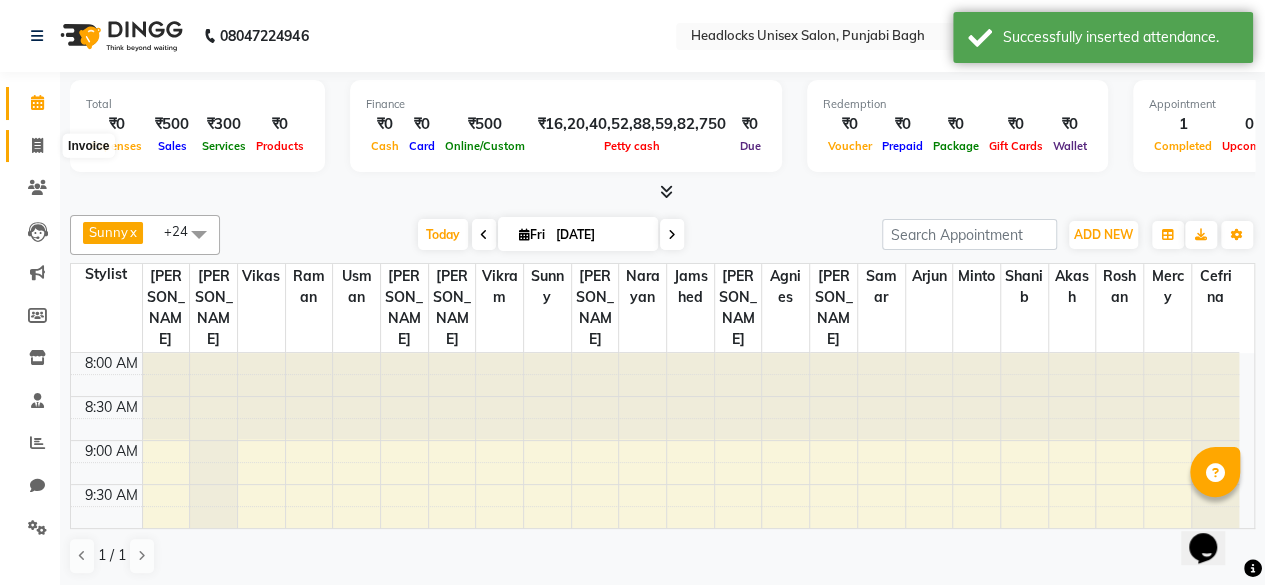click 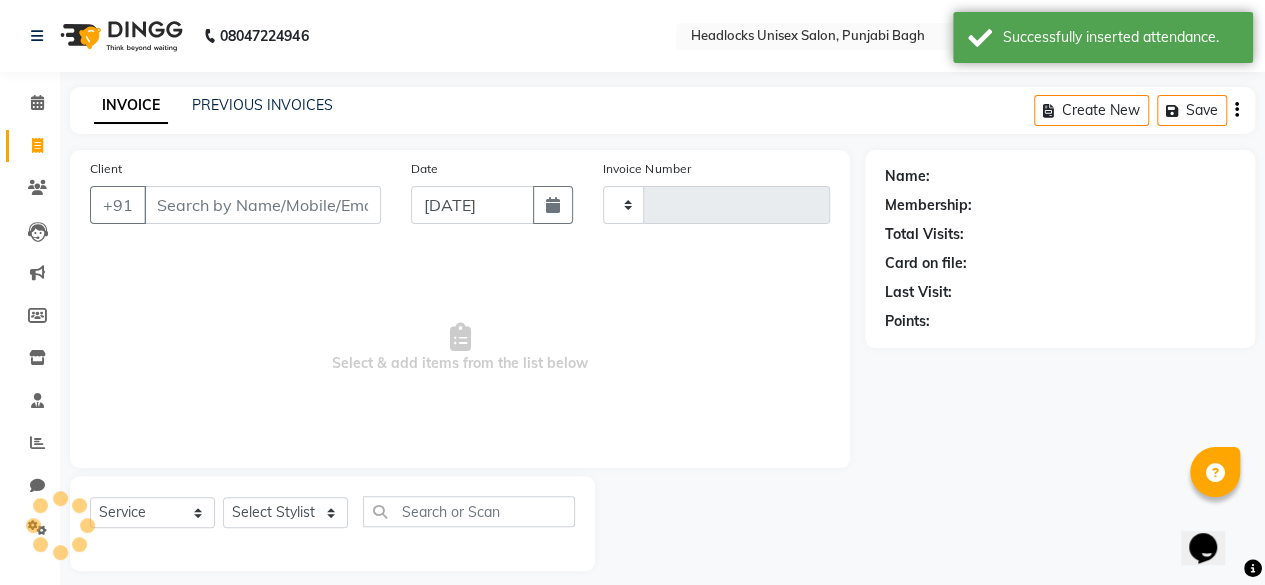 type on "3608" 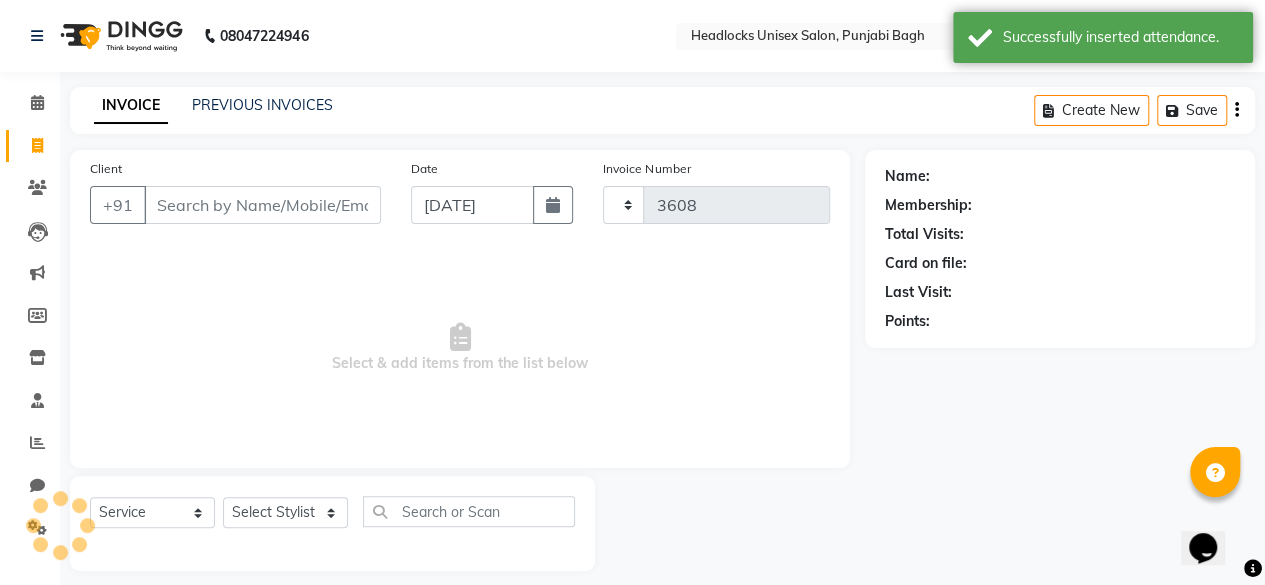 select on "7719" 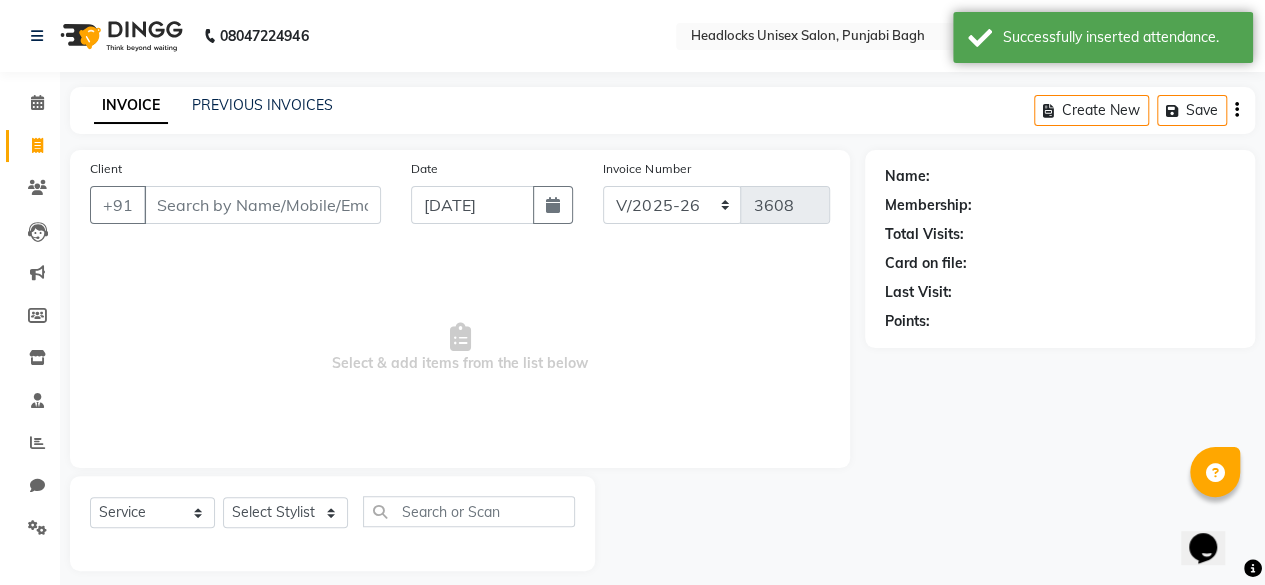 scroll, scrollTop: 15, scrollLeft: 0, axis: vertical 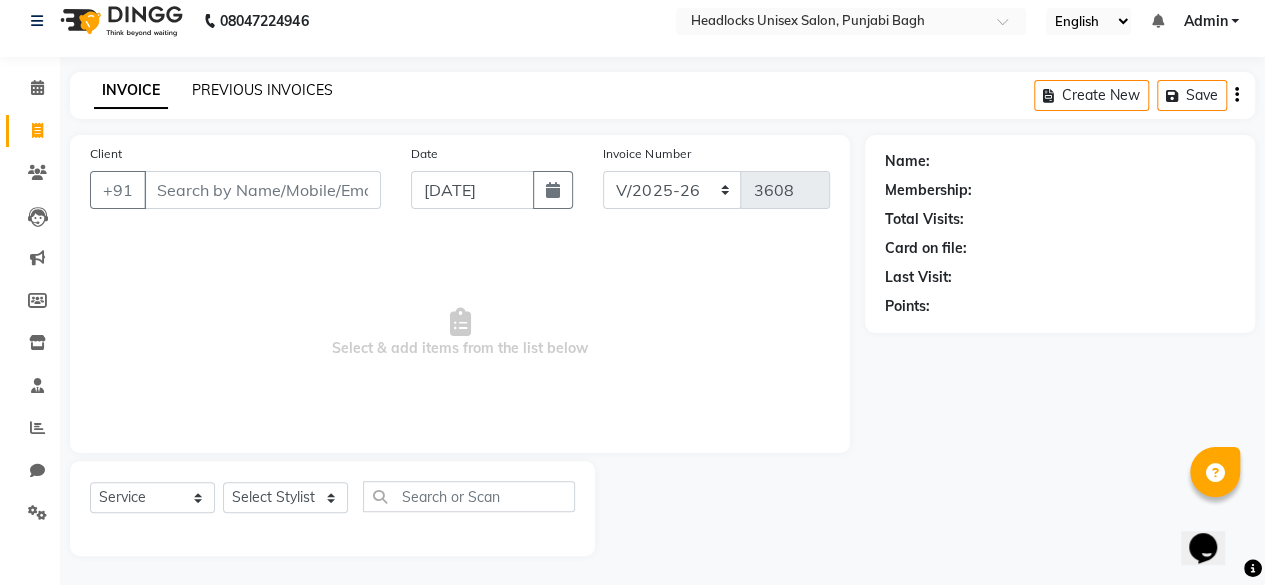 click on "PREVIOUS INVOICES" 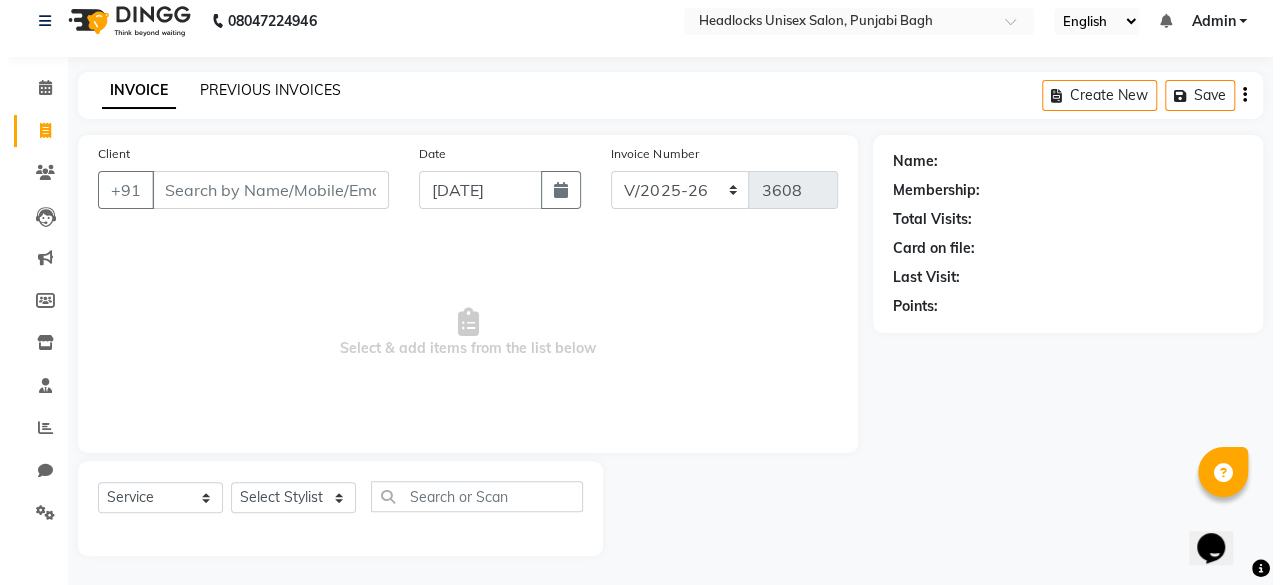 scroll, scrollTop: 0, scrollLeft: 0, axis: both 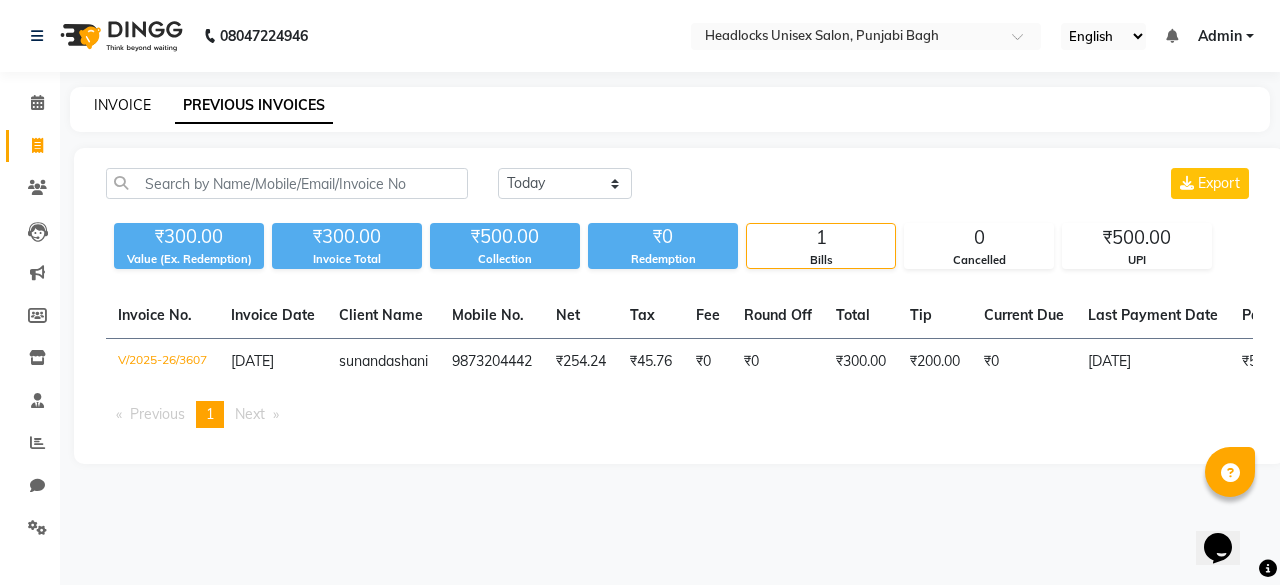 click on "INVOICE" 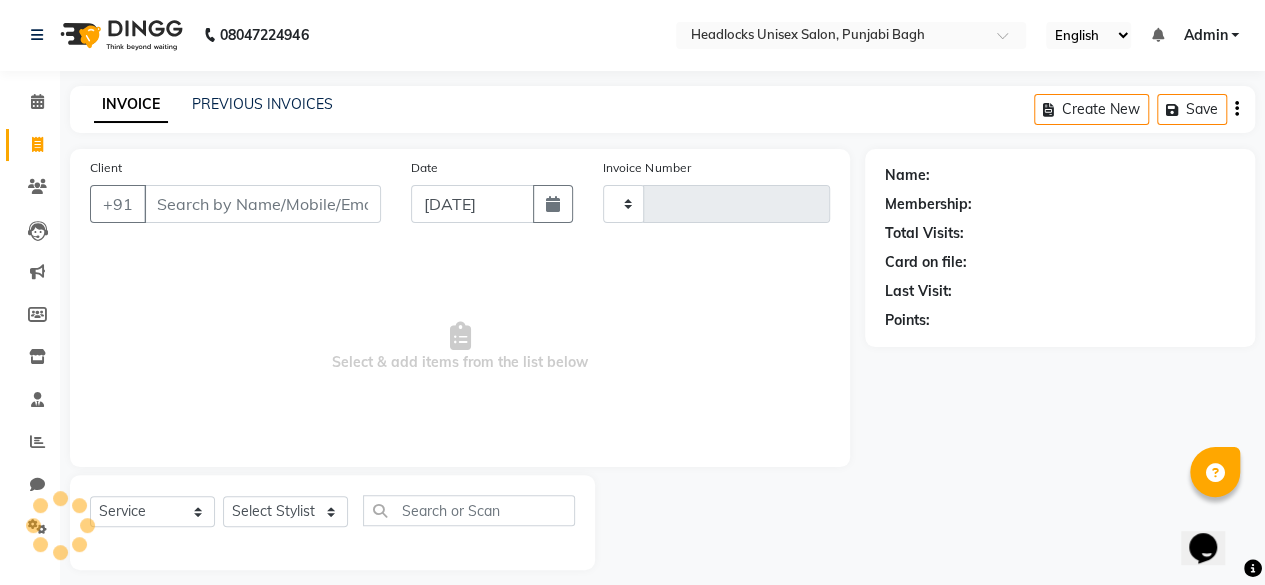 type on "3608" 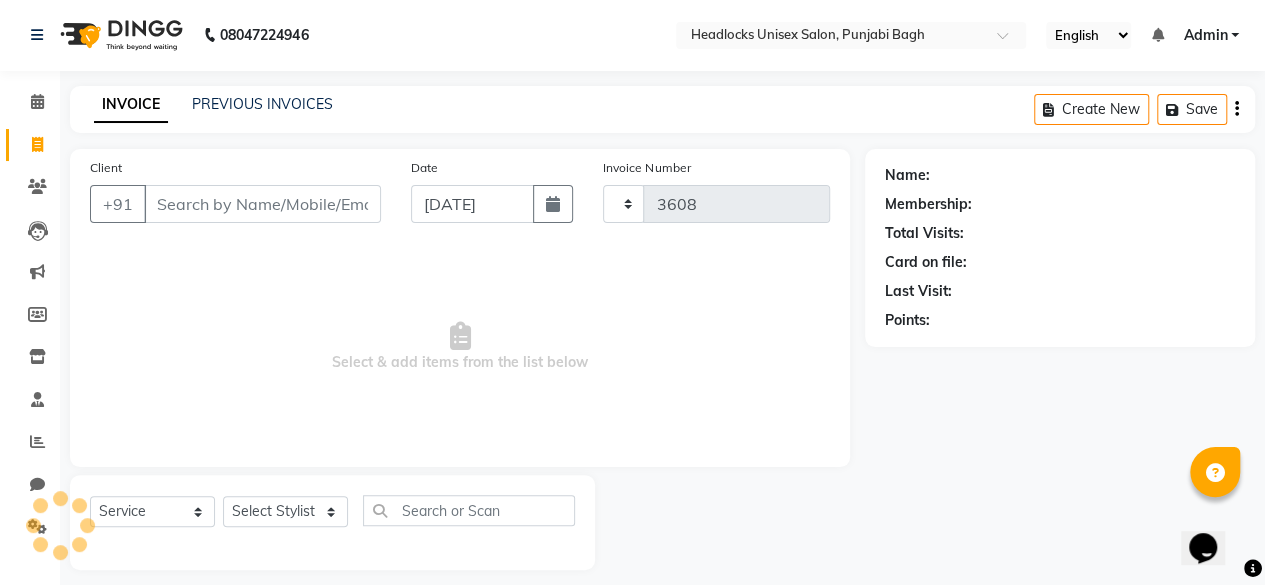 select on "7719" 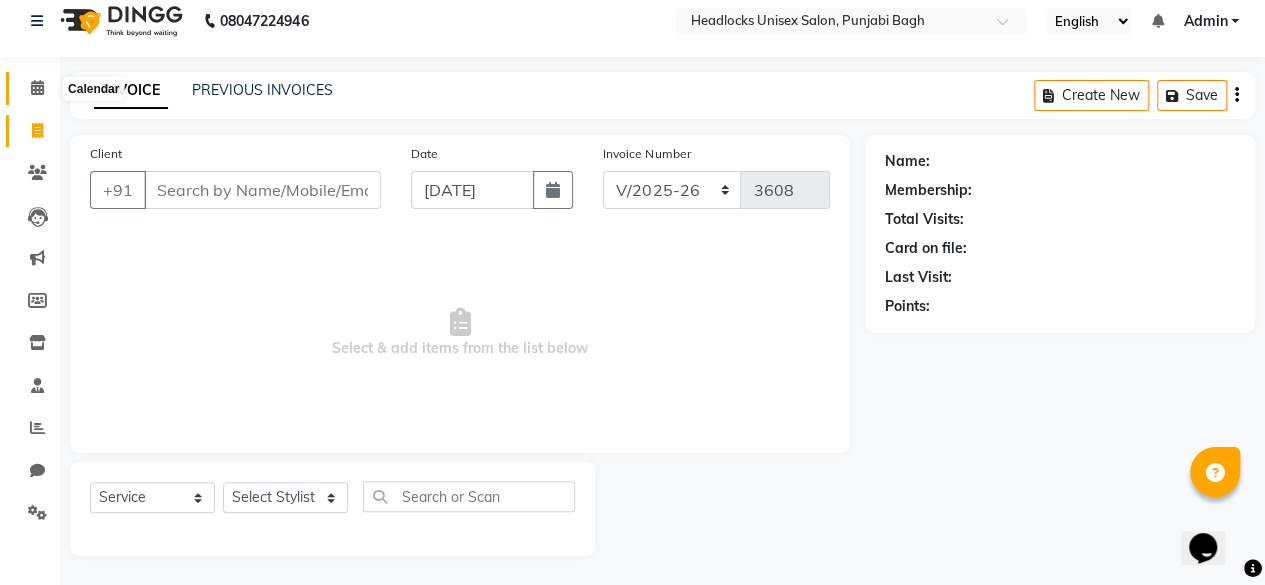 click 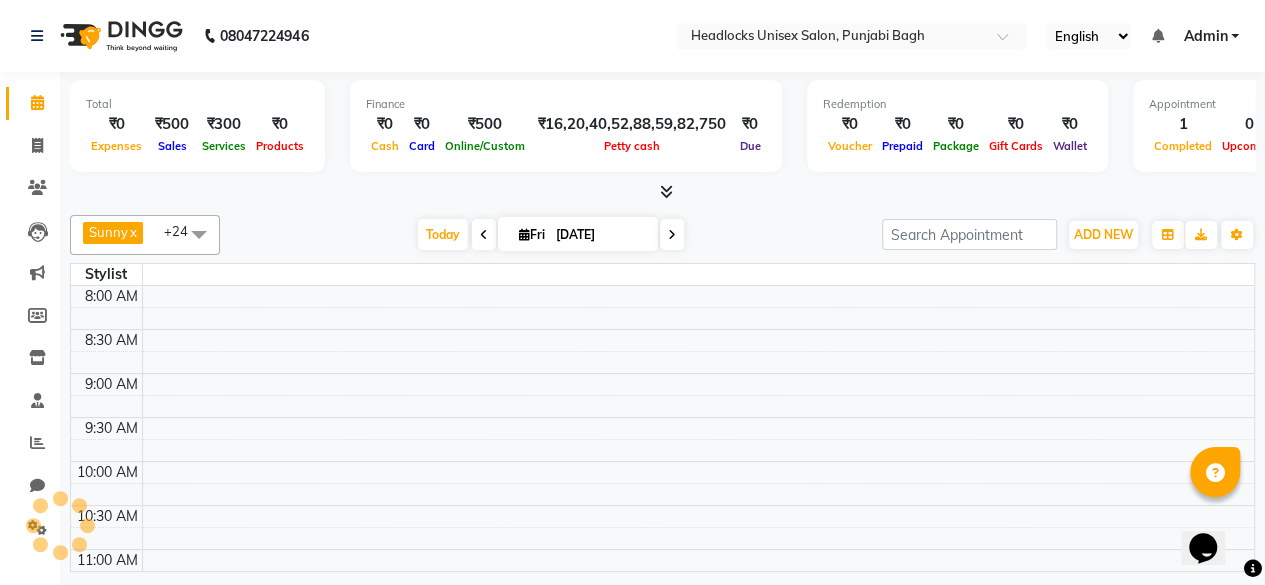scroll, scrollTop: 0, scrollLeft: 0, axis: both 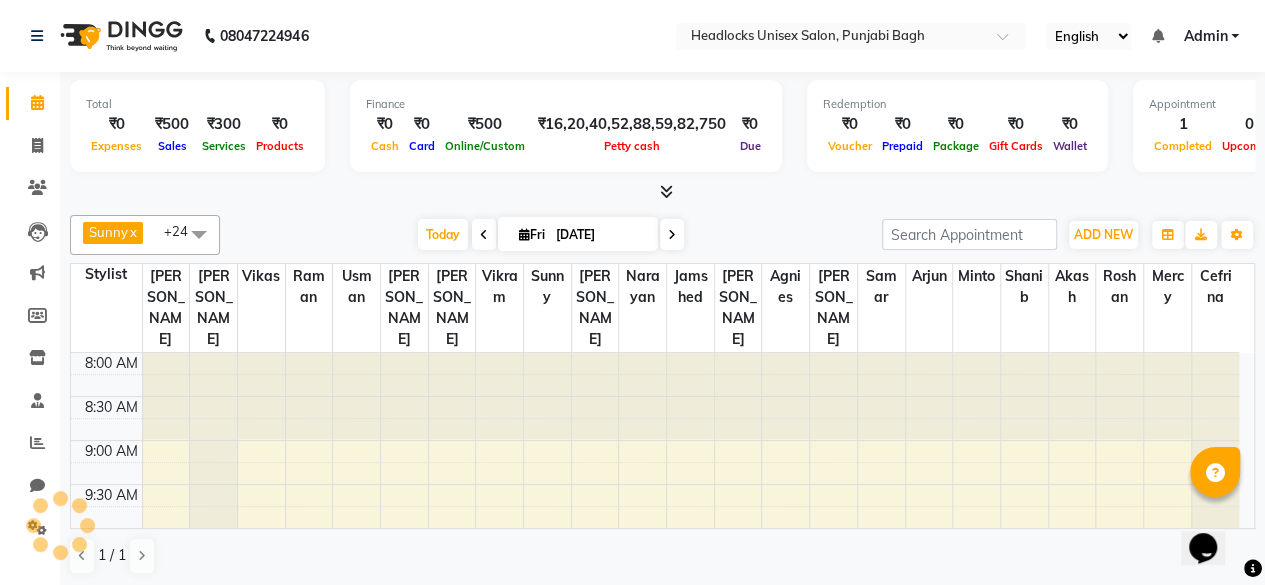 click on "Calendar" 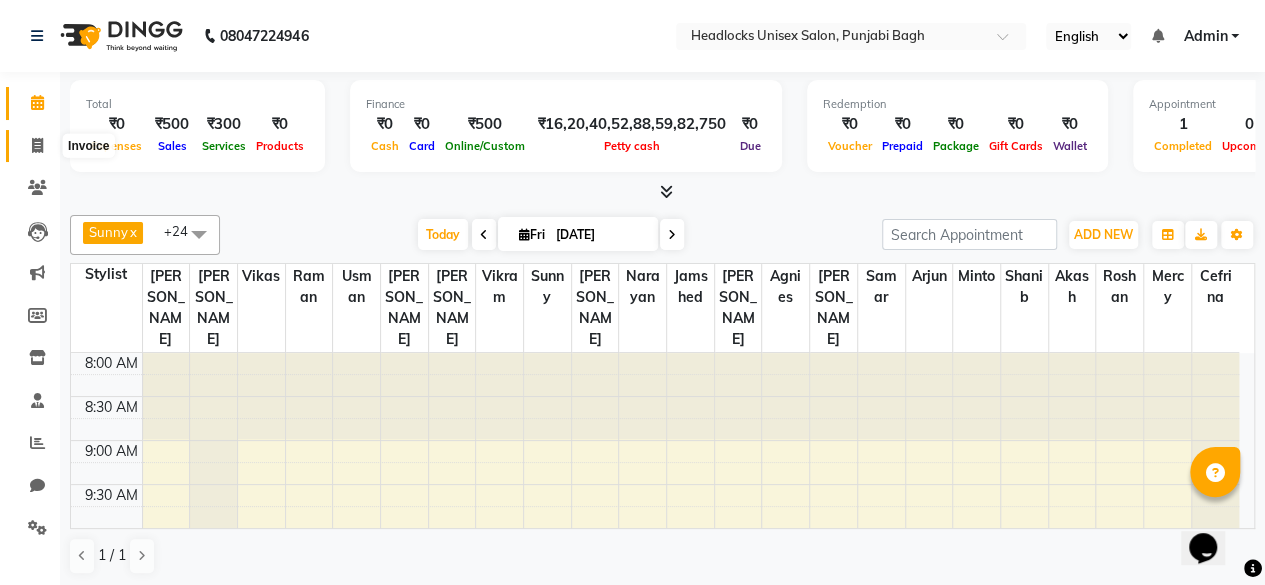 click 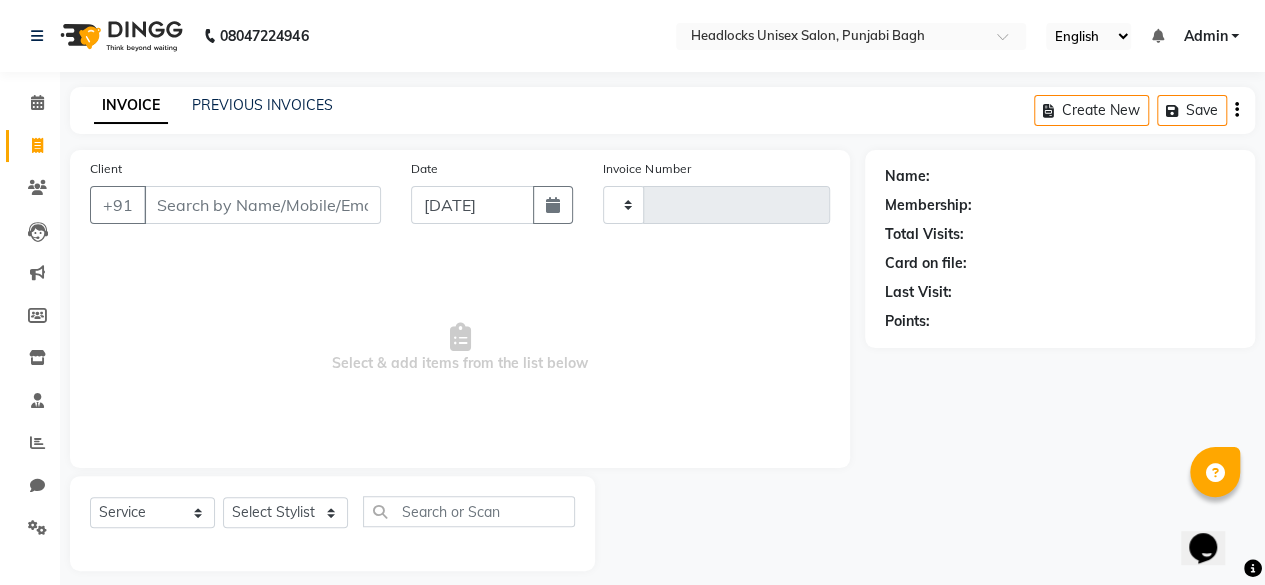 type on "3608" 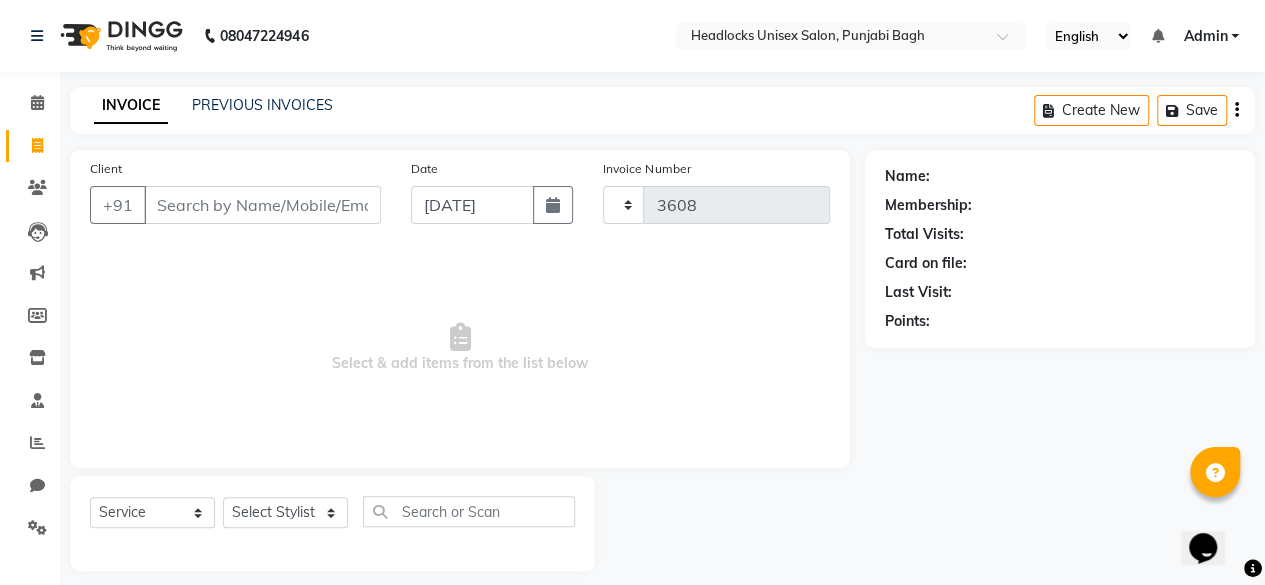 select on "7719" 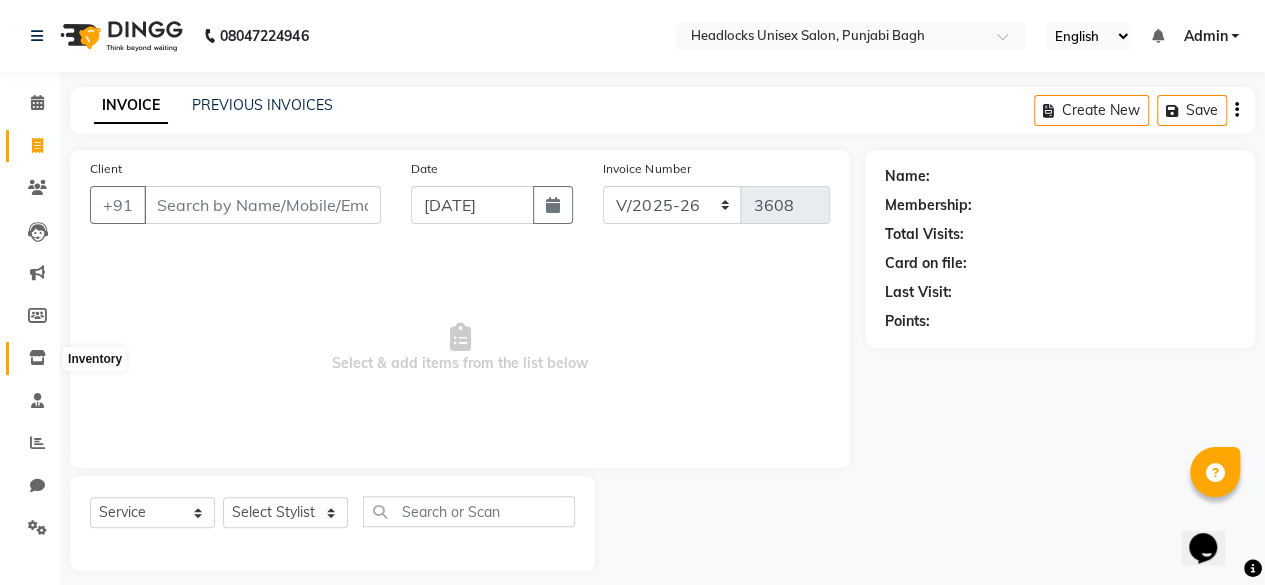 click 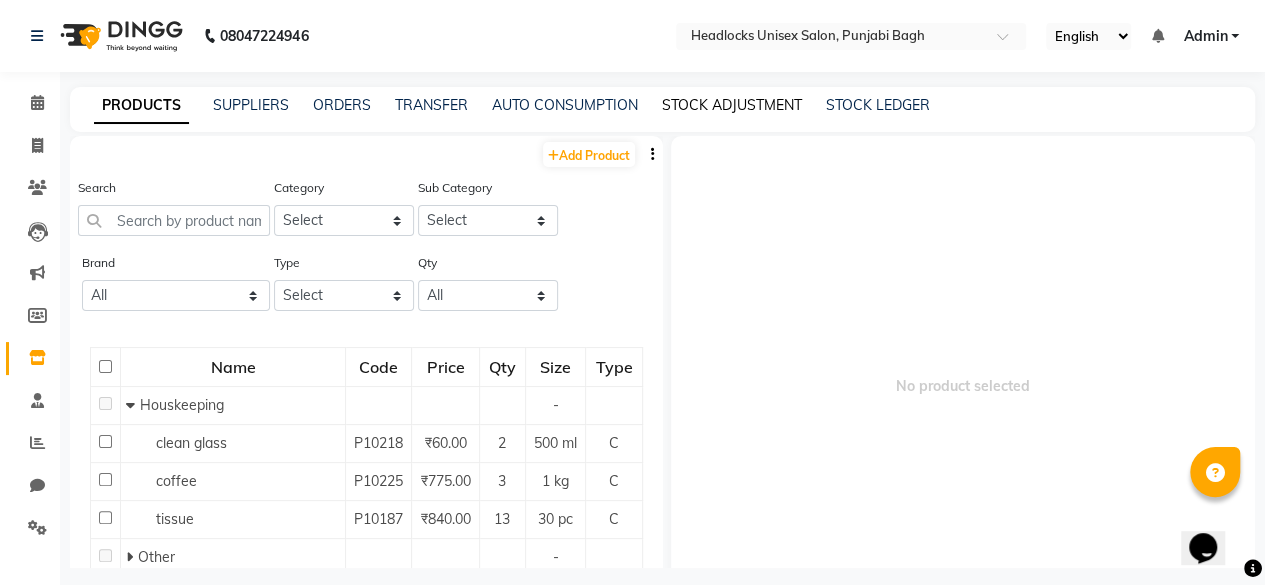 click on "STOCK ADJUSTMENT" 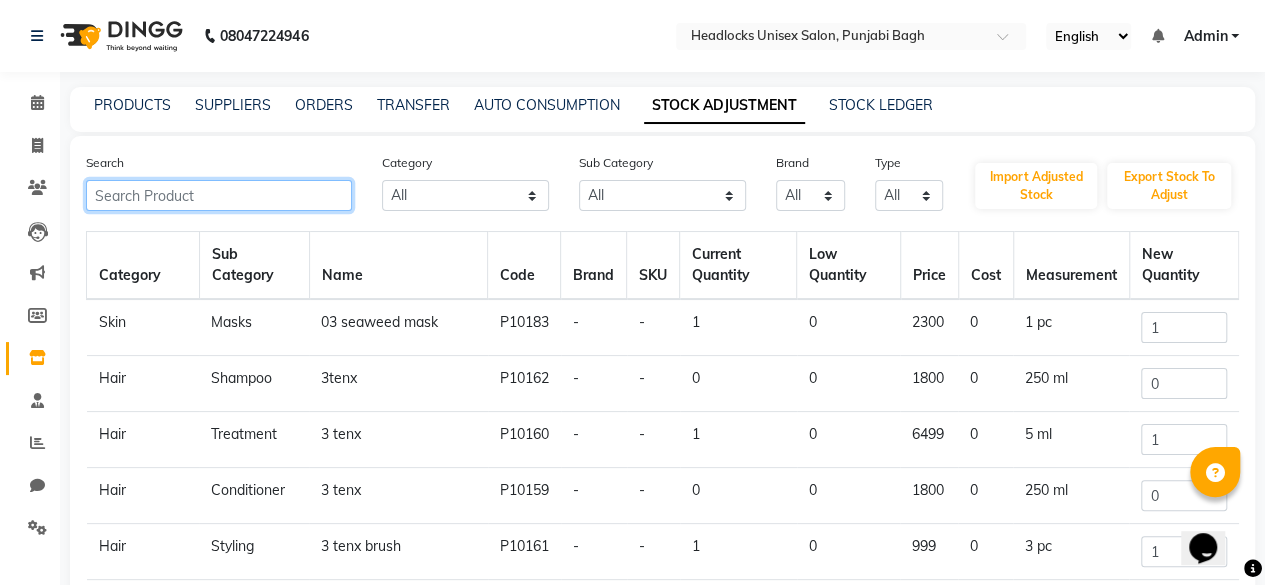 click 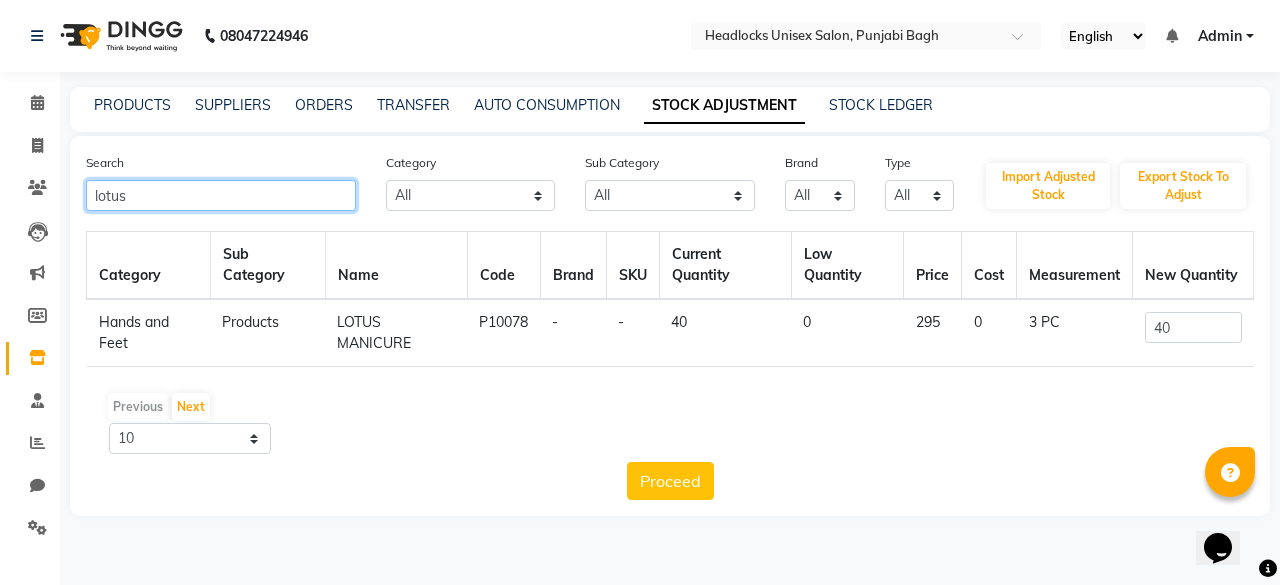 type on "lotus" 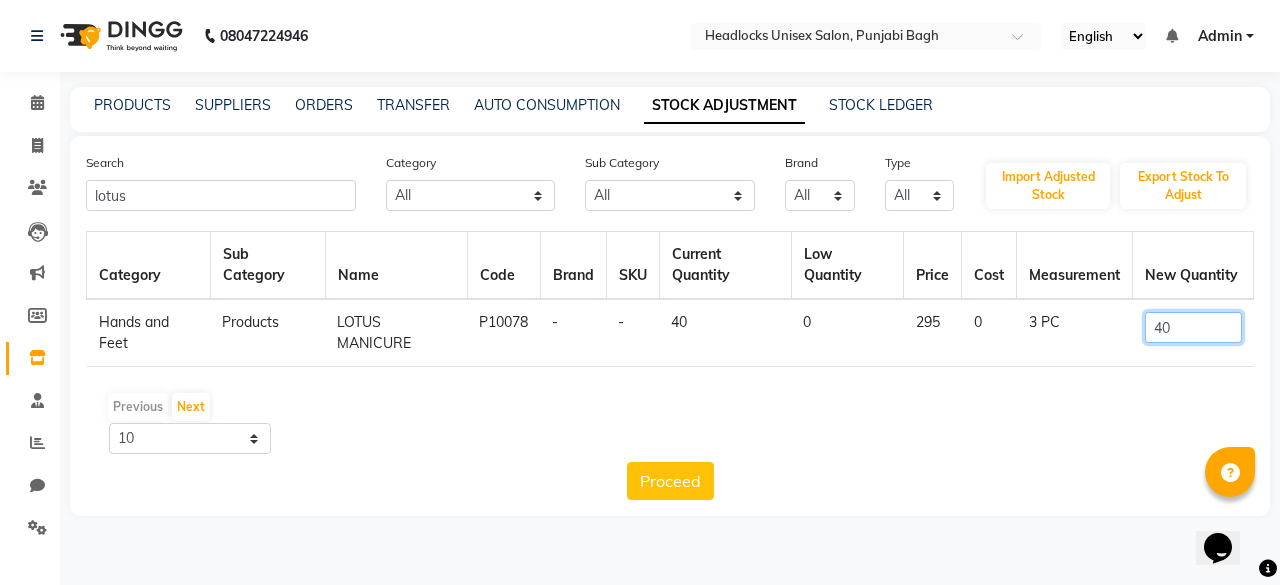 click on "40" 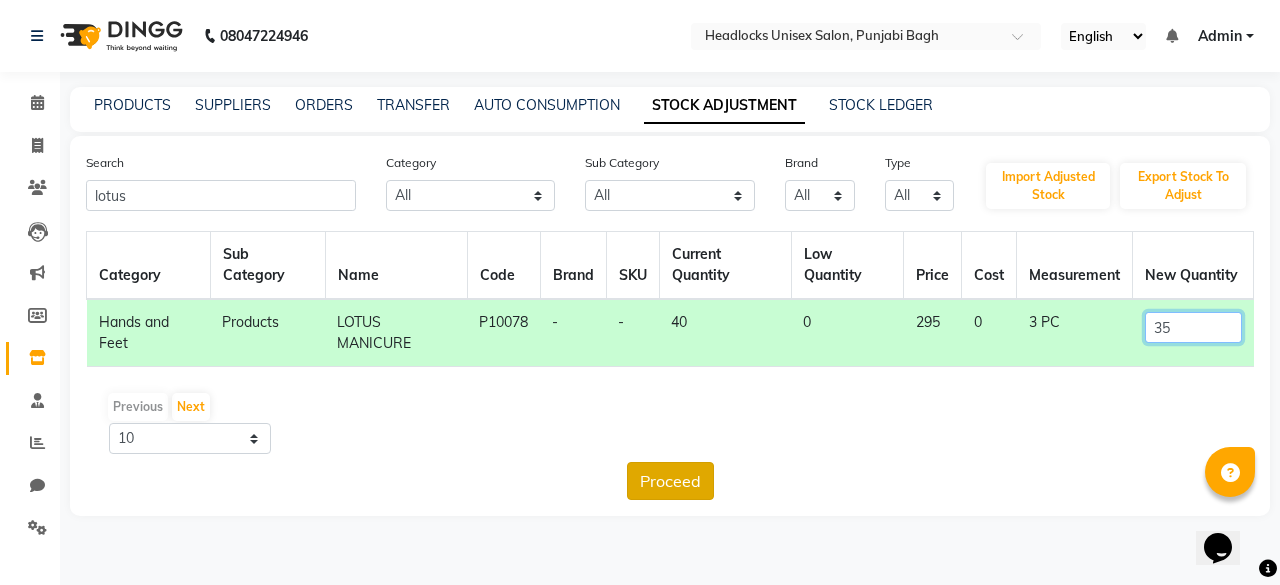 type on "35" 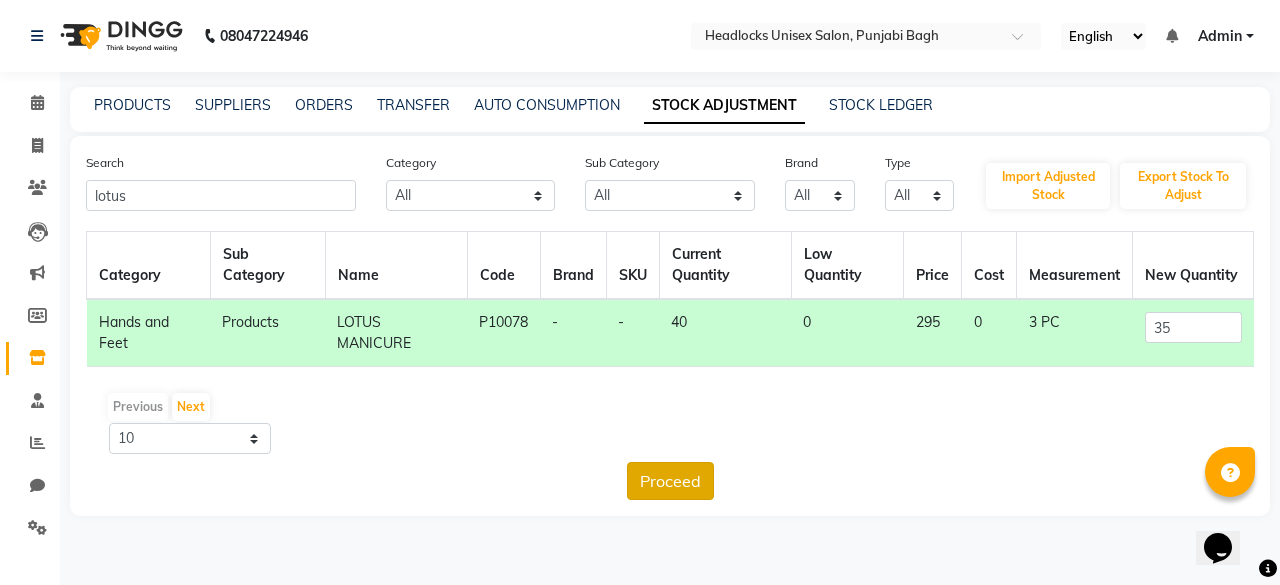 click on "Proceed" 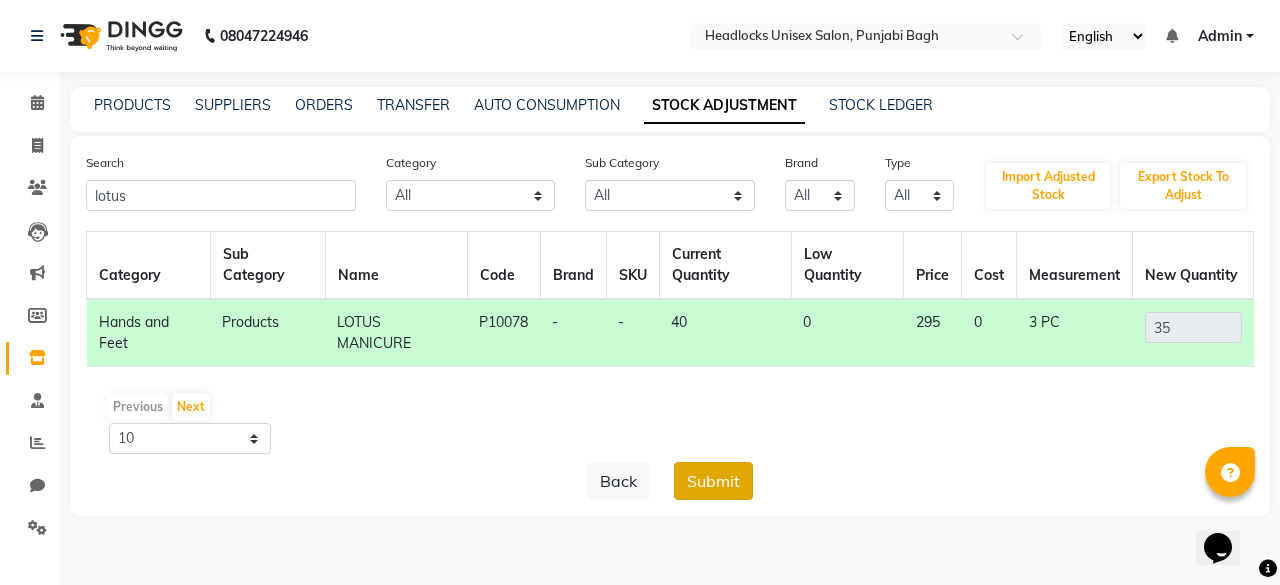click on "Submit" 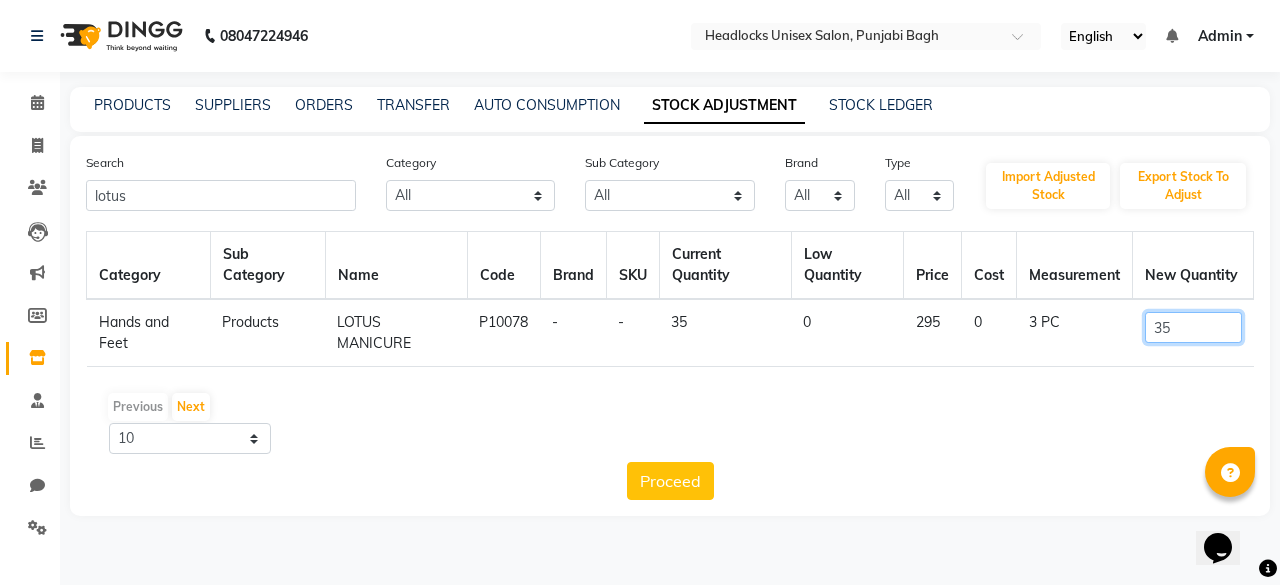 click on "35" 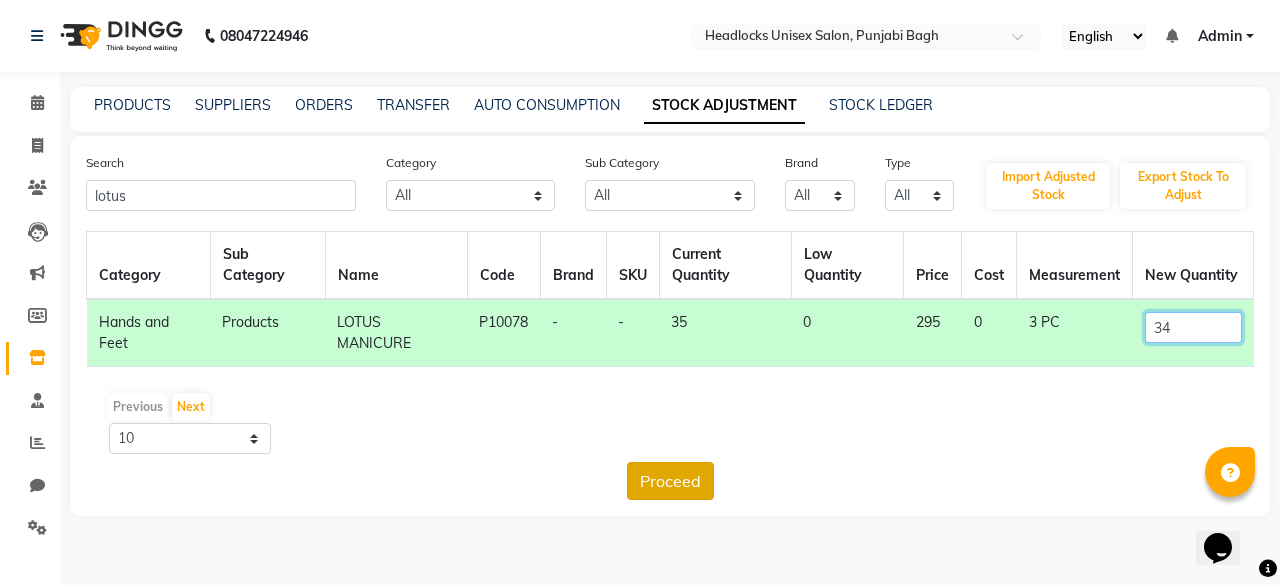 type on "34" 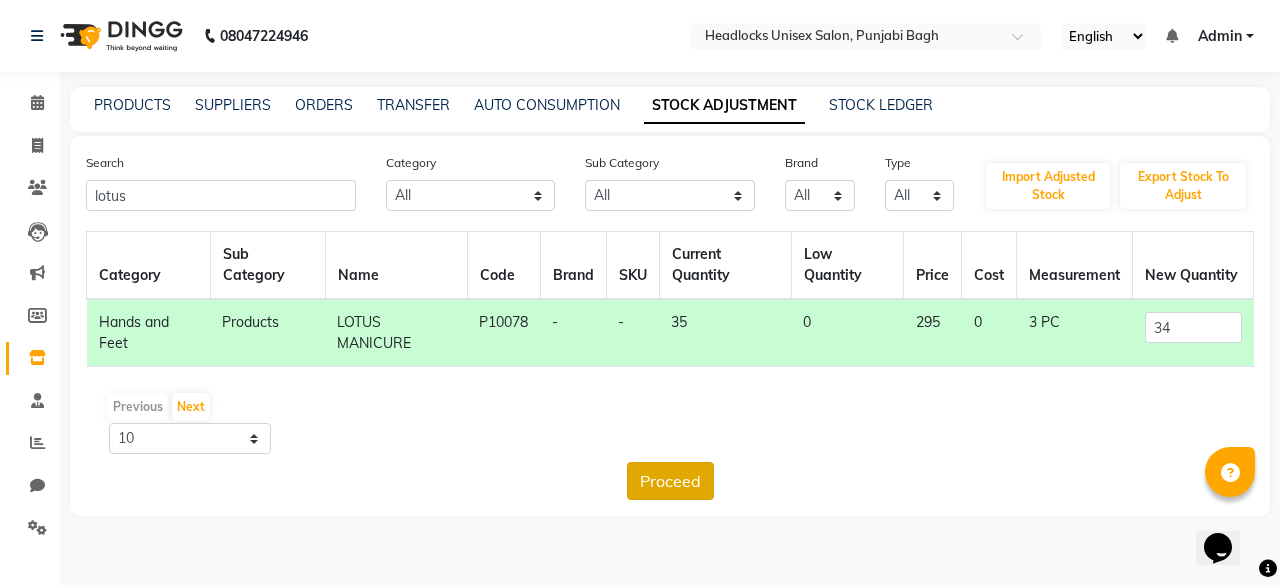 click on "Proceed" 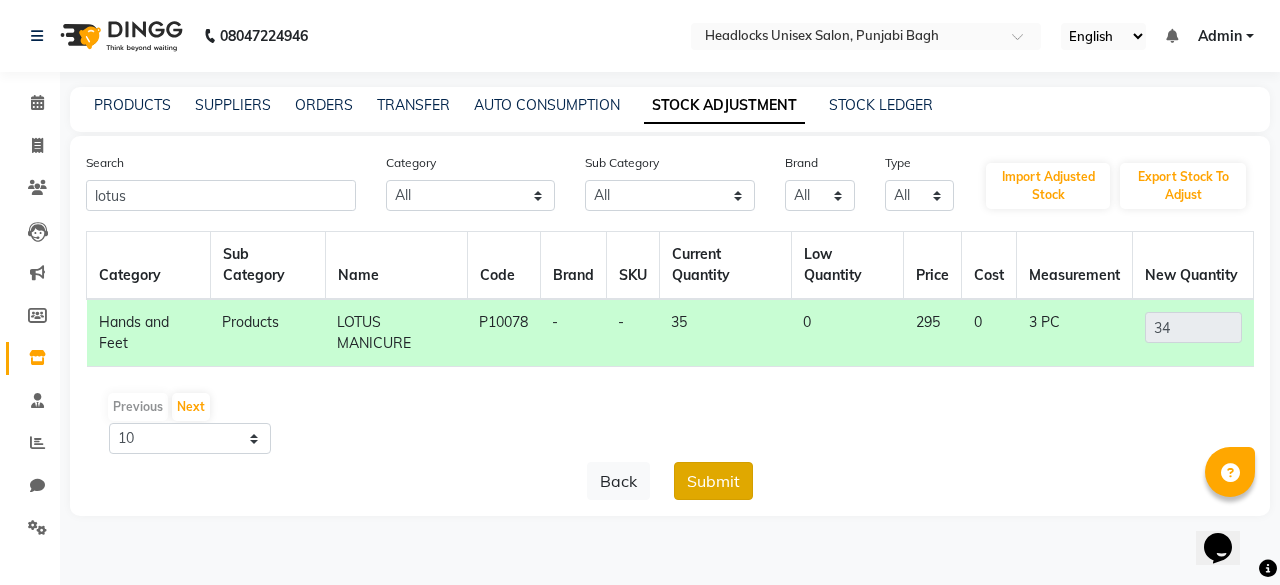 click on "Submit" 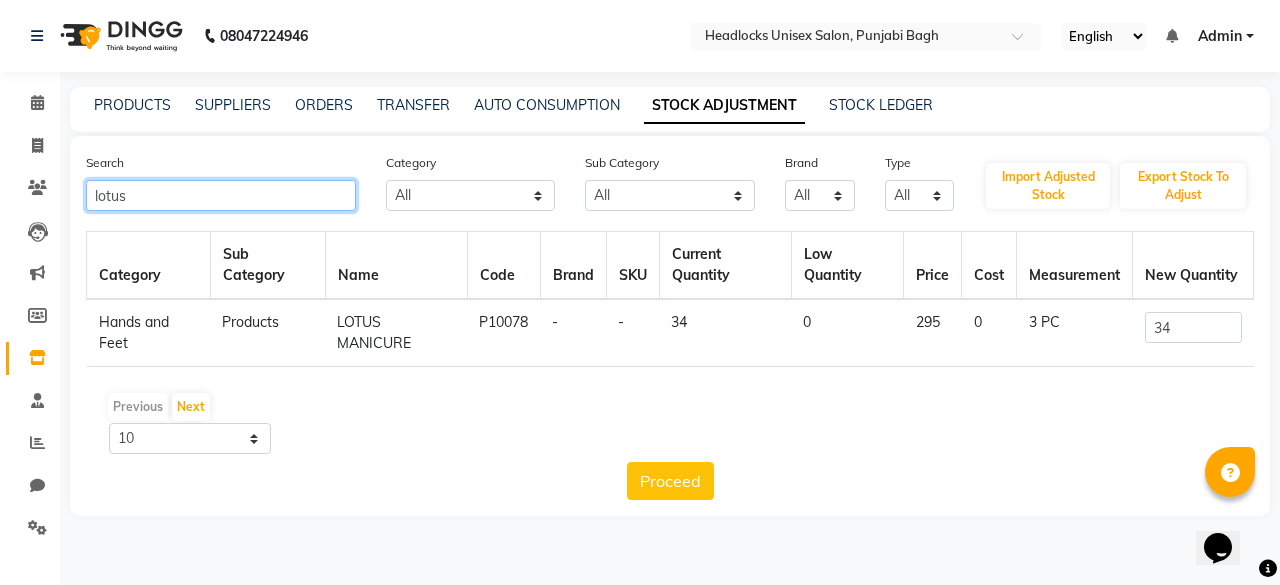 click on "lotus" 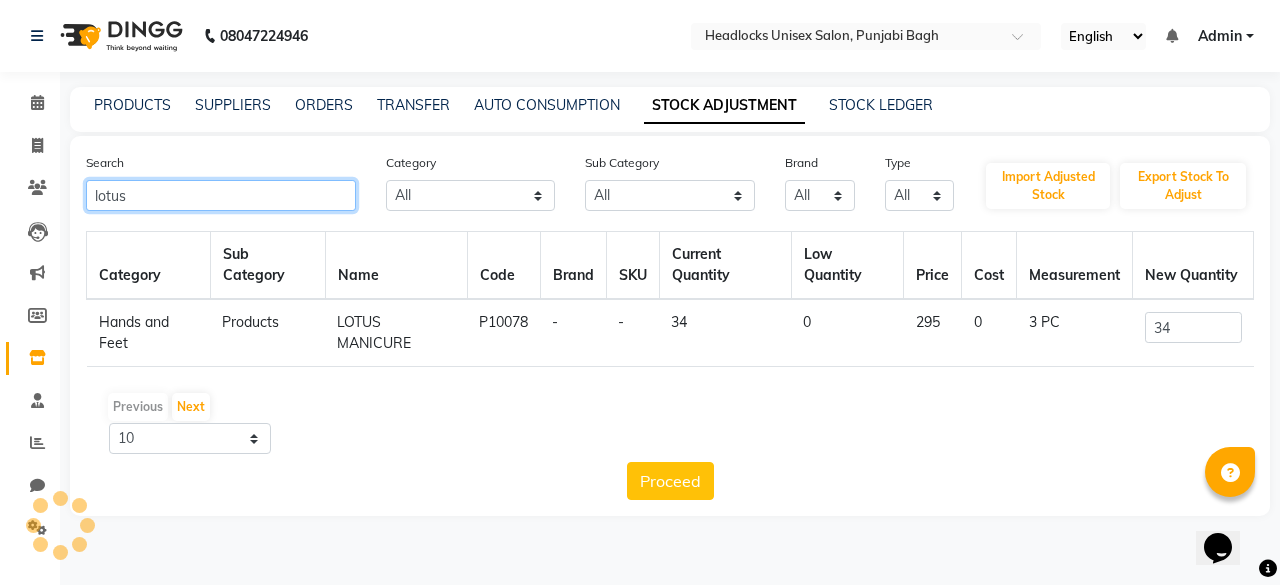 click on "lotus" 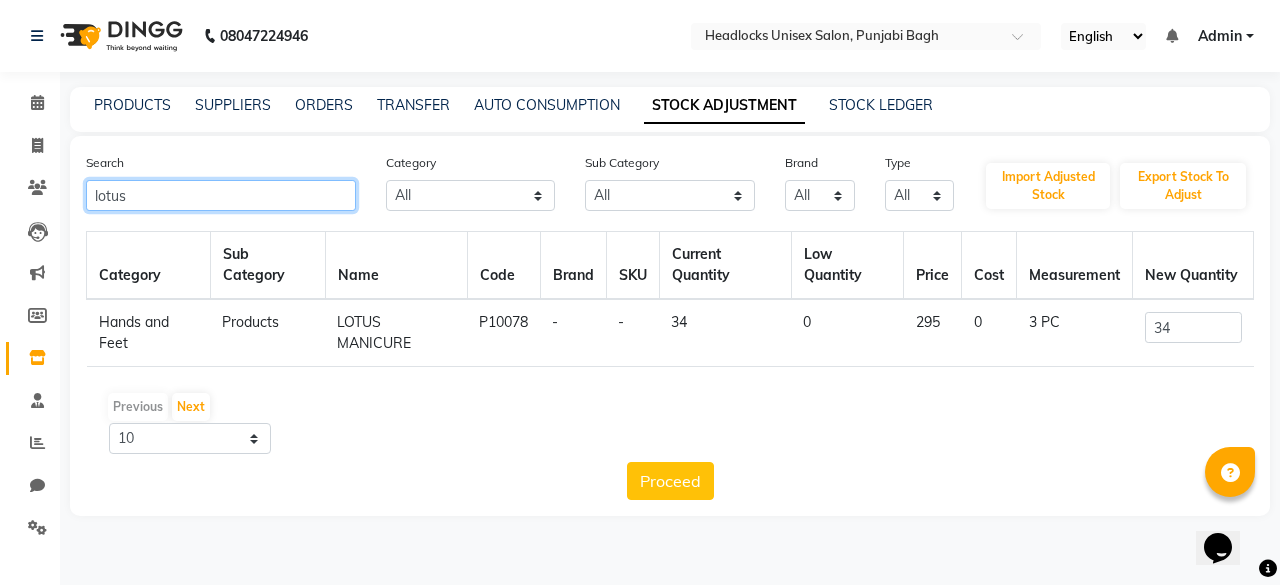 click on "lotus" 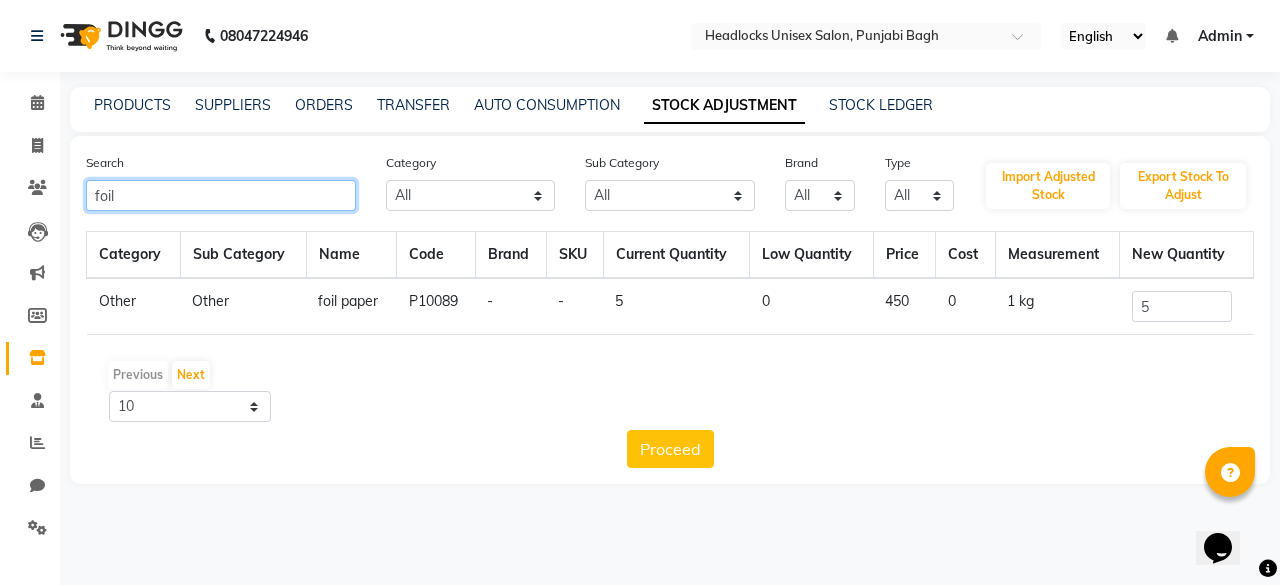 type on "foil" 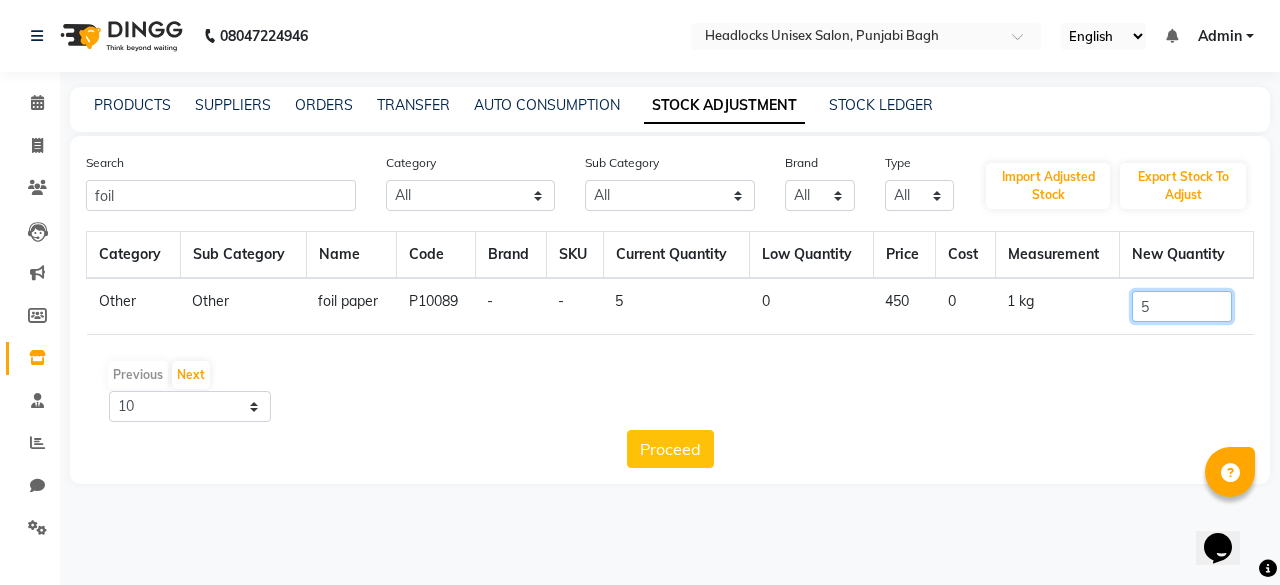 click on "5" 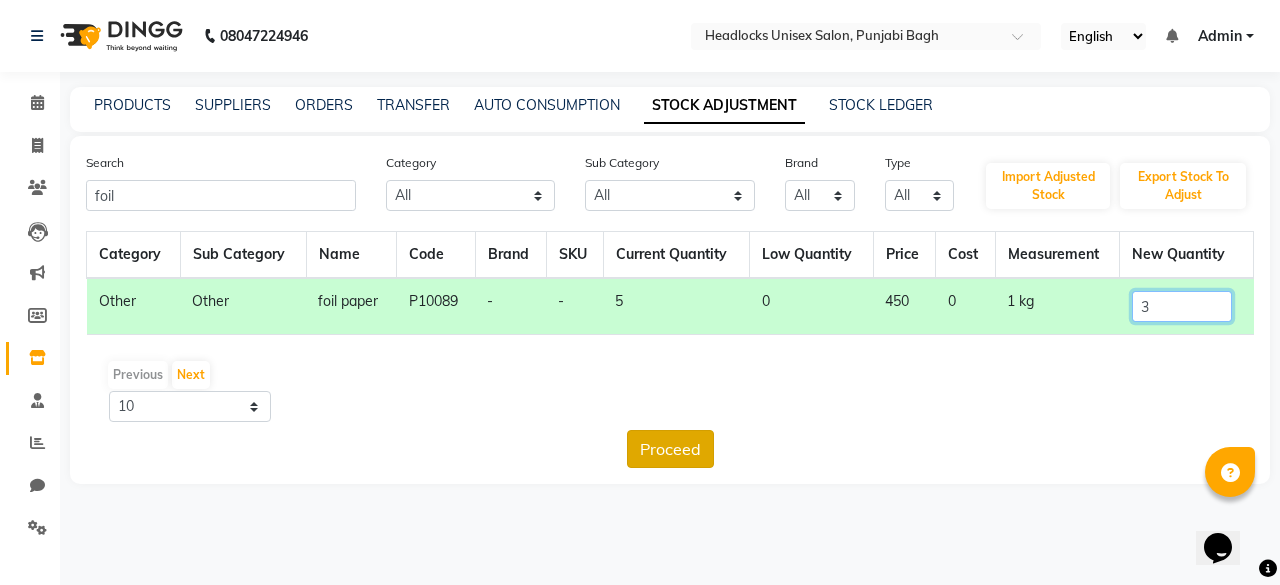 type on "3" 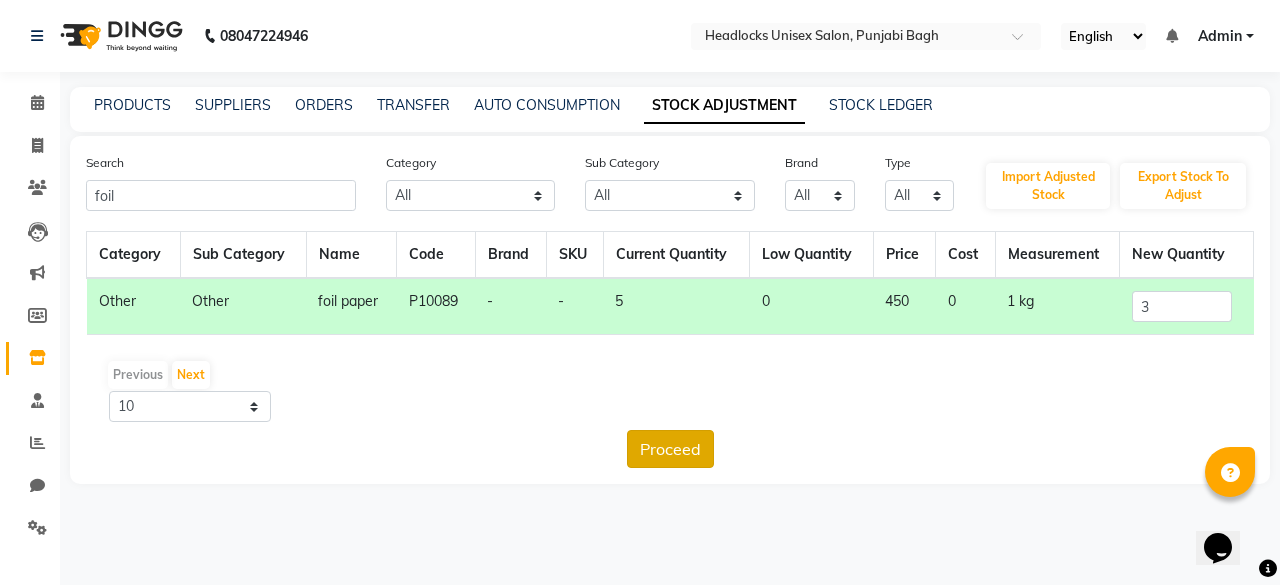 click on "Proceed" 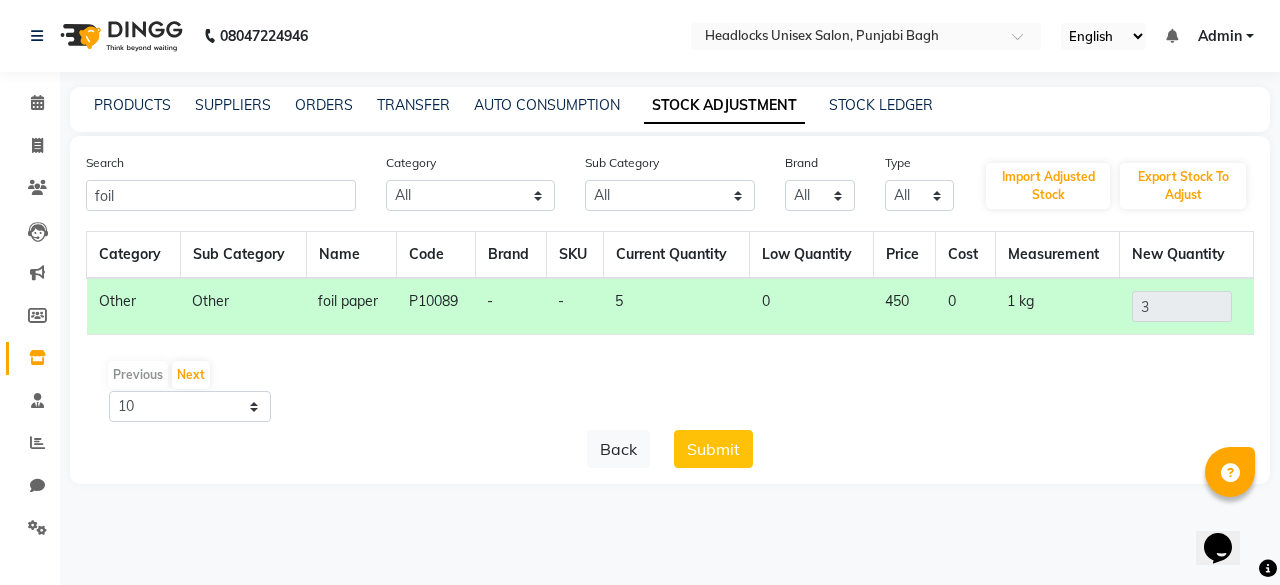 click on "Back" 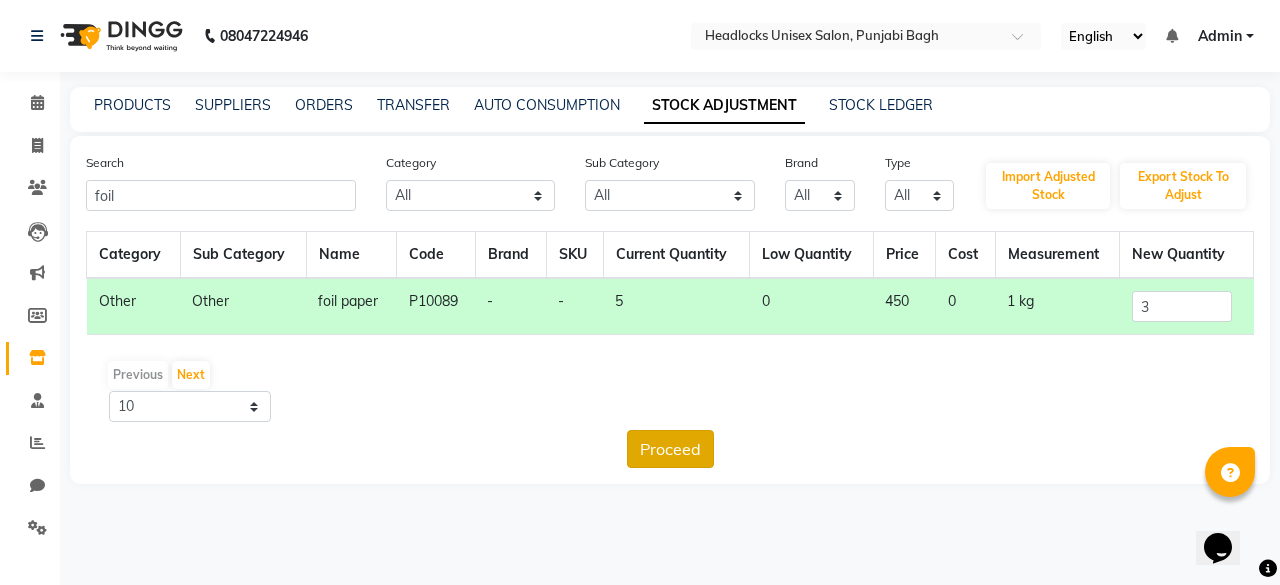 click on "Proceed" 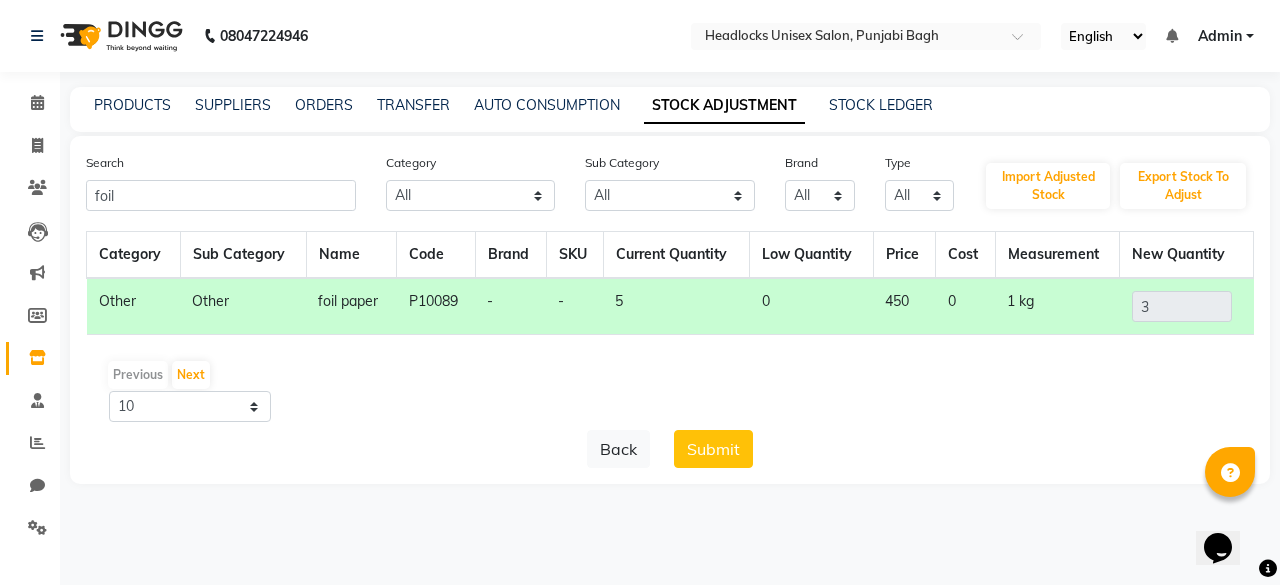 click on "Back   Submit" 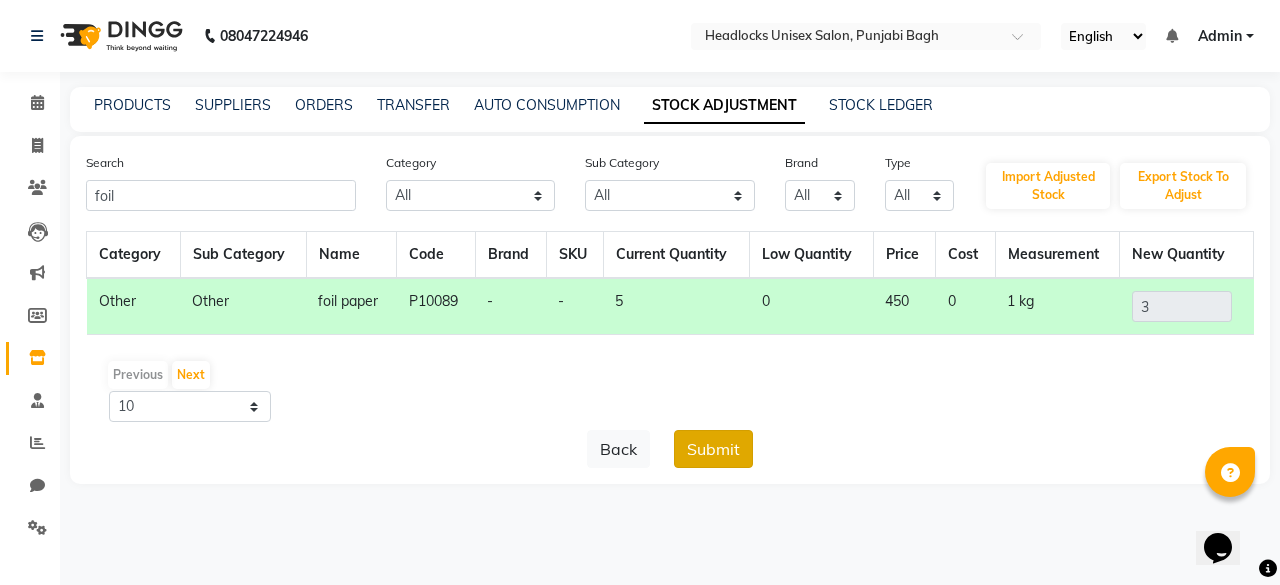 click on "Submit" 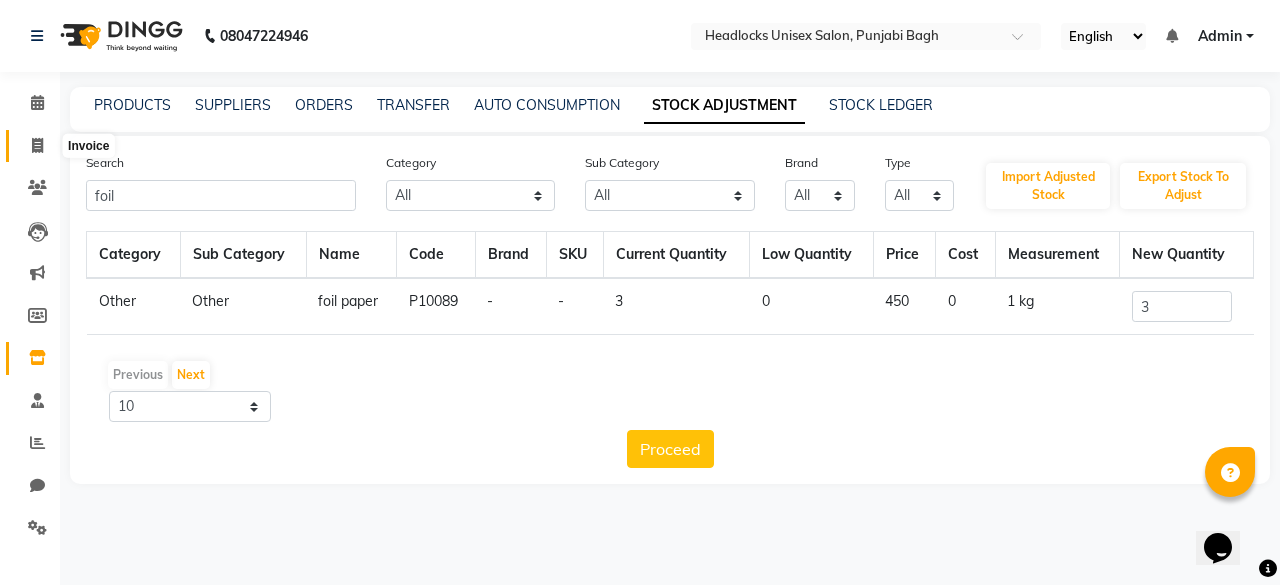 click 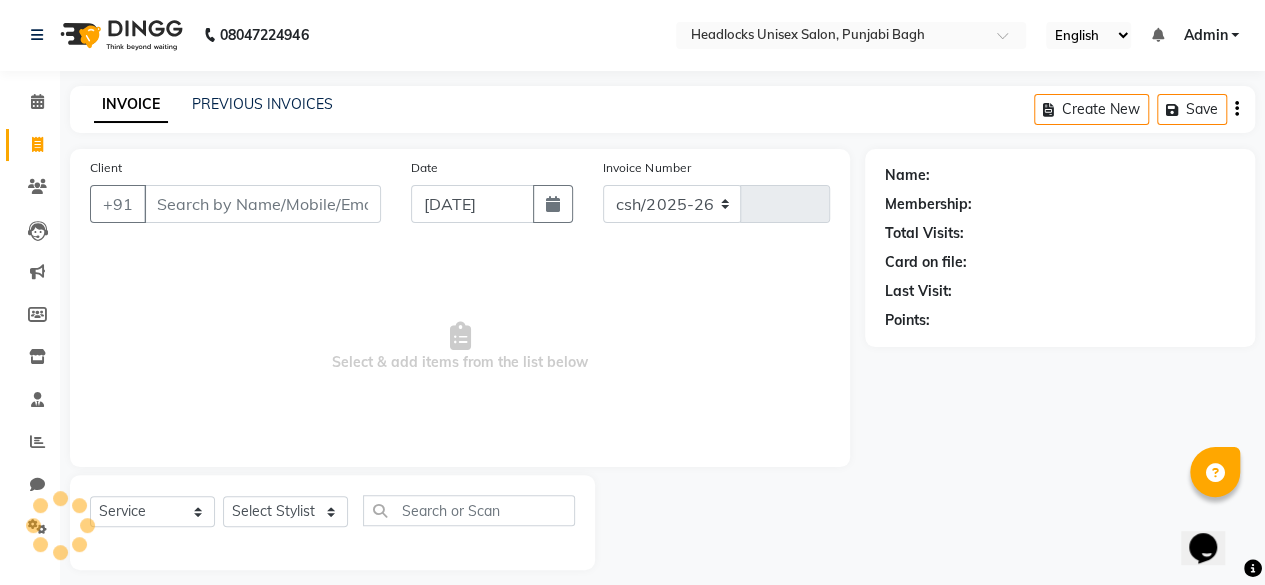 select on "7719" 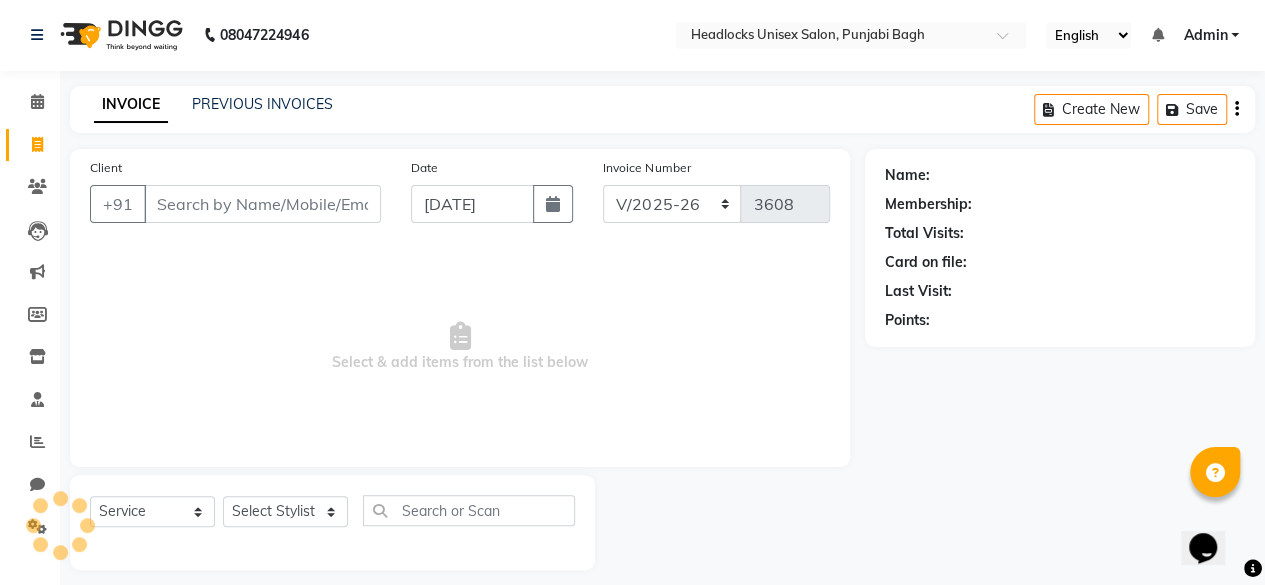 scroll, scrollTop: 15, scrollLeft: 0, axis: vertical 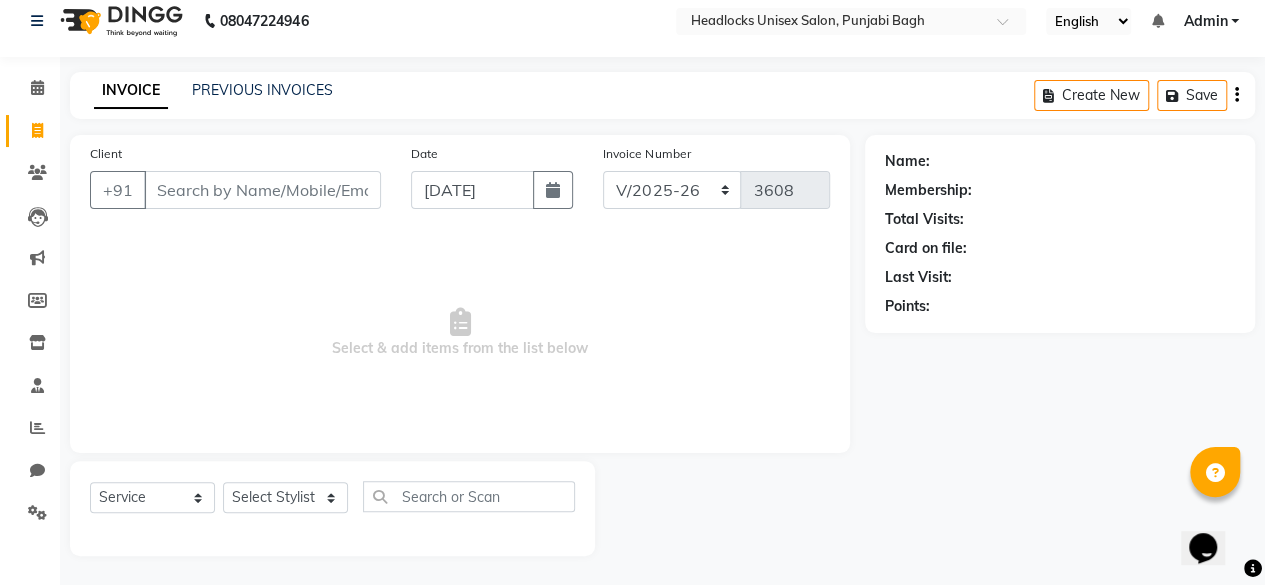 click on "Client" at bounding box center (262, 190) 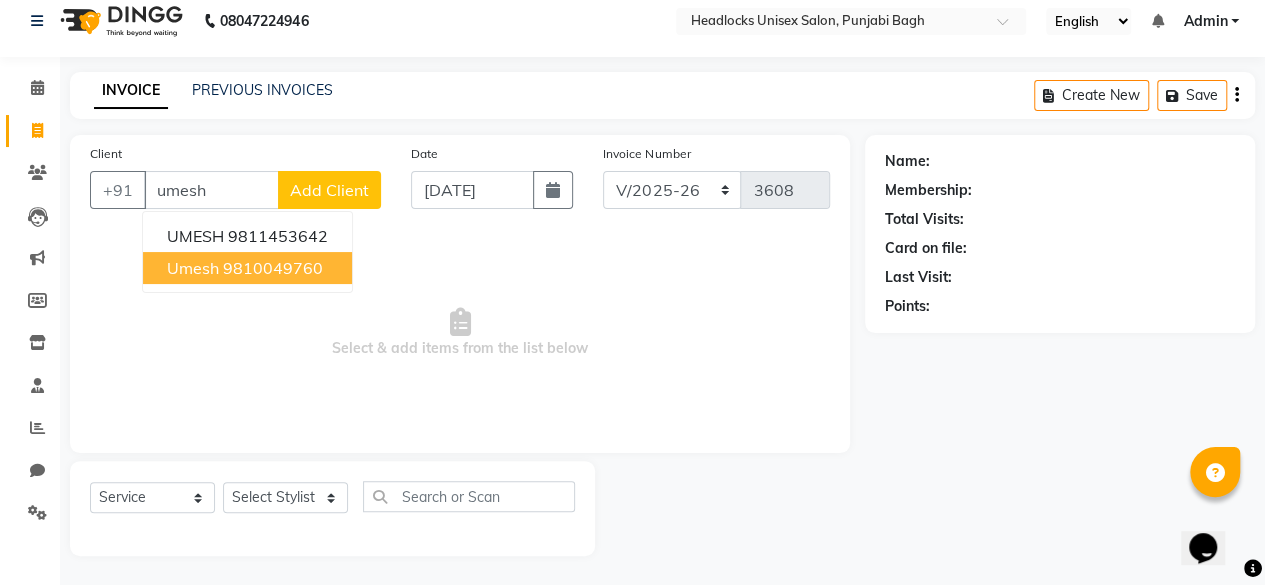 click on "umesh  9810049760" at bounding box center (247, 268) 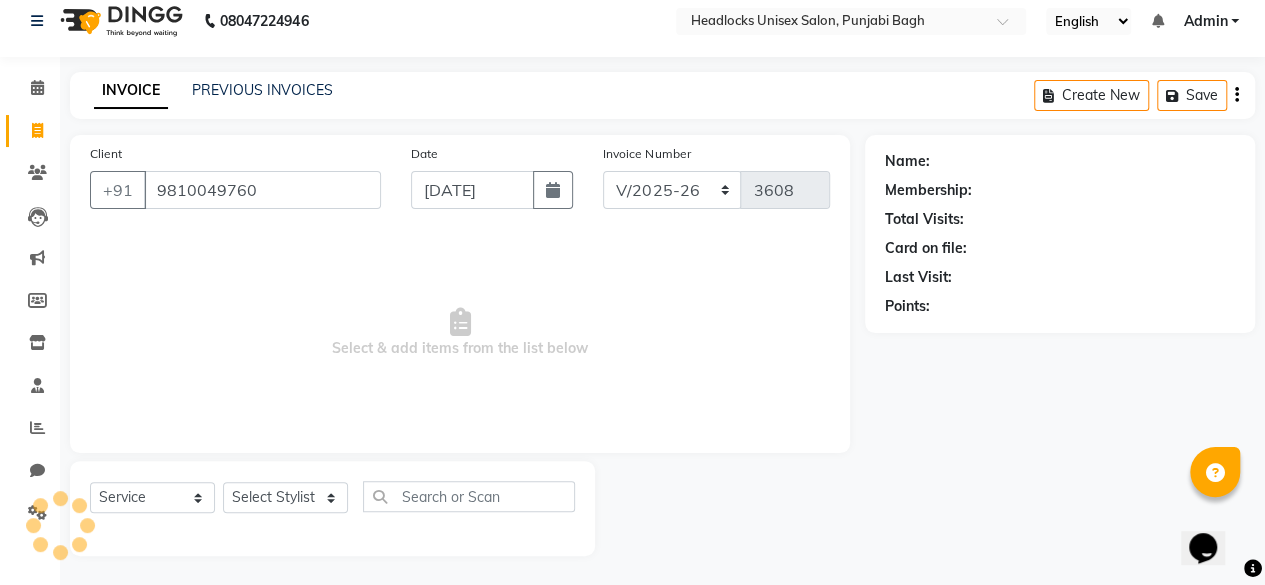 type on "9810049760" 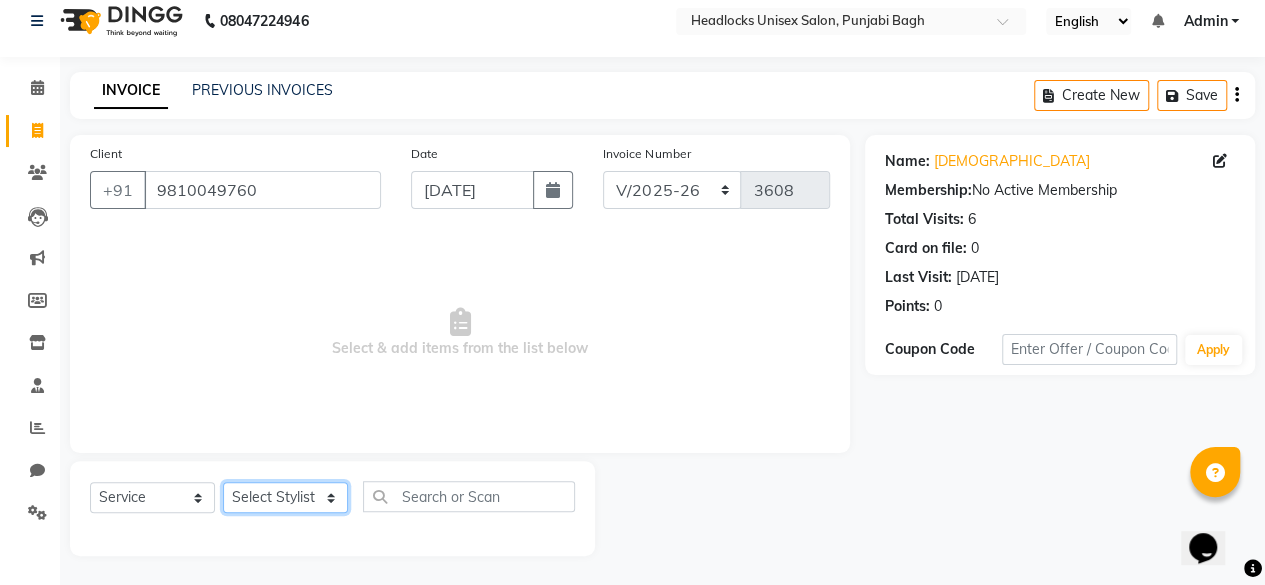 click on "Select Stylist ⁠Agnies ⁠[PERSON_NAME] [PERSON_NAME] [PERSON_NAME] kunal [PERSON_NAME] mercy ⁠Minto ⁠[PERSON_NAME]  [PERSON_NAME] priyanka [PERSON_NAME] ⁠[PERSON_NAME] ⁠[PERSON_NAME] [PERSON_NAME] [PERSON_NAME]  Sunny ⁠[PERSON_NAME] ⁠[PERSON_NAME]" 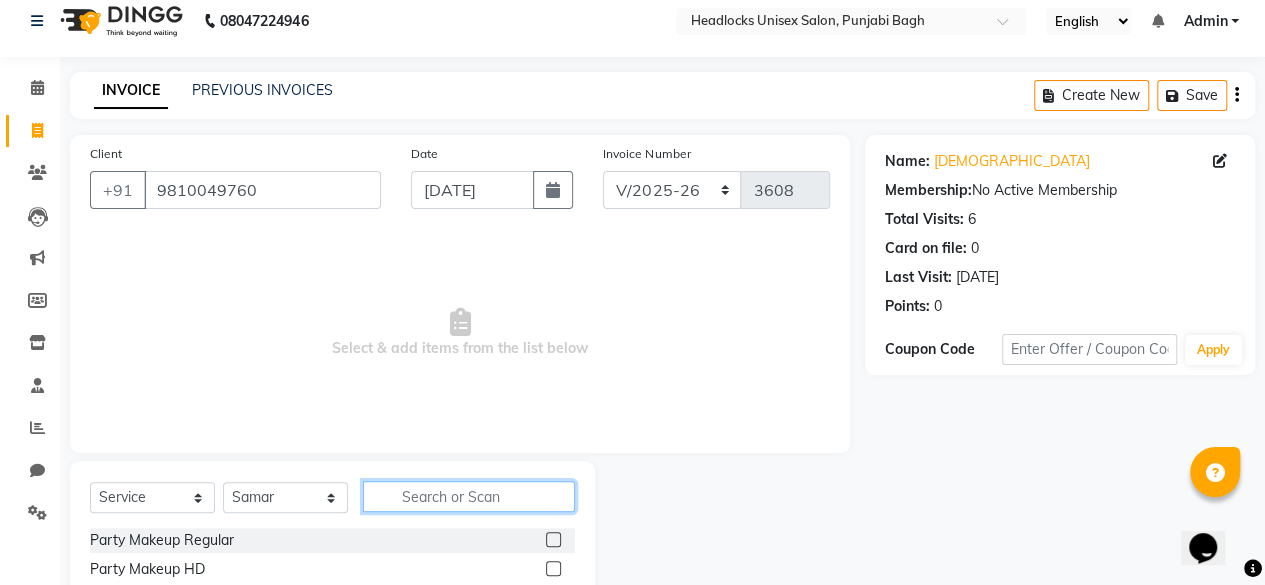 click 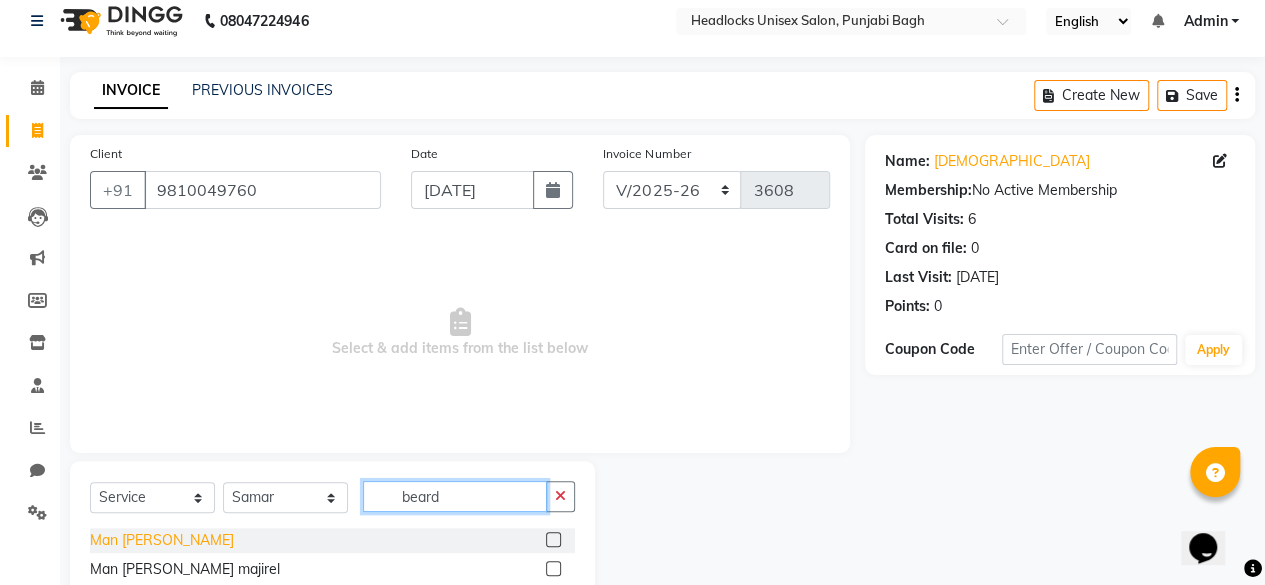 type on "beard" 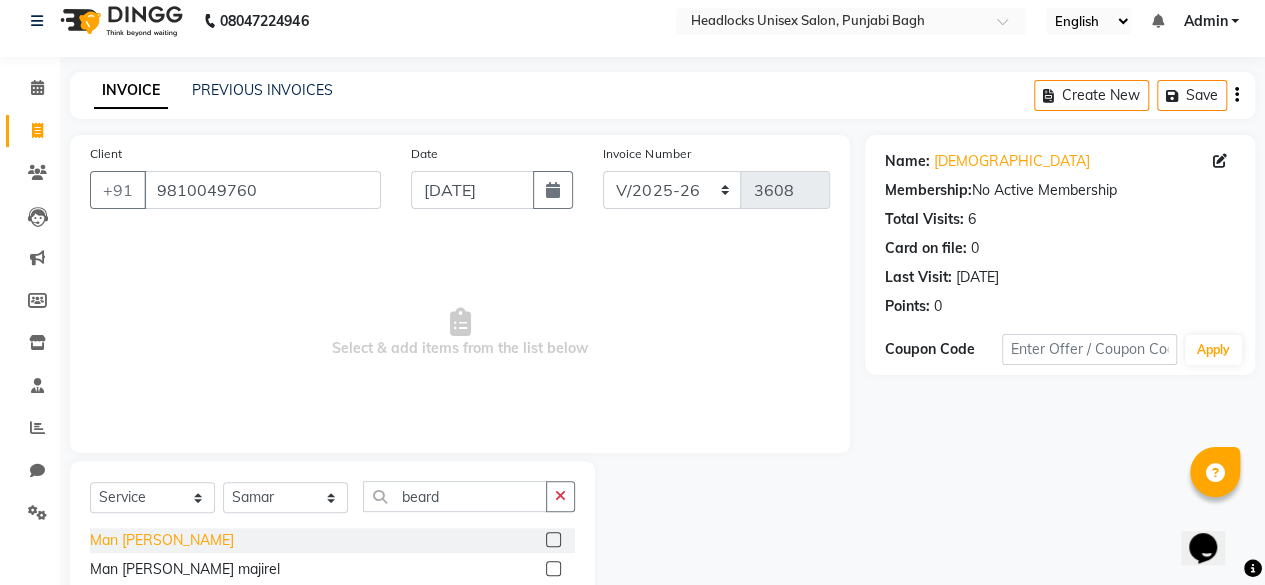 click on "Man [PERSON_NAME]" 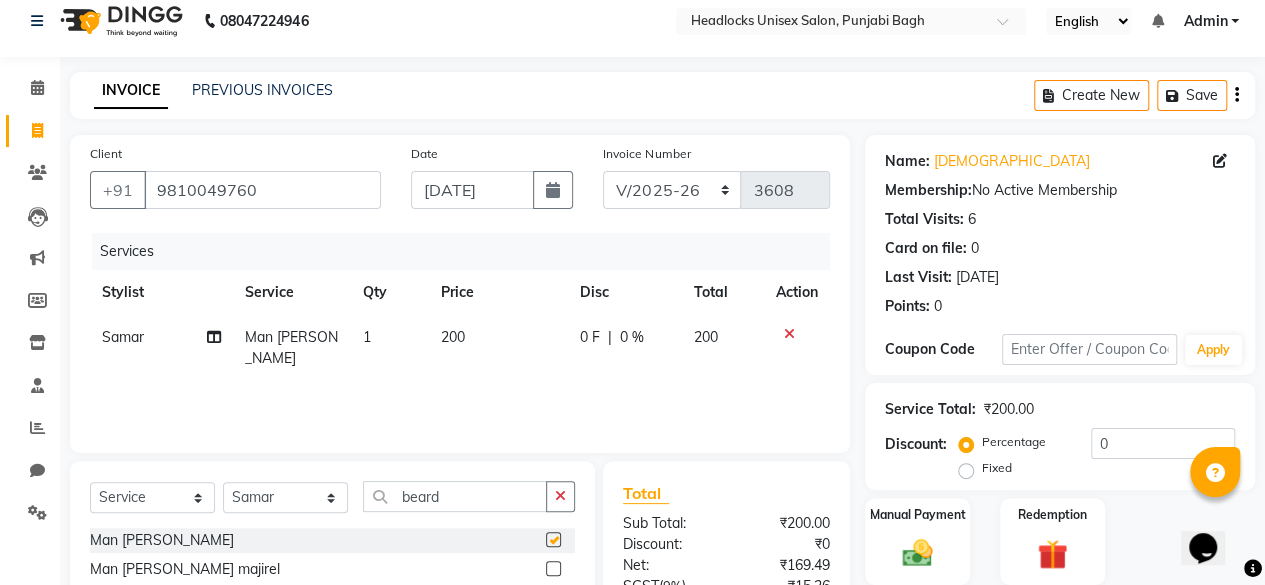 checkbox on "false" 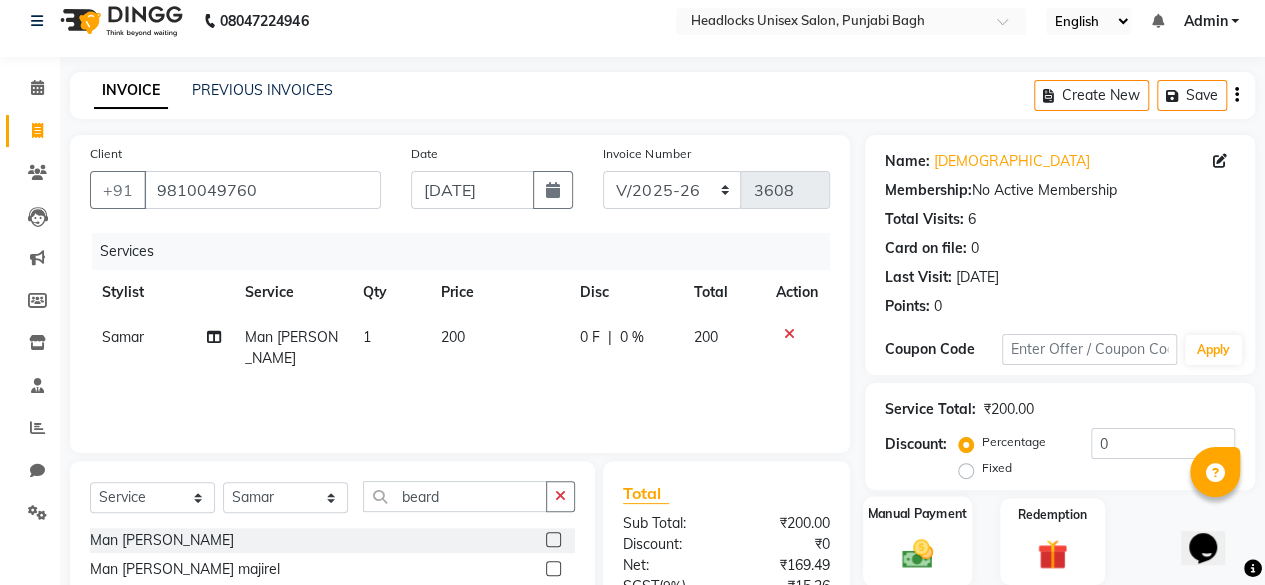 click on "Manual Payment" 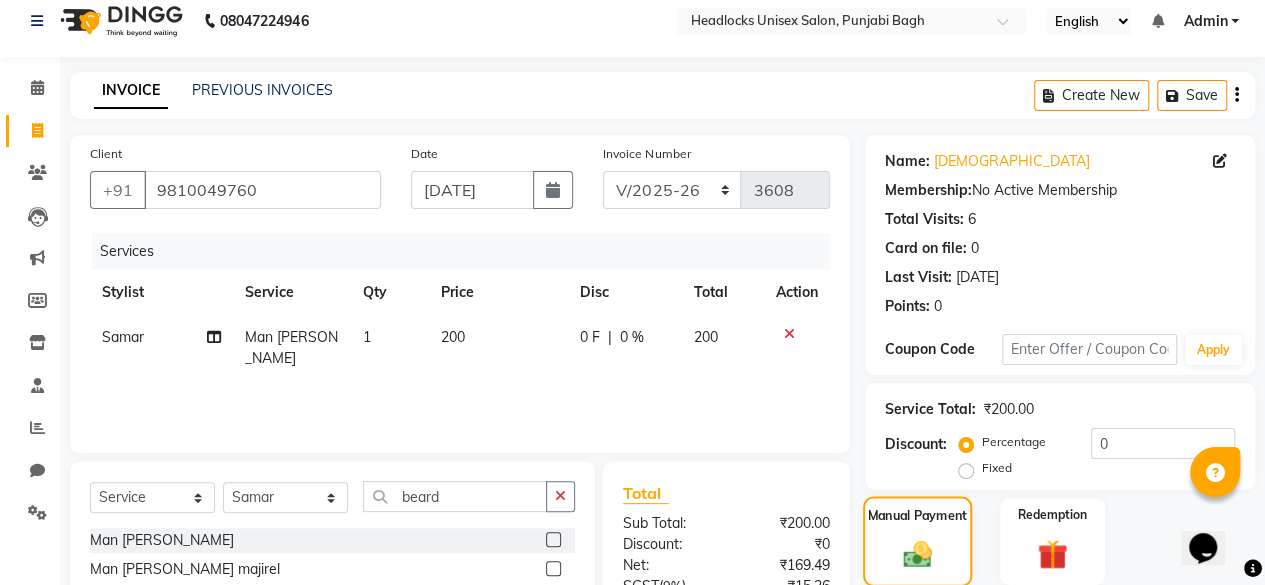 scroll, scrollTop: 213, scrollLeft: 0, axis: vertical 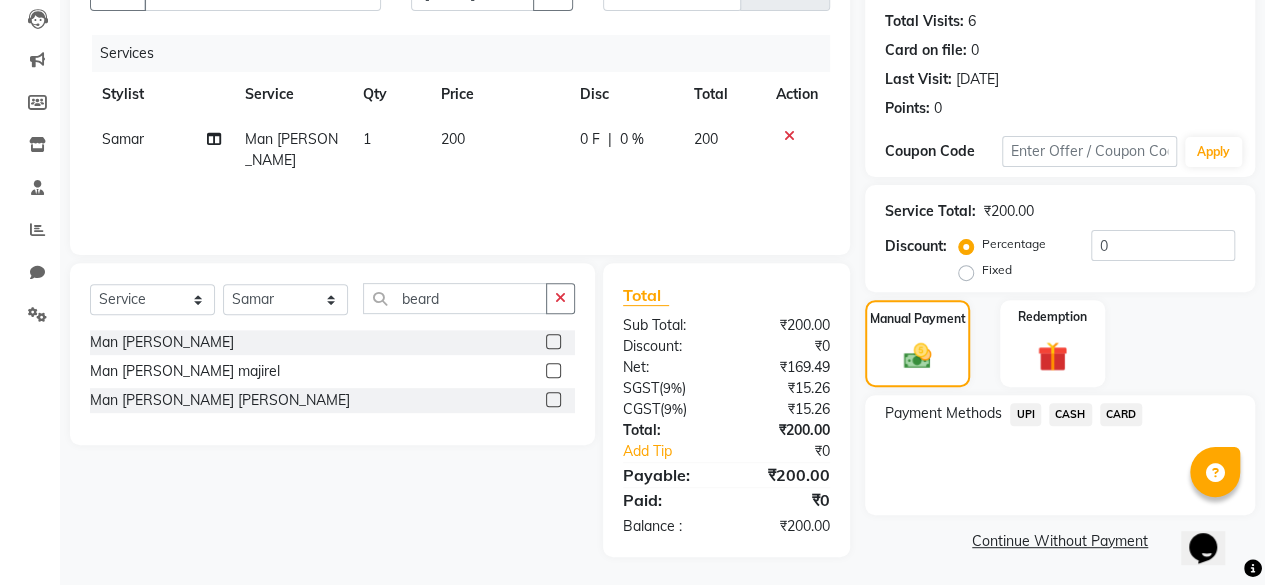 click on "CASH" 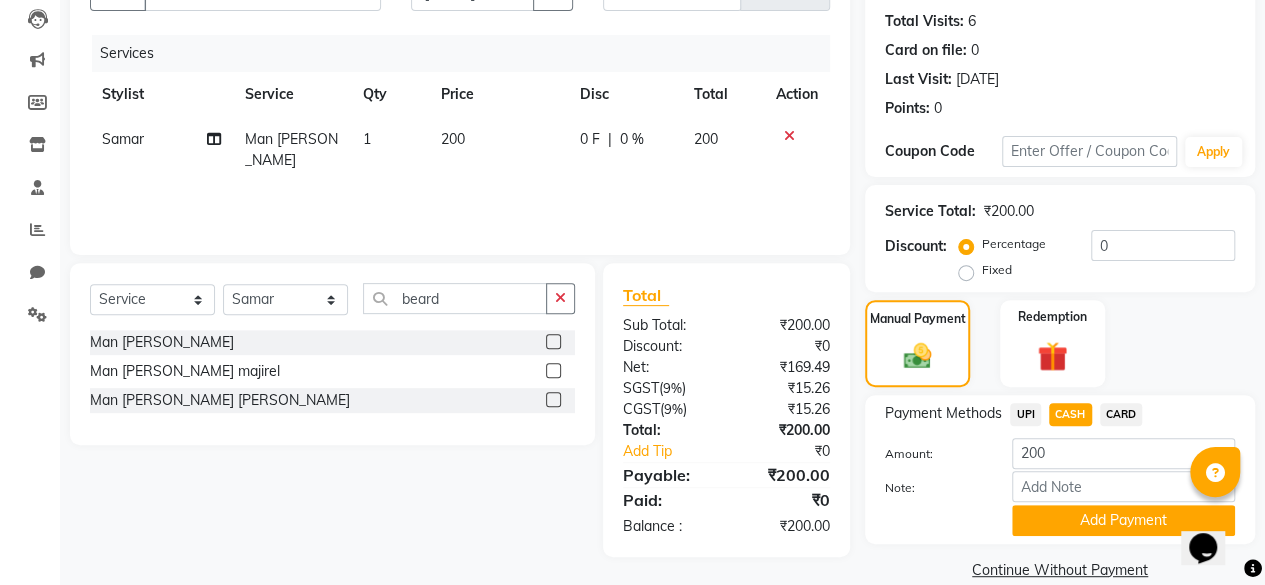 click on "CASH" 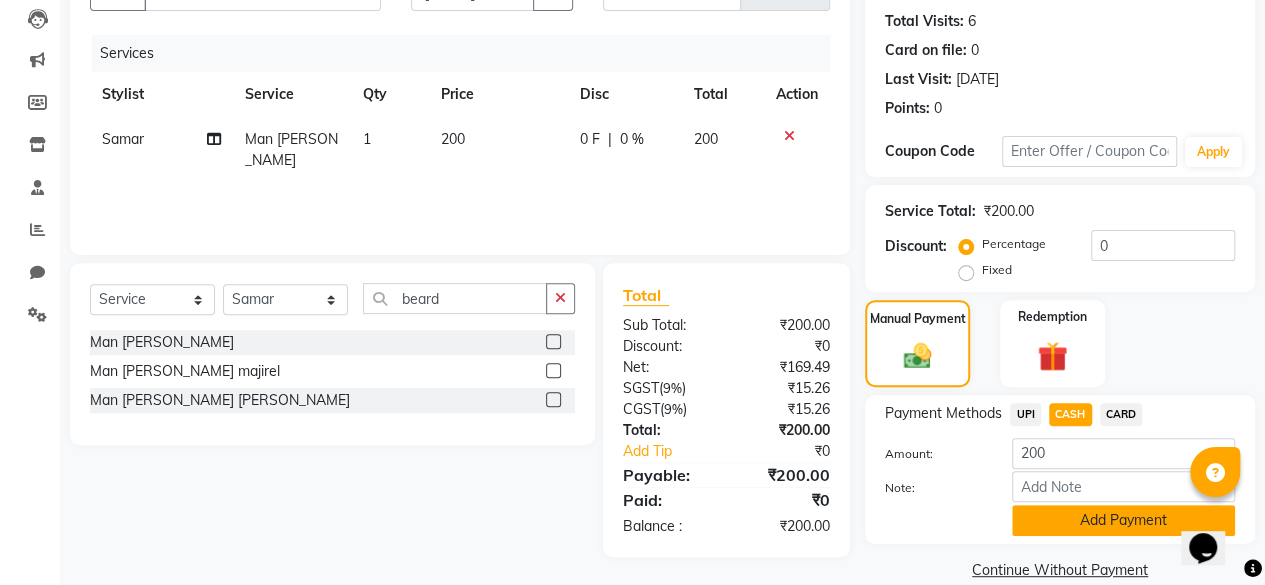 click on "Add Payment" 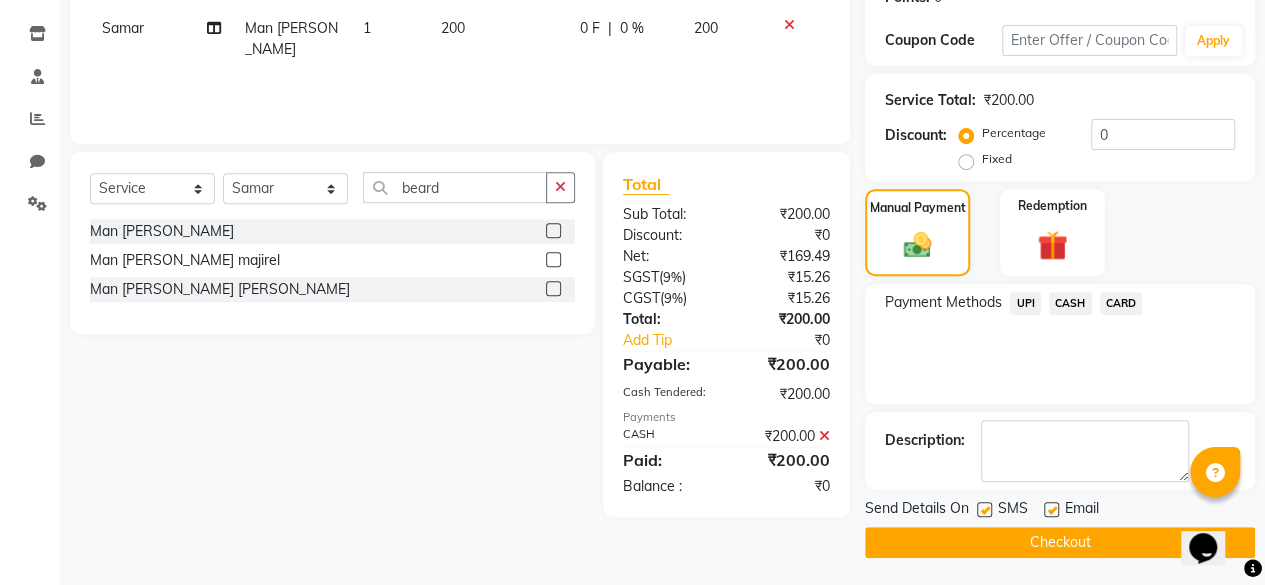 click 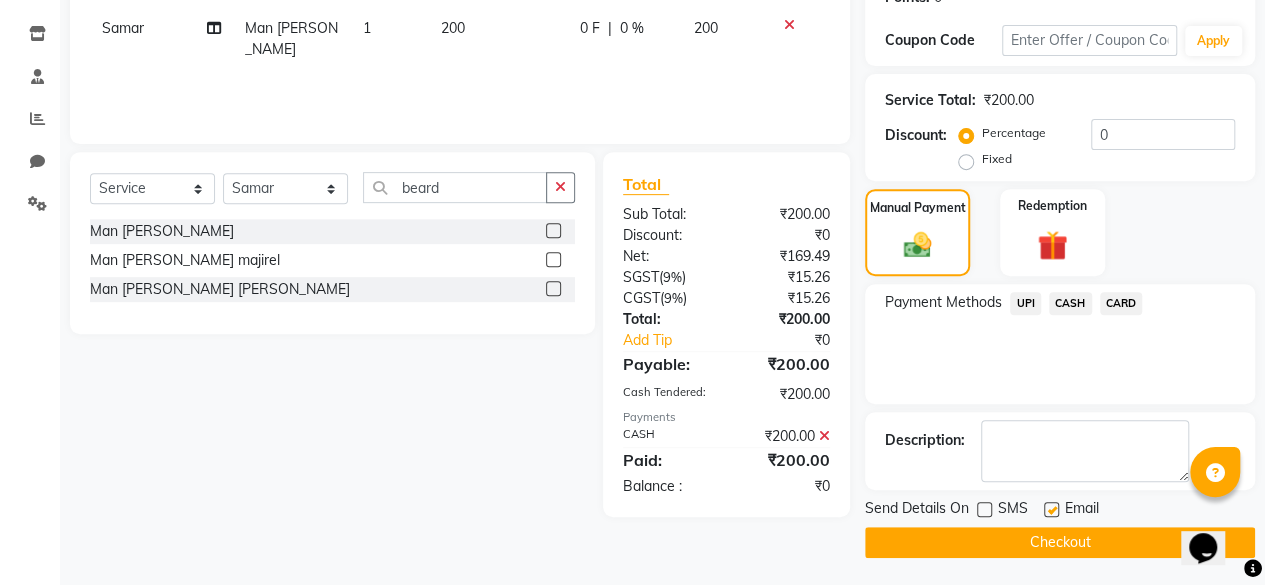 click on "Checkout" 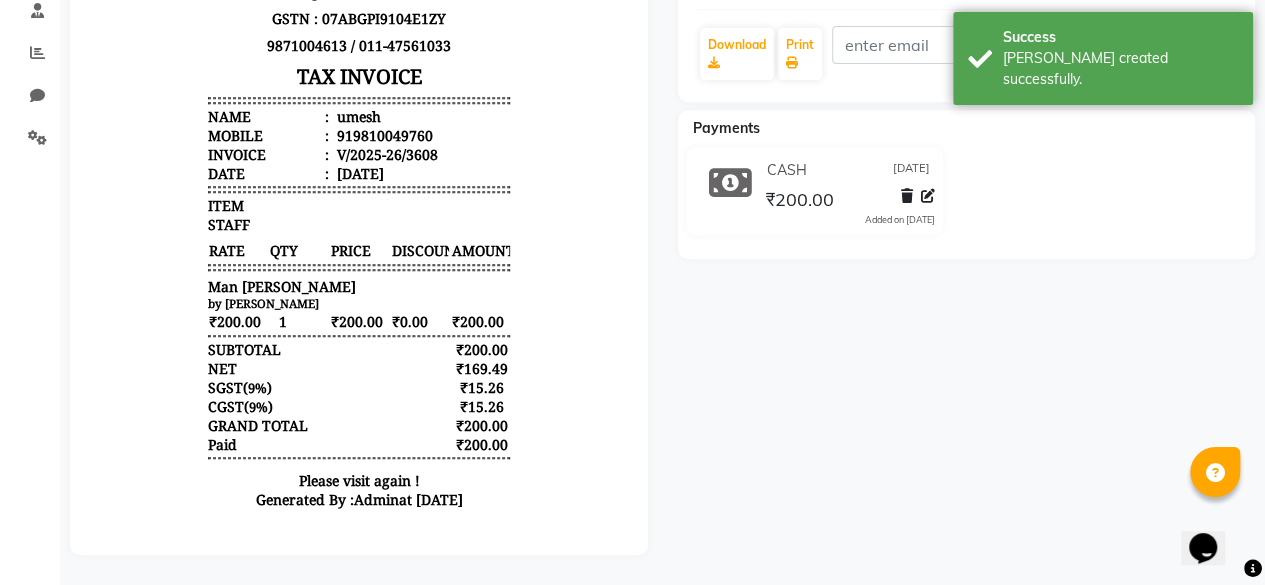 scroll, scrollTop: 0, scrollLeft: 0, axis: both 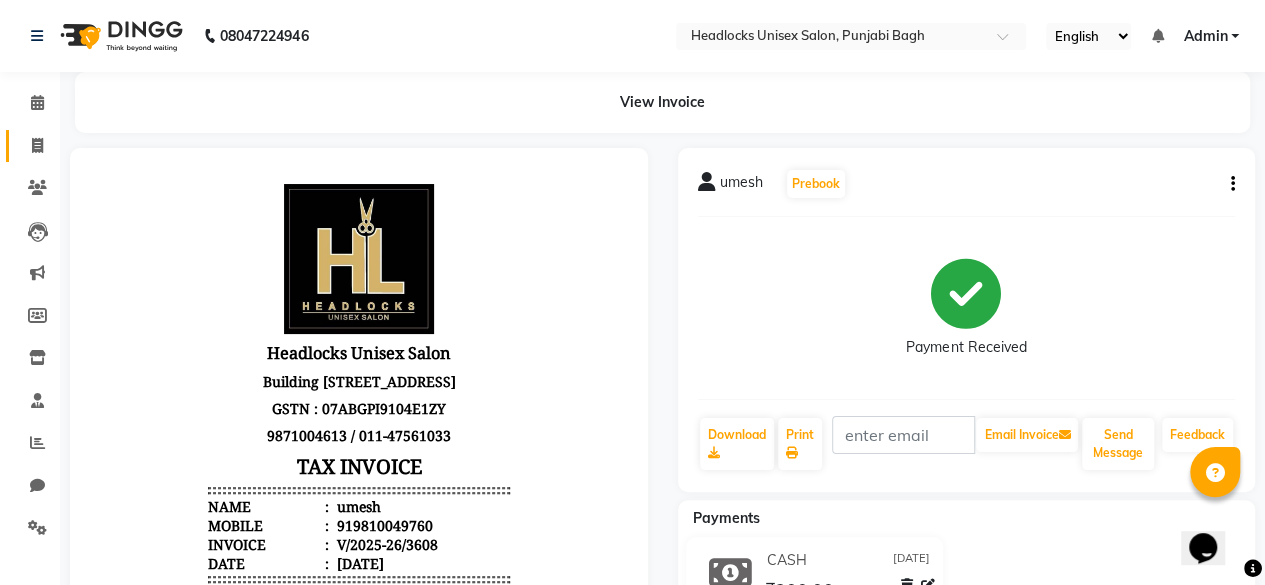 click on "Invoice" 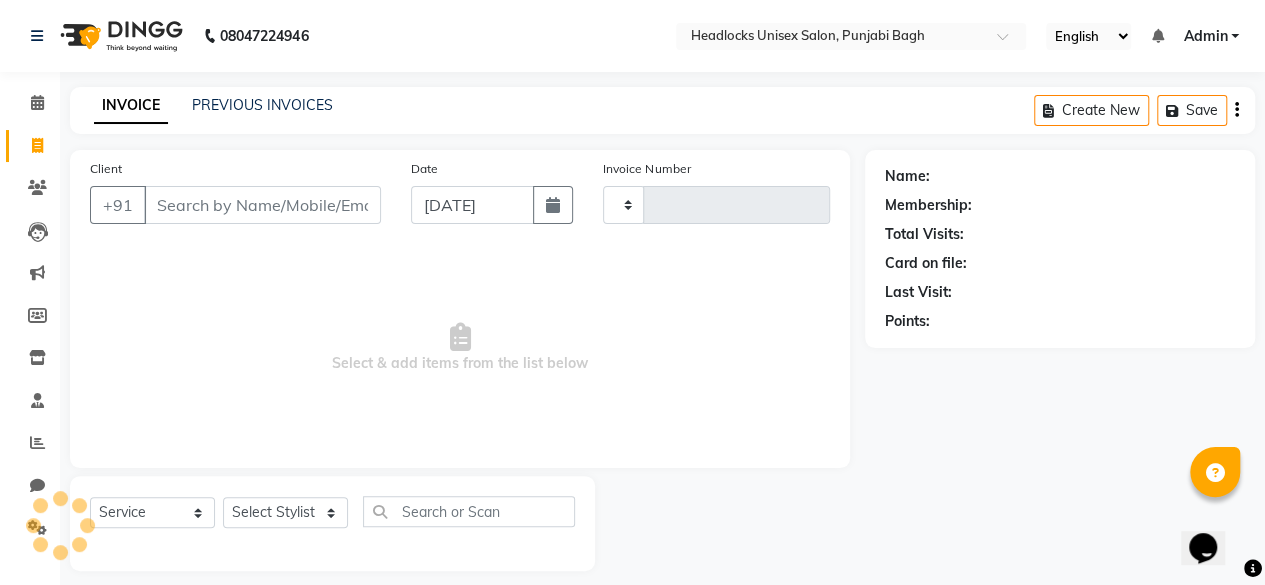 type on "3609" 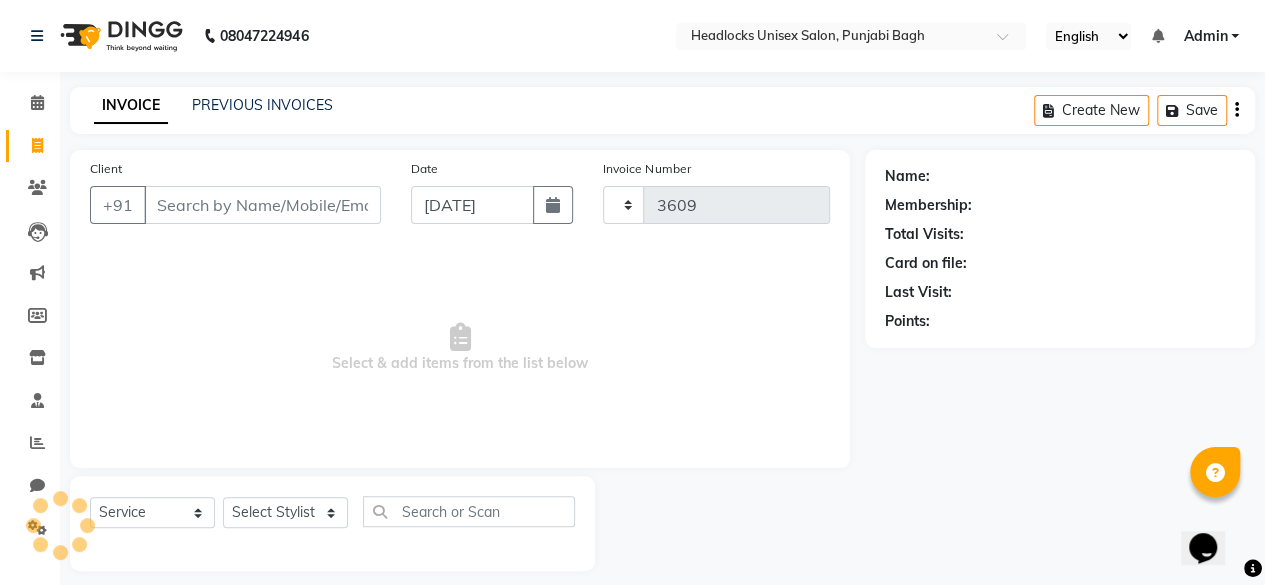 select on "7719" 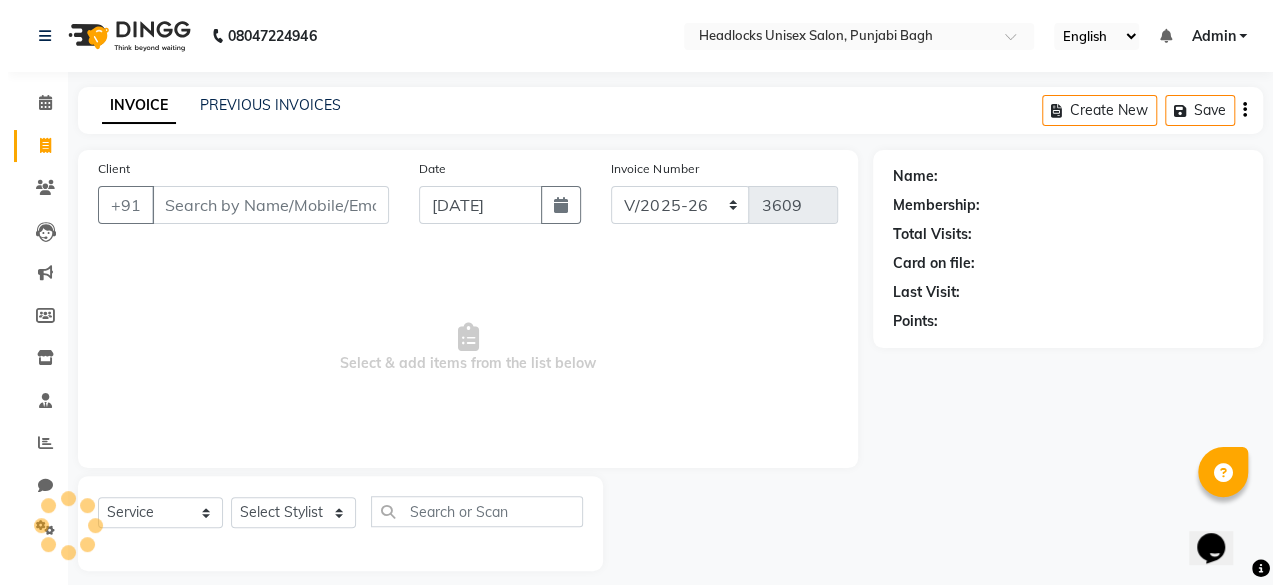 scroll, scrollTop: 15, scrollLeft: 0, axis: vertical 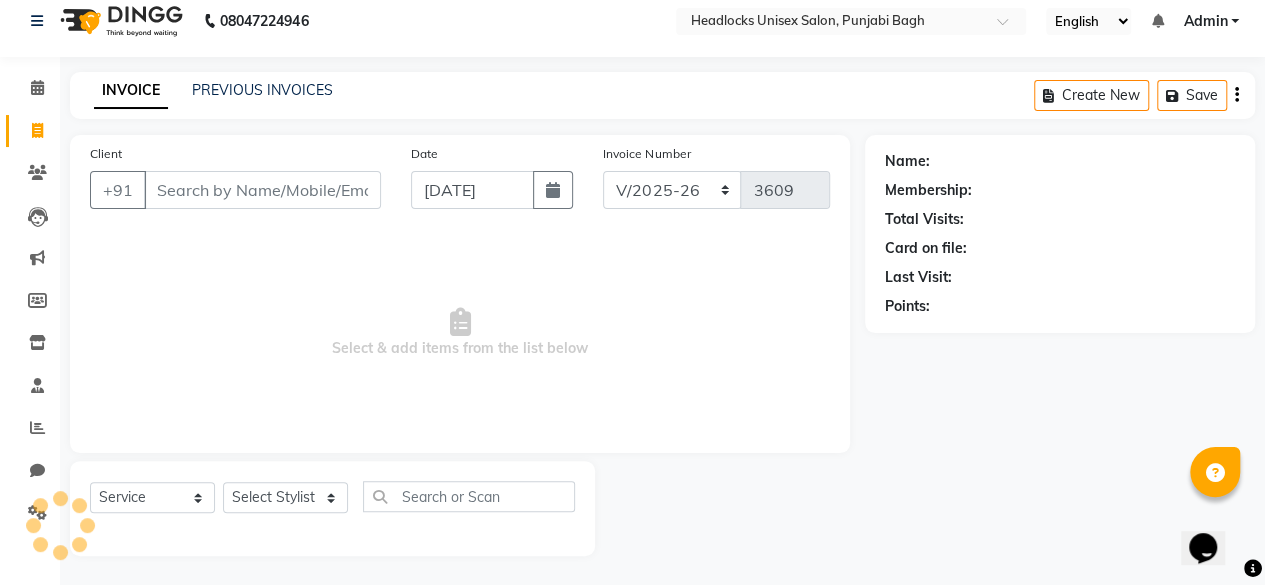 click on "Client" at bounding box center [262, 190] 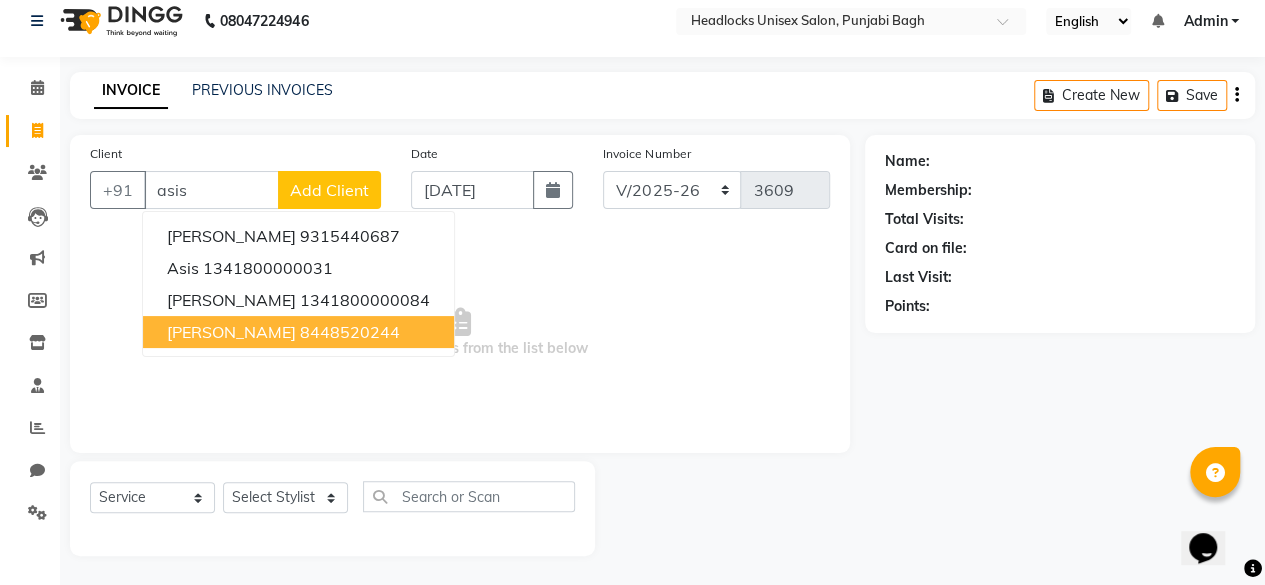 click on "8448520244" at bounding box center [350, 332] 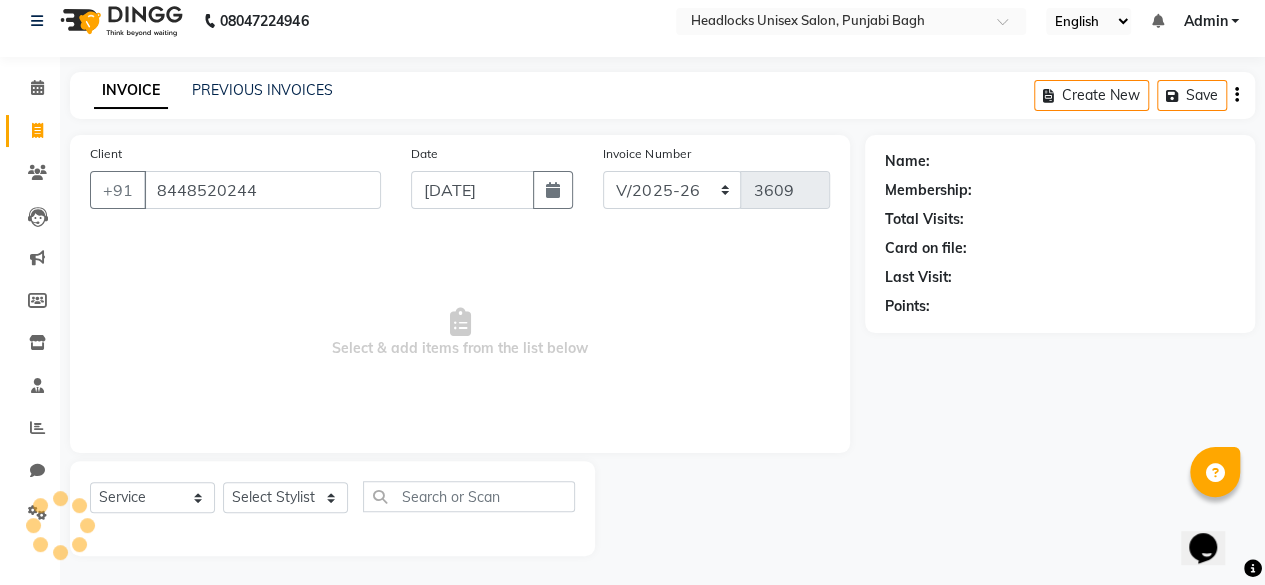 type on "8448520244" 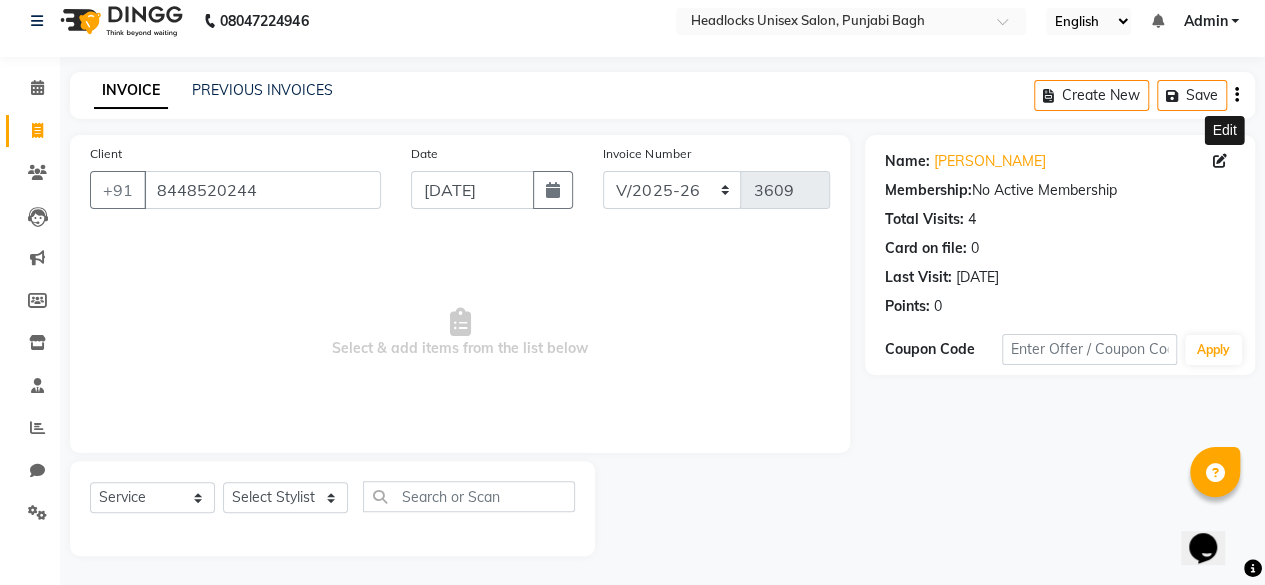 click 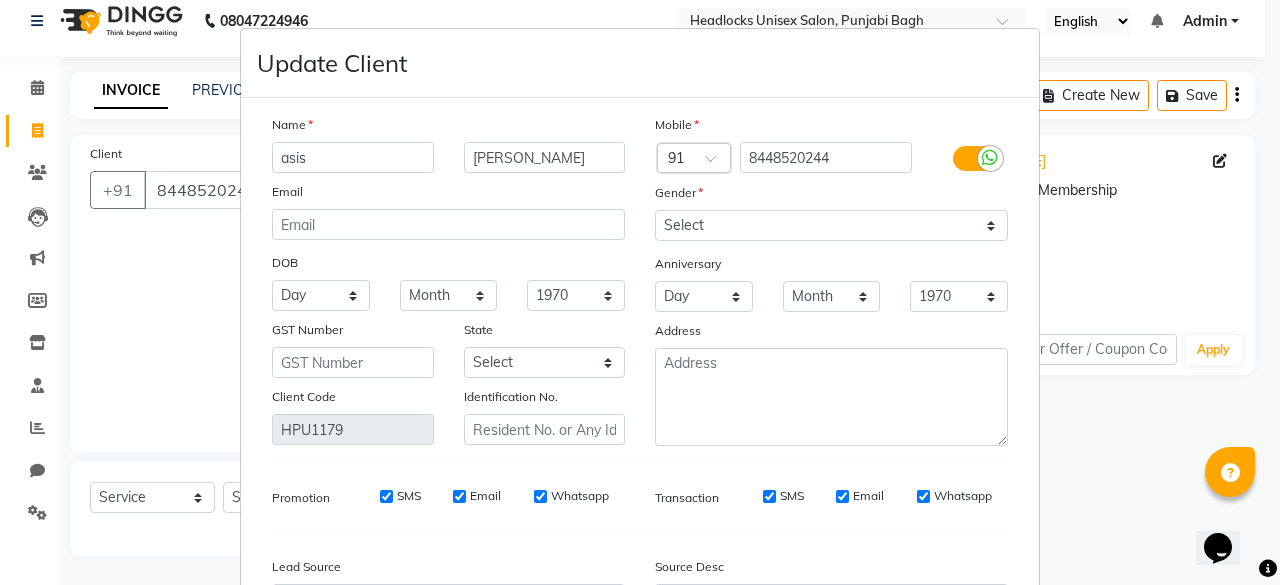 click on "Mobile Country Code × 91 8448520244 Gender Select [DEMOGRAPHIC_DATA] [DEMOGRAPHIC_DATA] Other Prefer Not To Say Anniversary Day 01 02 03 04 05 06 07 08 09 10 11 12 13 14 15 16 17 18 19 20 21 22 23 24 25 26 27 28 29 30 31 Month January February March April May June July August September October November [DATE] 1971 1972 1973 1974 1975 1976 1977 1978 1979 1980 1981 1982 1983 1984 1985 1986 1987 1988 1989 1990 1991 1992 1993 1994 1995 1996 1997 1998 1999 2000 2001 2002 2003 2004 2005 2006 2007 2008 2009 2010 2011 2012 2013 2014 2015 2016 2017 2018 2019 2020 2021 2022 2023 2024 2025 Address" at bounding box center (831, 280) 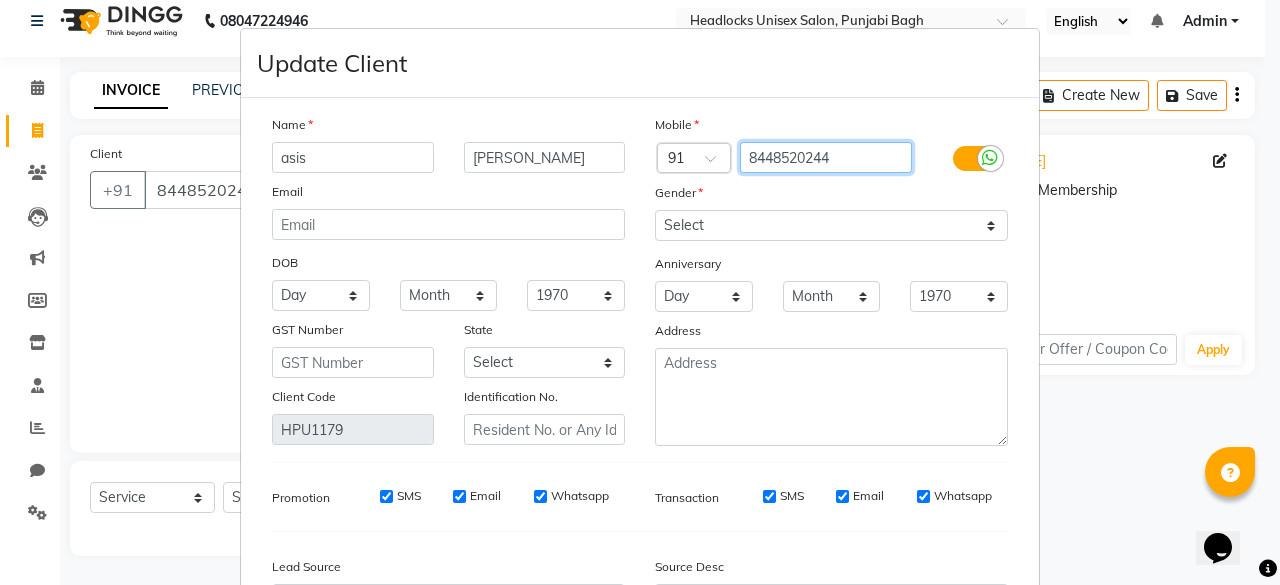 click on "8448520244" at bounding box center [826, 157] 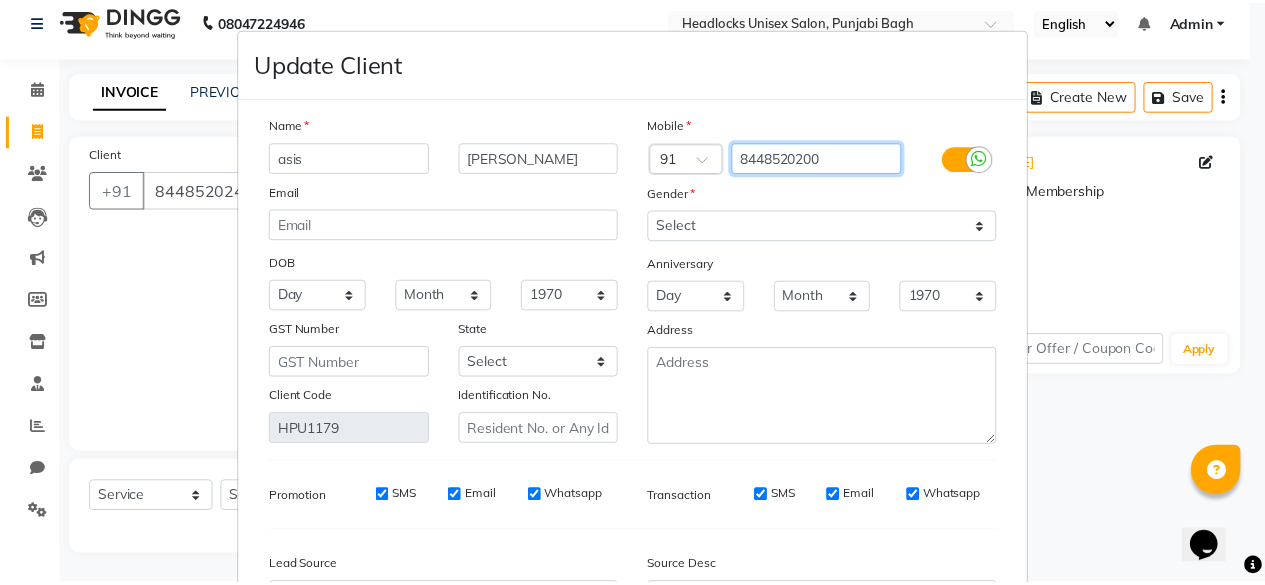 scroll, scrollTop: 224, scrollLeft: 0, axis: vertical 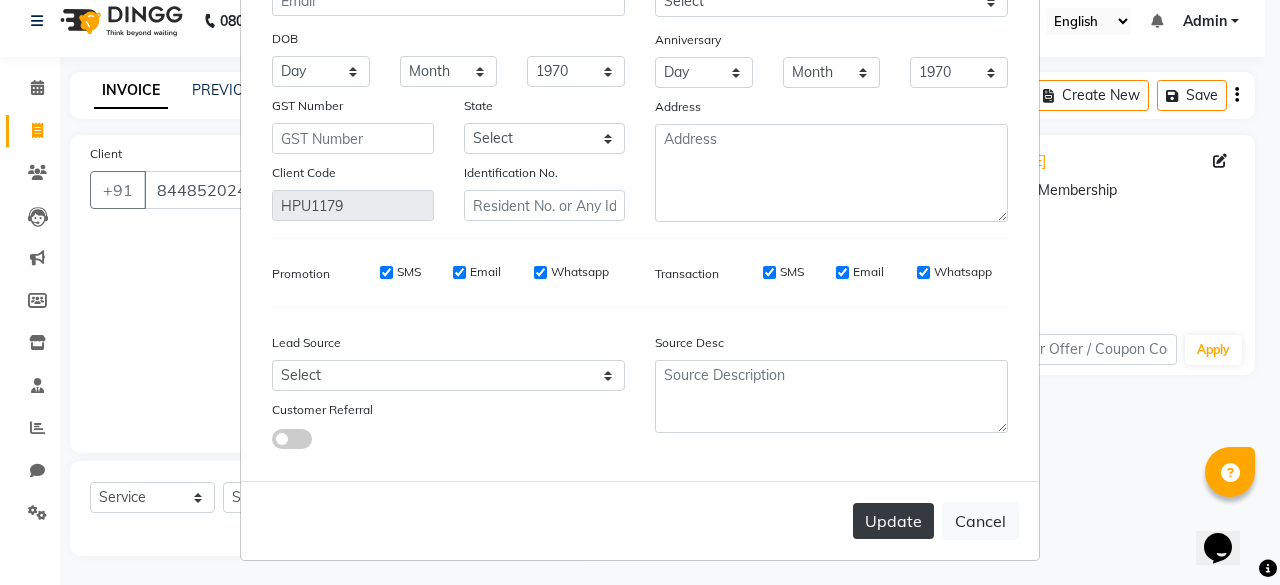 type on "8448520200" 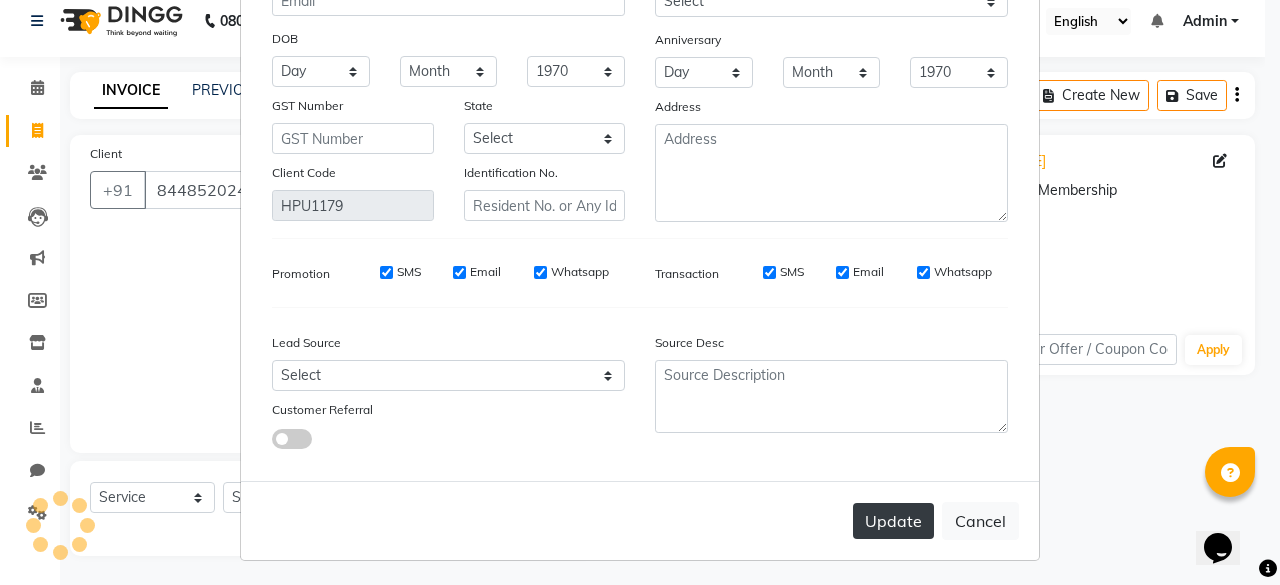 click on "Update" at bounding box center (893, 521) 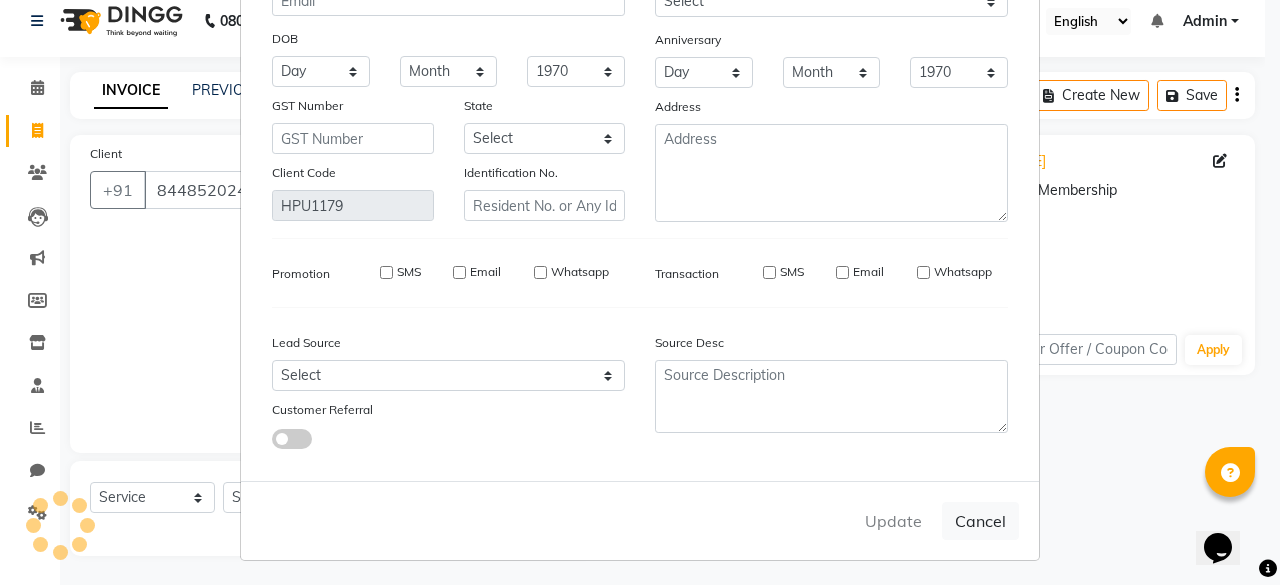 type on "8448520200" 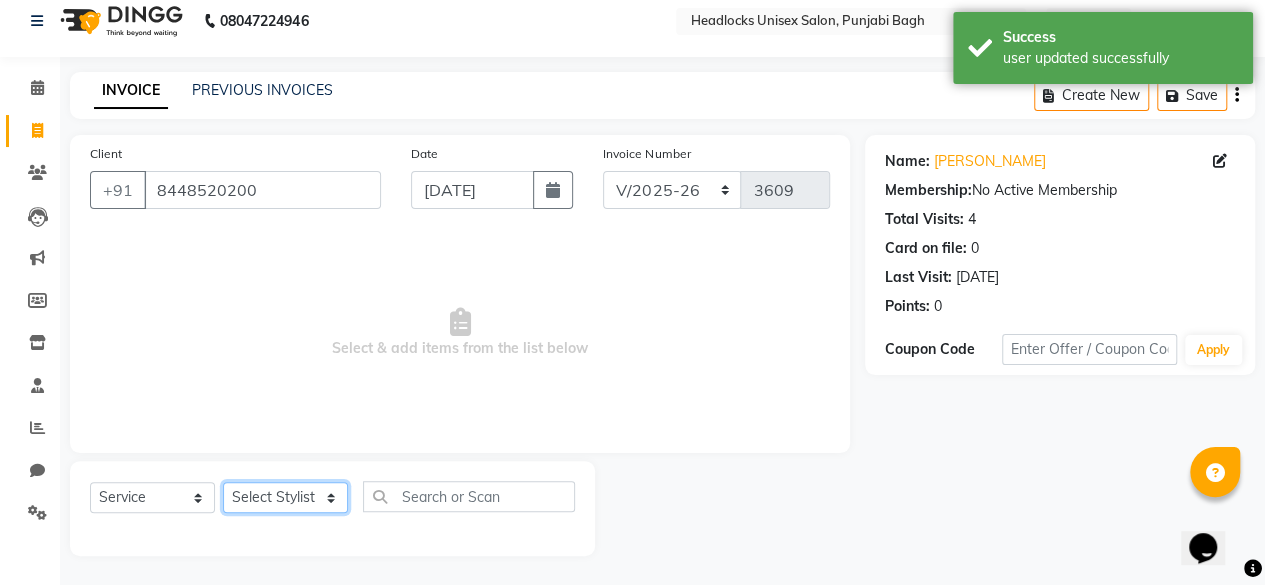 click on "Select Stylist ⁠Agnies ⁠[PERSON_NAME] [PERSON_NAME] [PERSON_NAME] kunal [PERSON_NAME] mercy ⁠Minto ⁠[PERSON_NAME]  [PERSON_NAME] priyanka [PERSON_NAME] ⁠[PERSON_NAME] ⁠[PERSON_NAME] [PERSON_NAME] [PERSON_NAME]  Sunny ⁠[PERSON_NAME] ⁠[PERSON_NAME]" 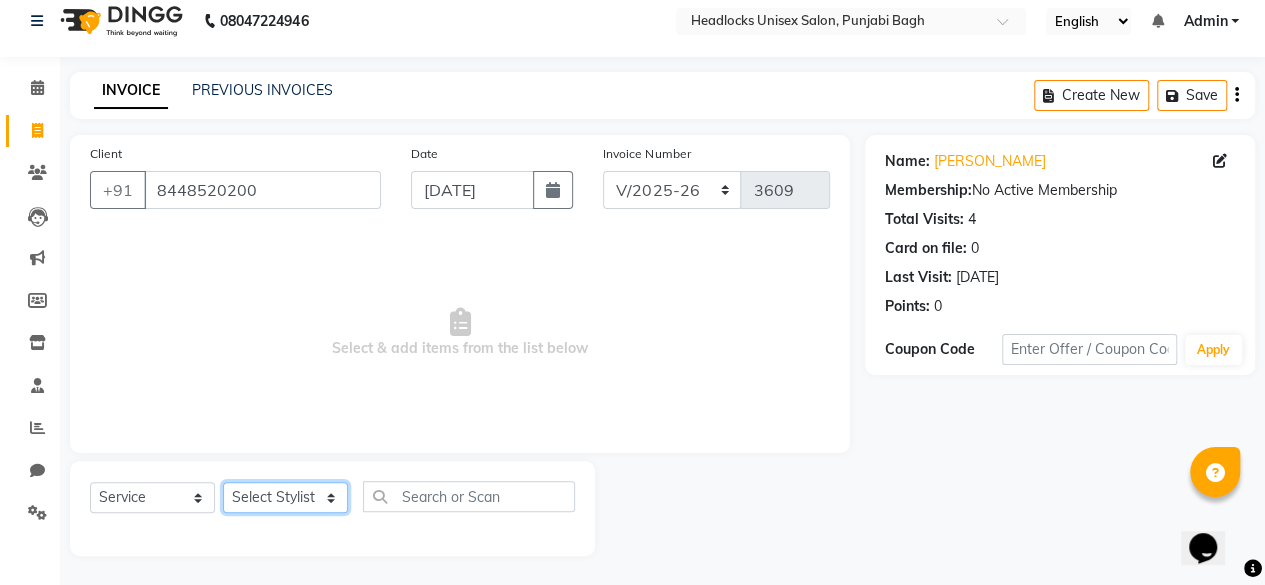select on "69054" 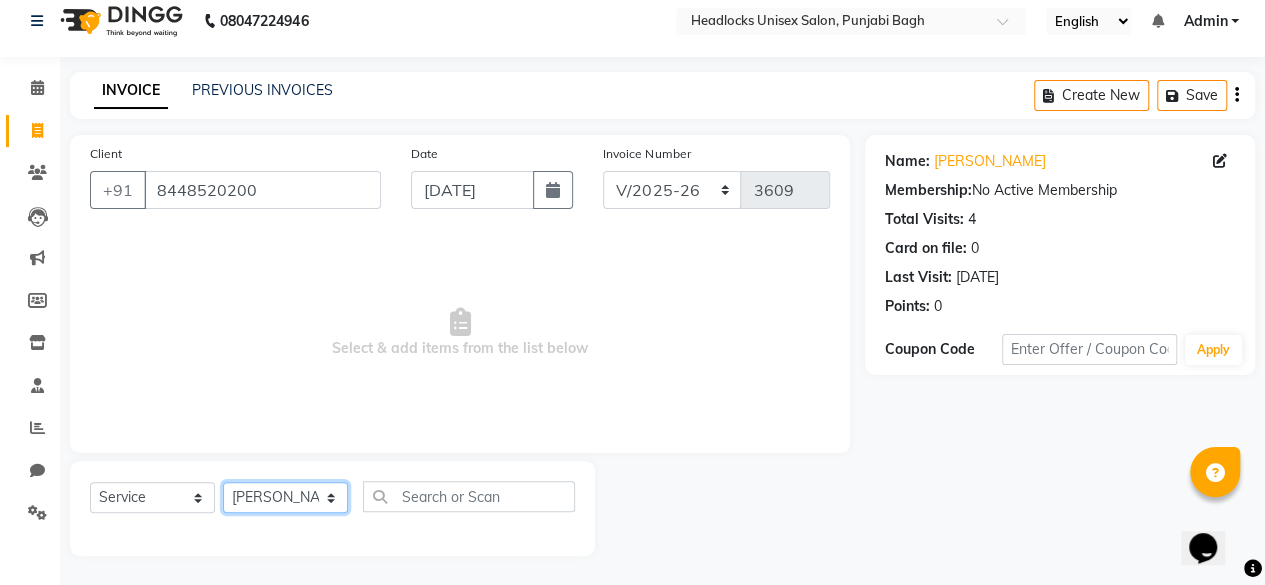 click on "Select Stylist ⁠Agnies ⁠[PERSON_NAME] [PERSON_NAME] [PERSON_NAME] kunal [PERSON_NAME] mercy ⁠Minto ⁠[PERSON_NAME]  [PERSON_NAME] priyanka [PERSON_NAME] ⁠[PERSON_NAME] ⁠[PERSON_NAME] [PERSON_NAME] [PERSON_NAME]  Sunny ⁠[PERSON_NAME] ⁠[PERSON_NAME]" 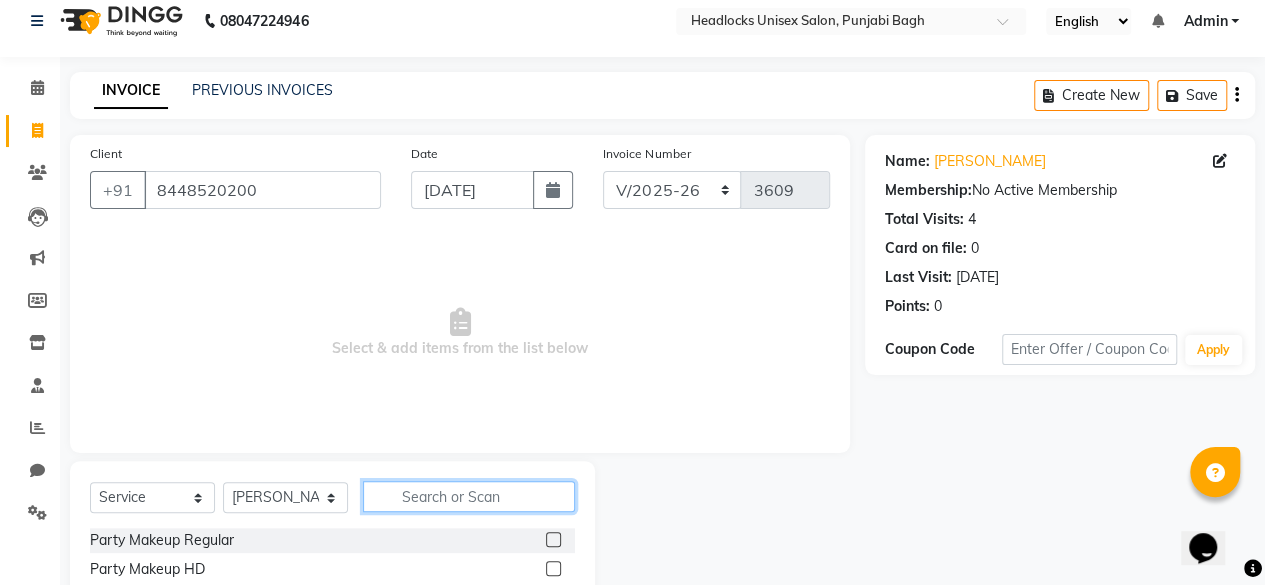 click 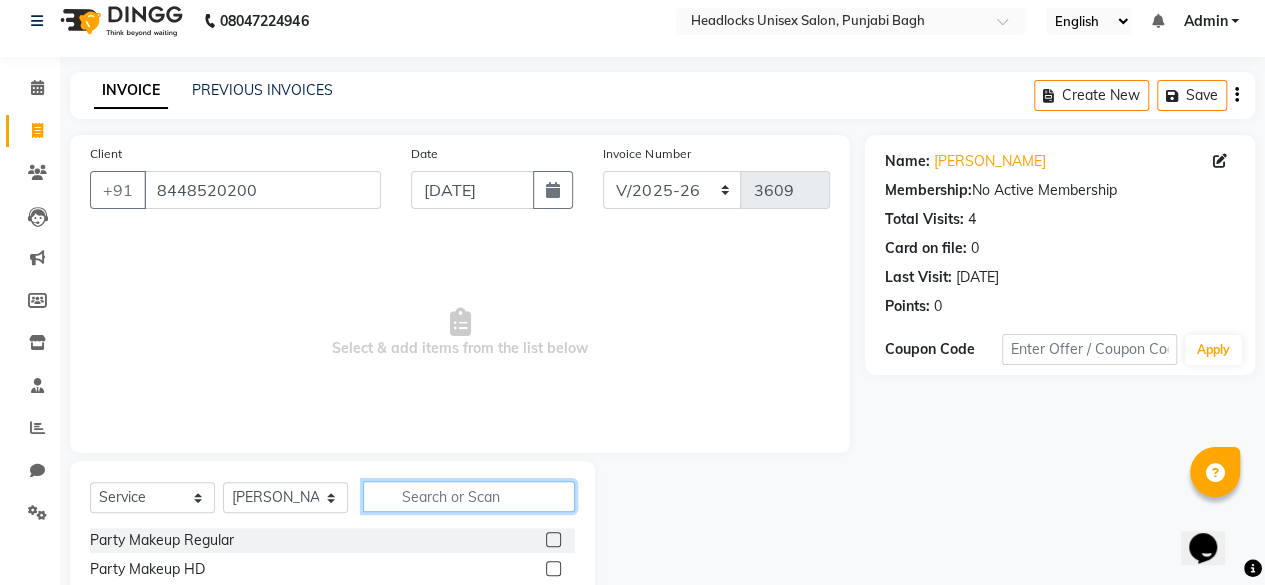 scroll, scrollTop: 215, scrollLeft: 0, axis: vertical 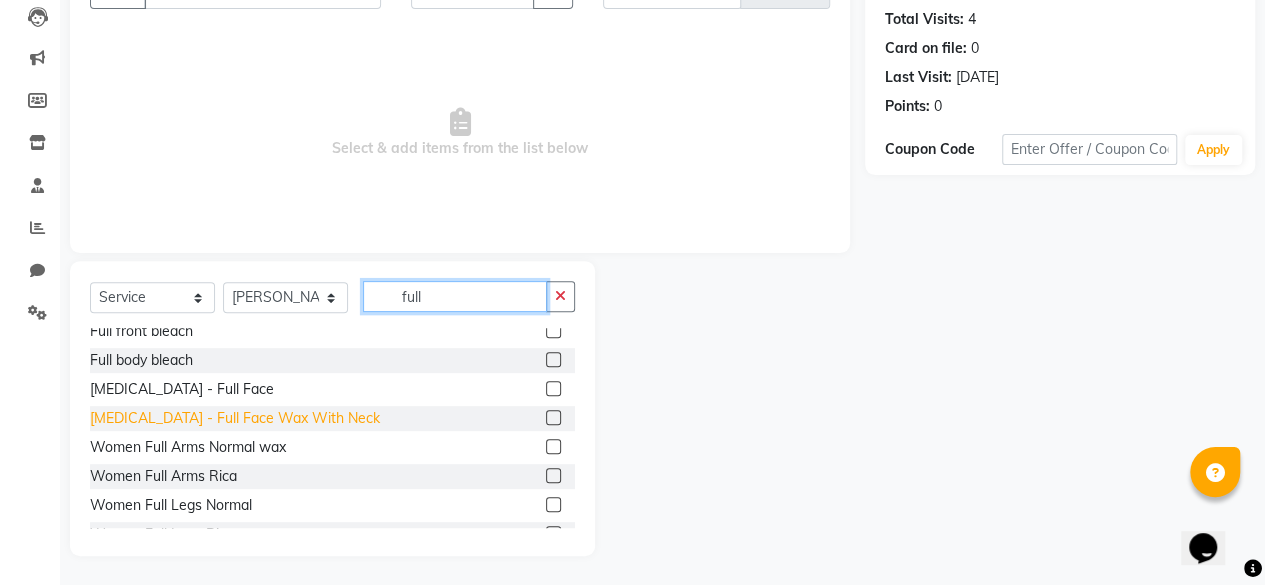 type on "full" 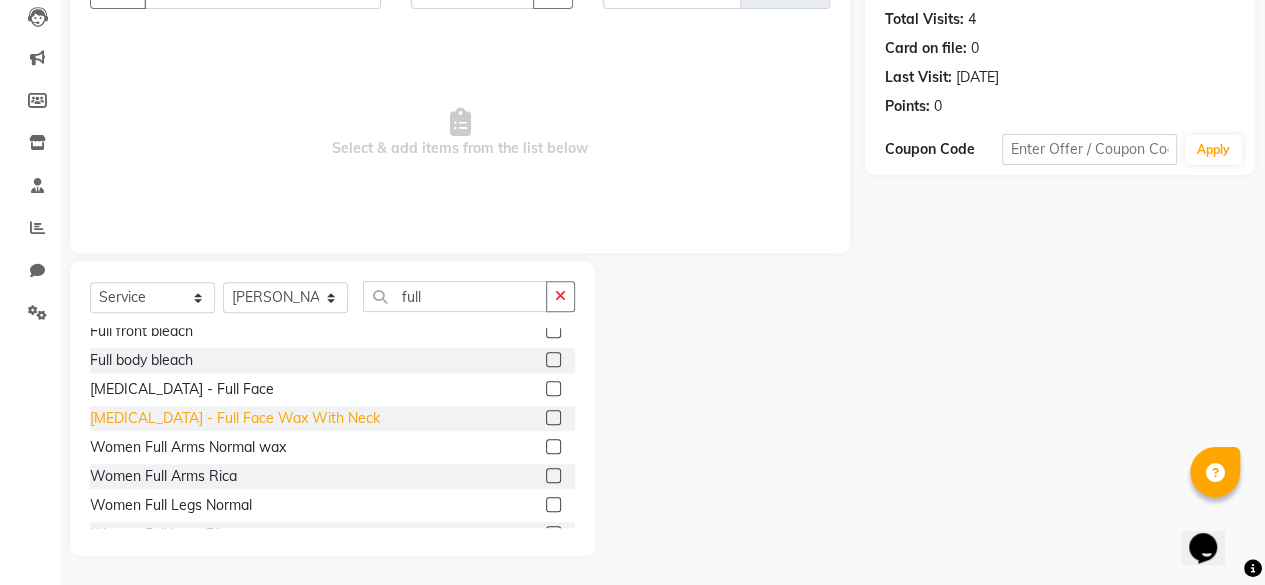 click on "[MEDICAL_DATA] - Full Face Wax With Neck" 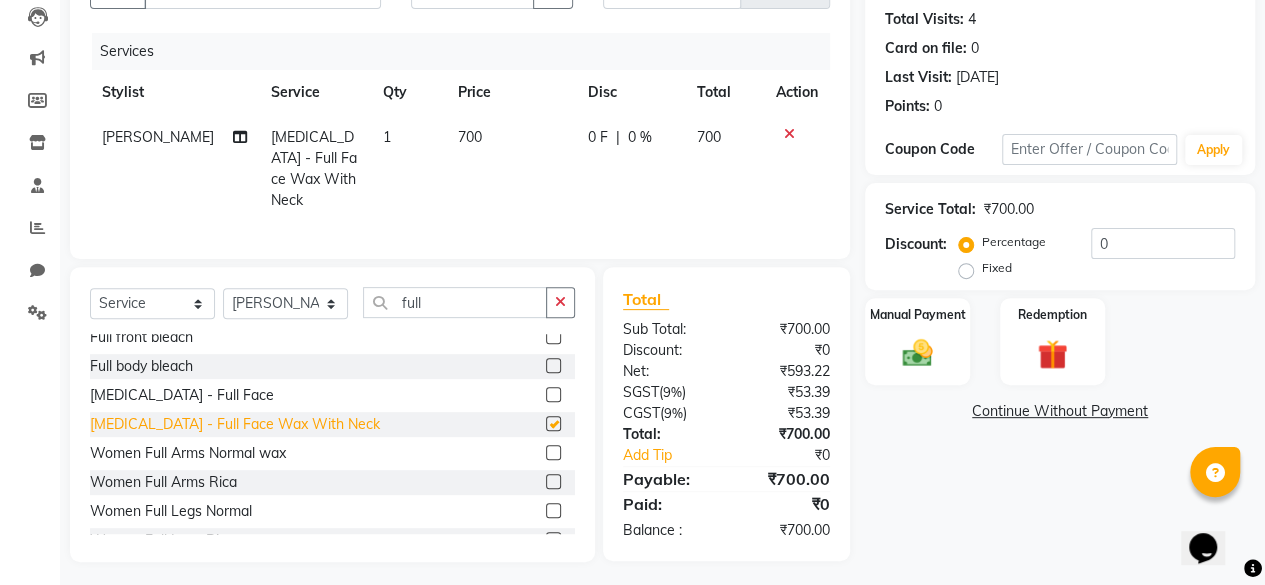 checkbox on "false" 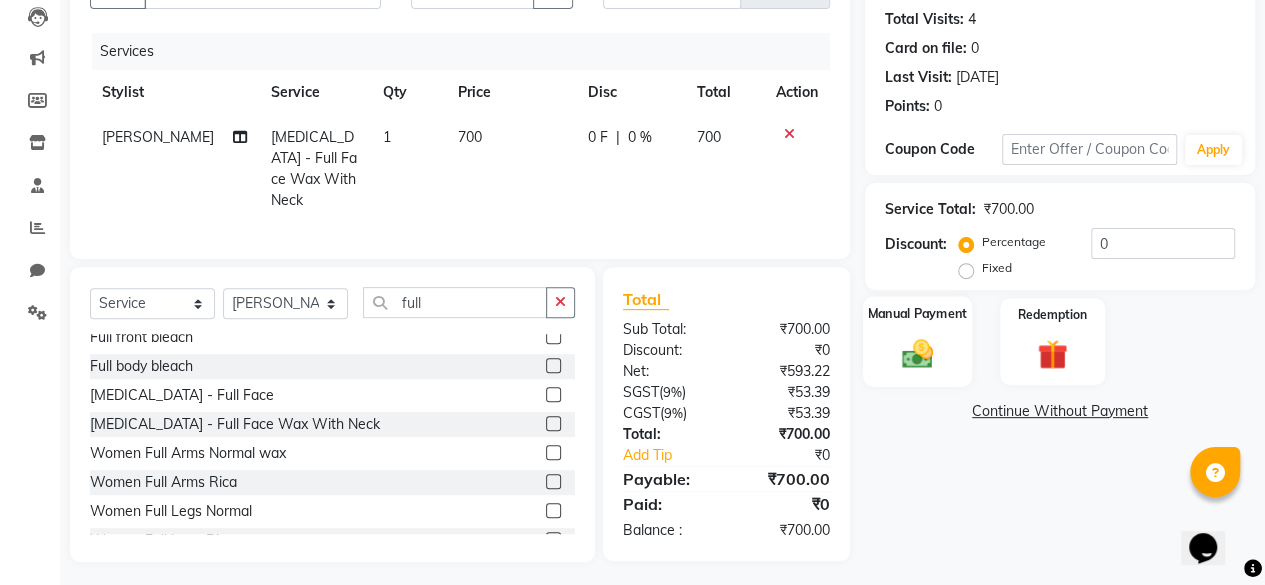 click on "Manual Payment" 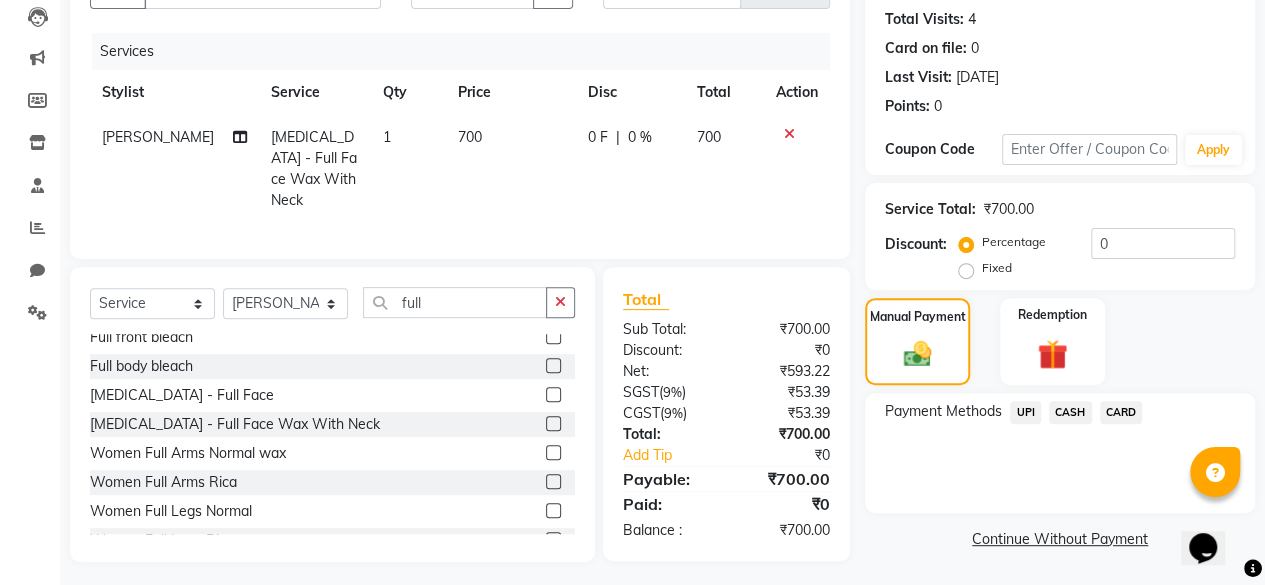click on "CARD" 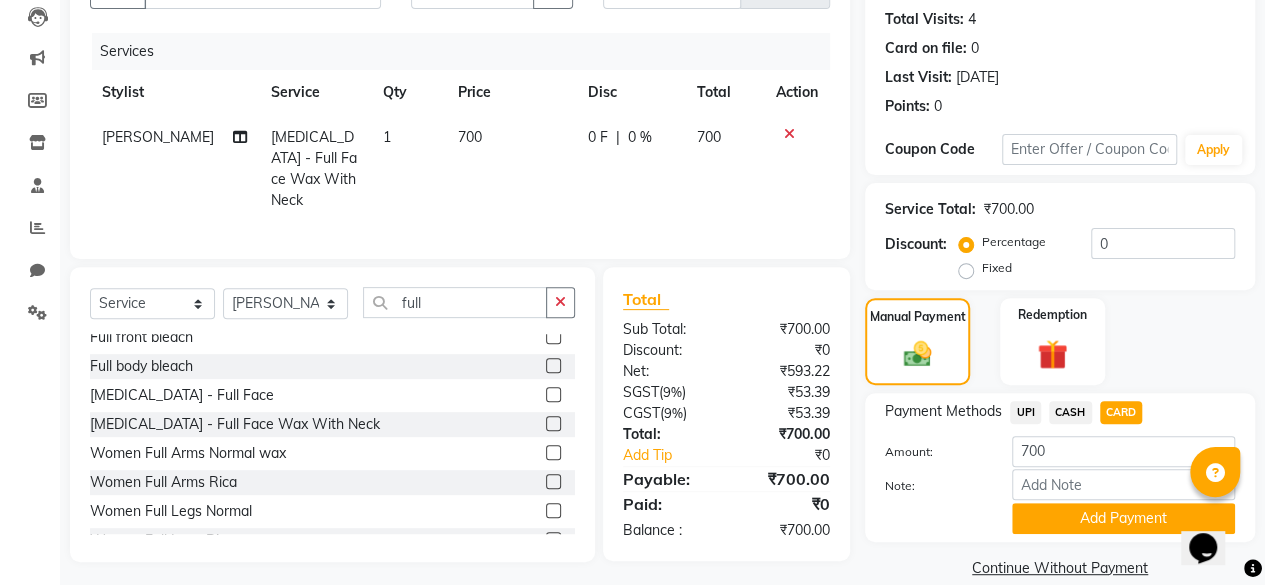 scroll, scrollTop: 242, scrollLeft: 0, axis: vertical 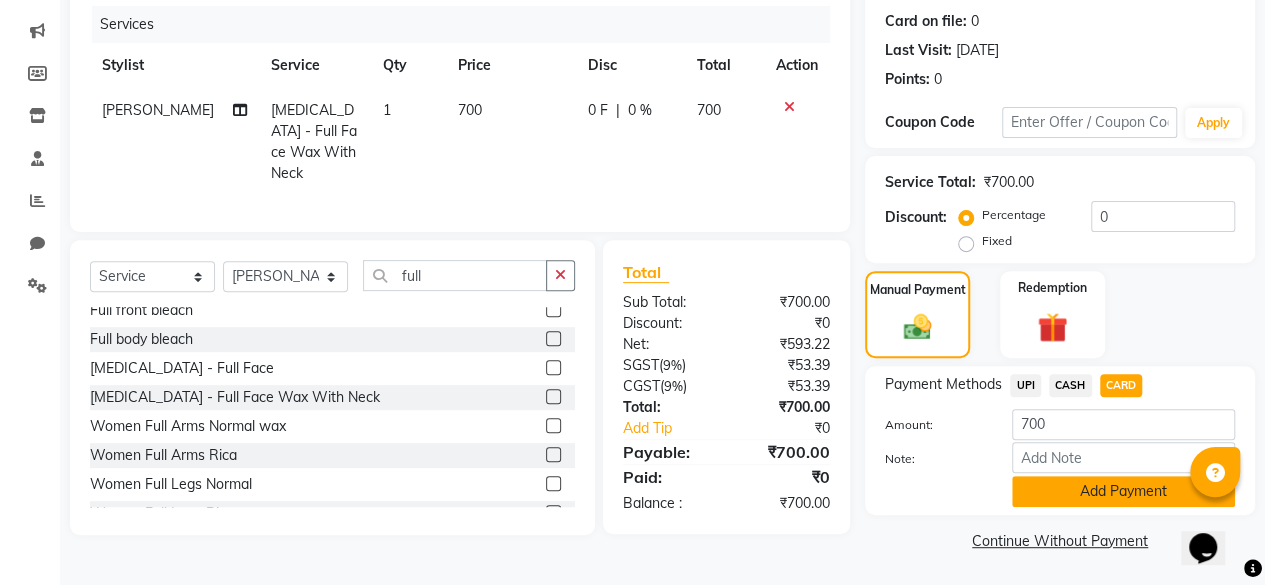 click on "Add Payment" 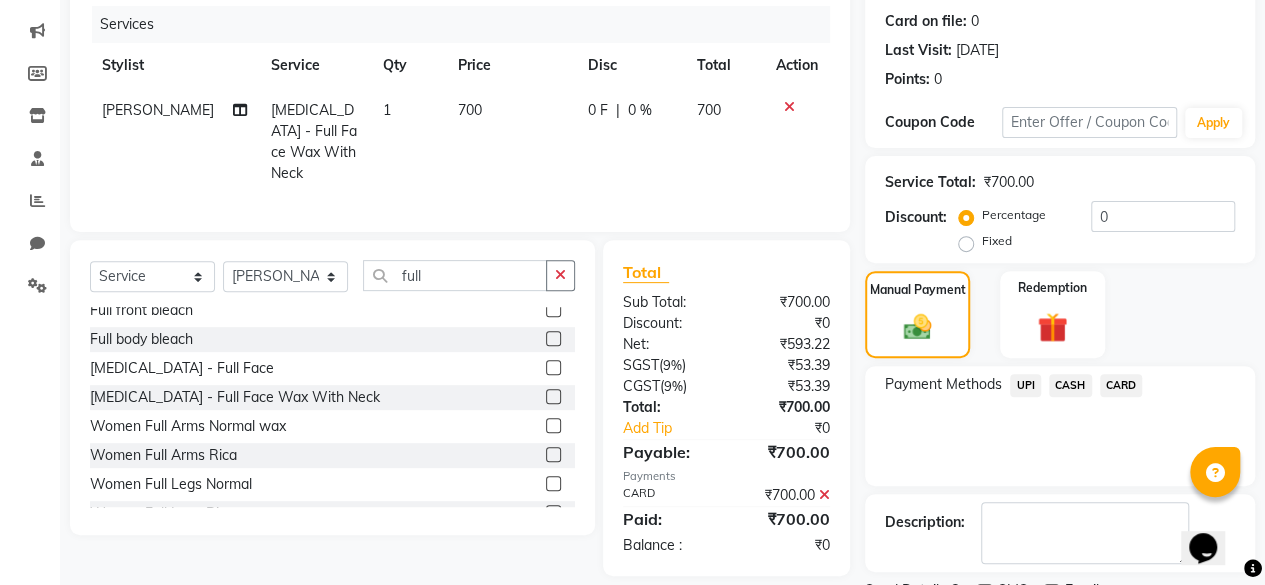 click on "CARD" 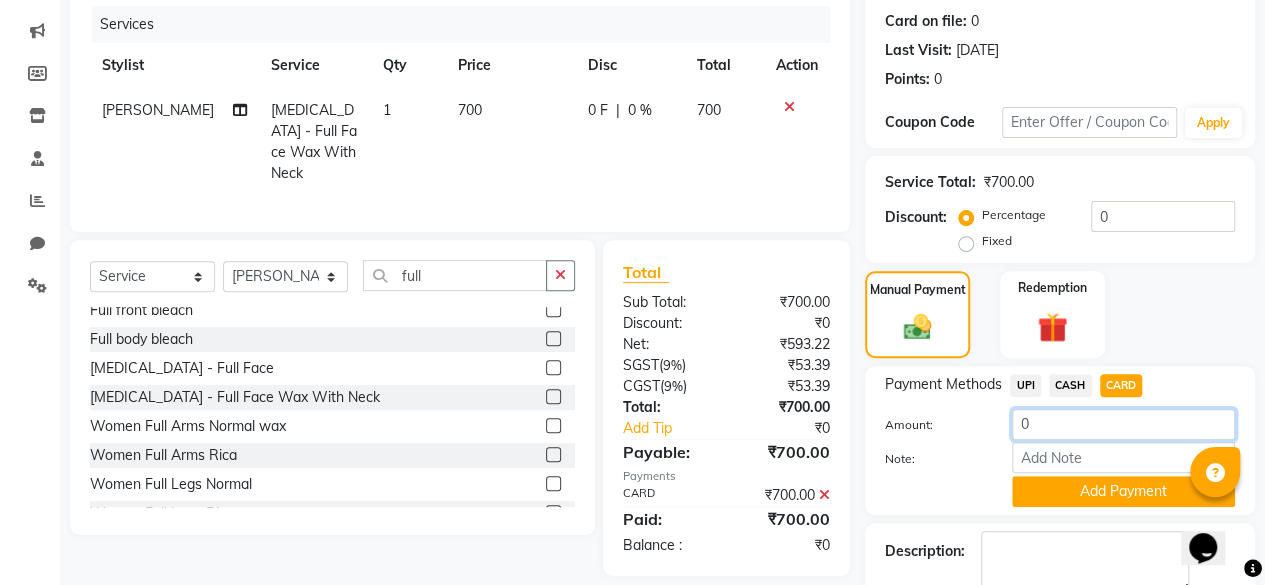 click on "0" 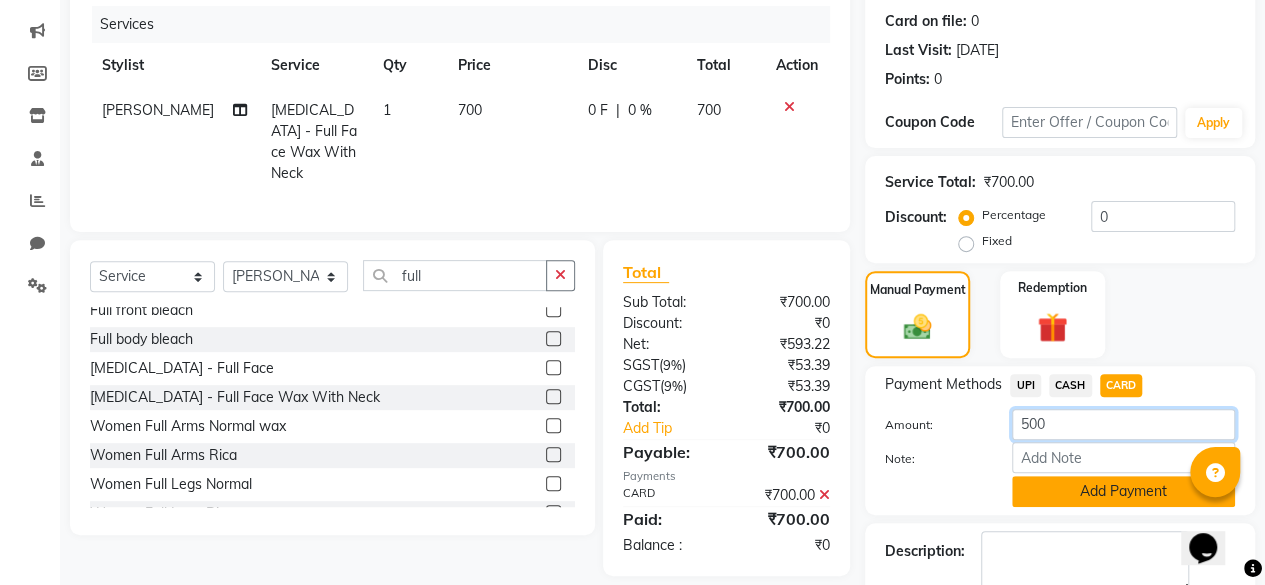 type on "500" 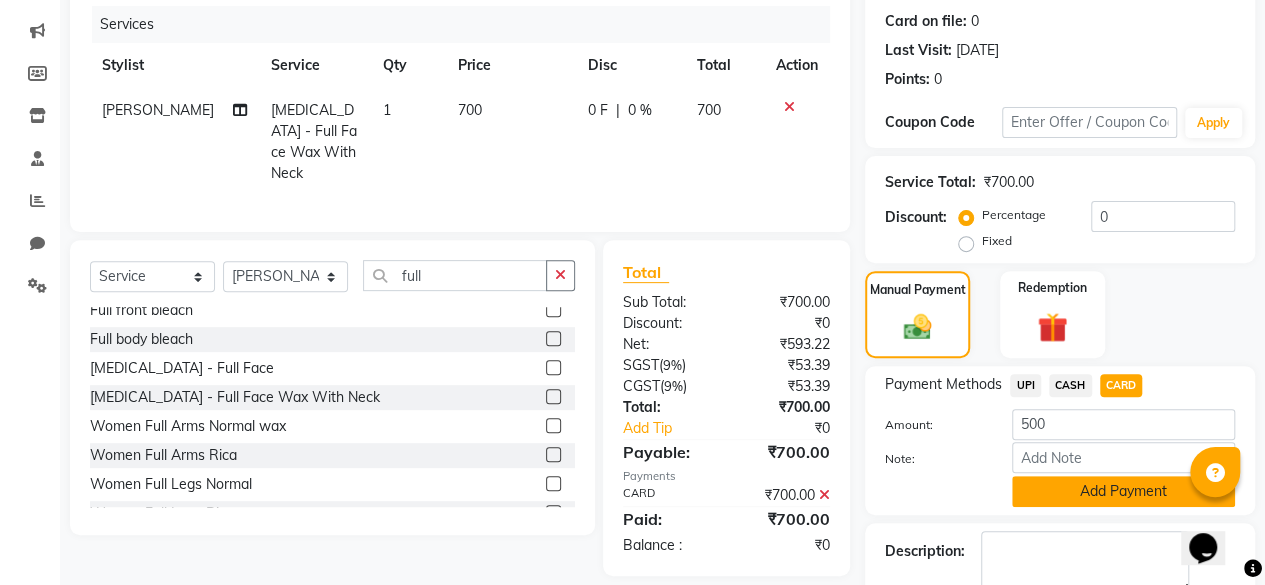 click on "Add Payment" 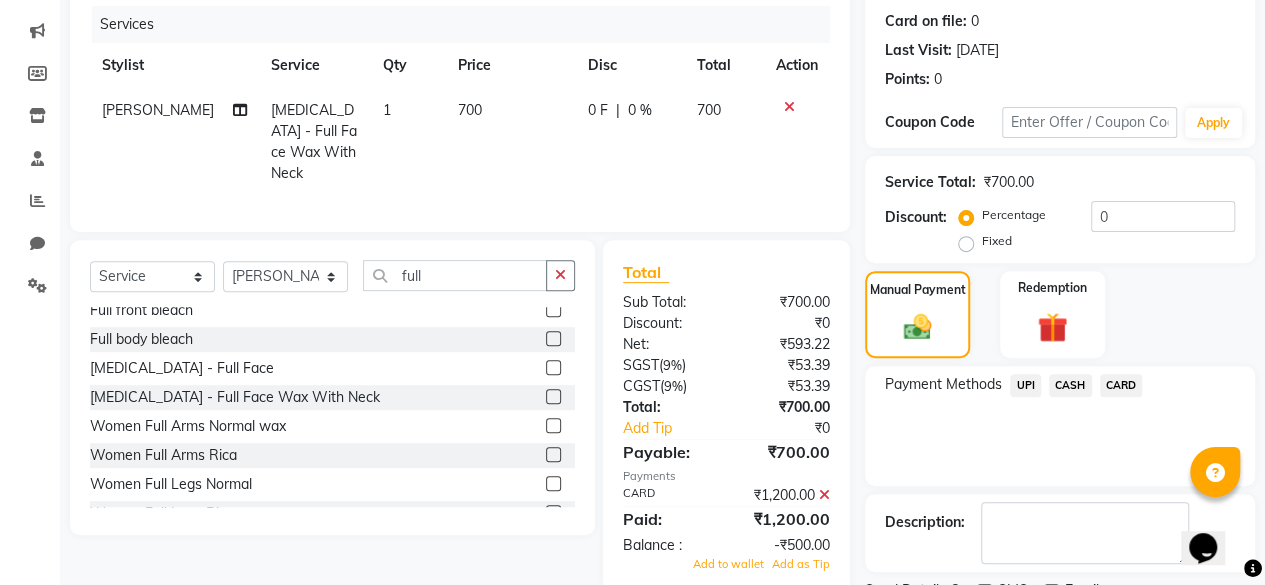 scroll, scrollTop: 324, scrollLeft: 0, axis: vertical 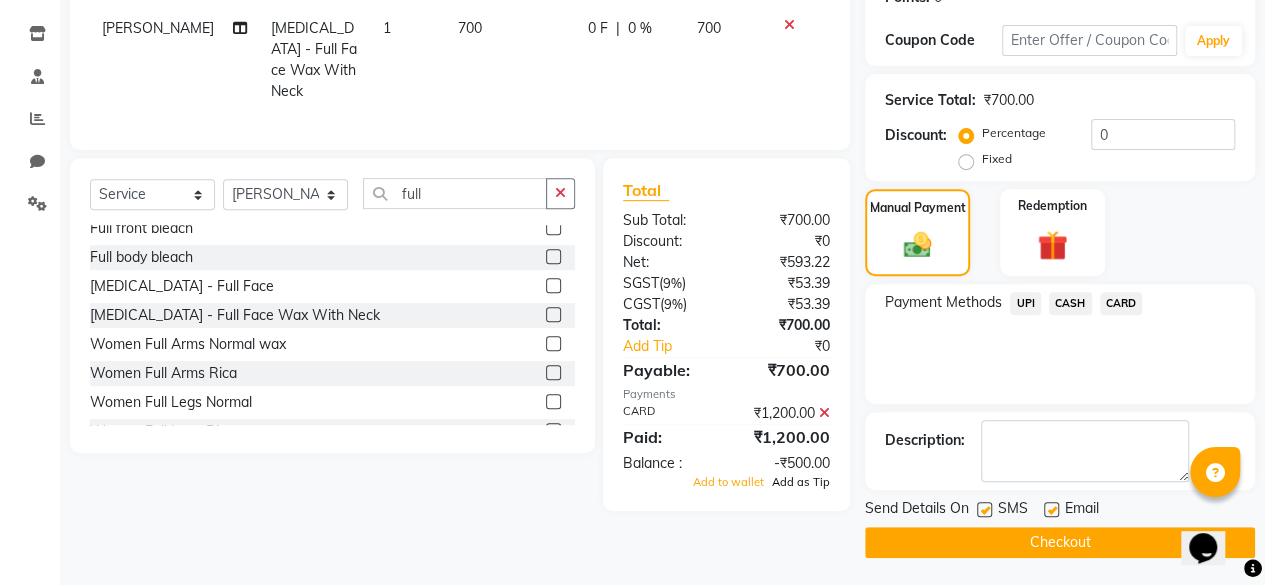 click on "Add as Tip" 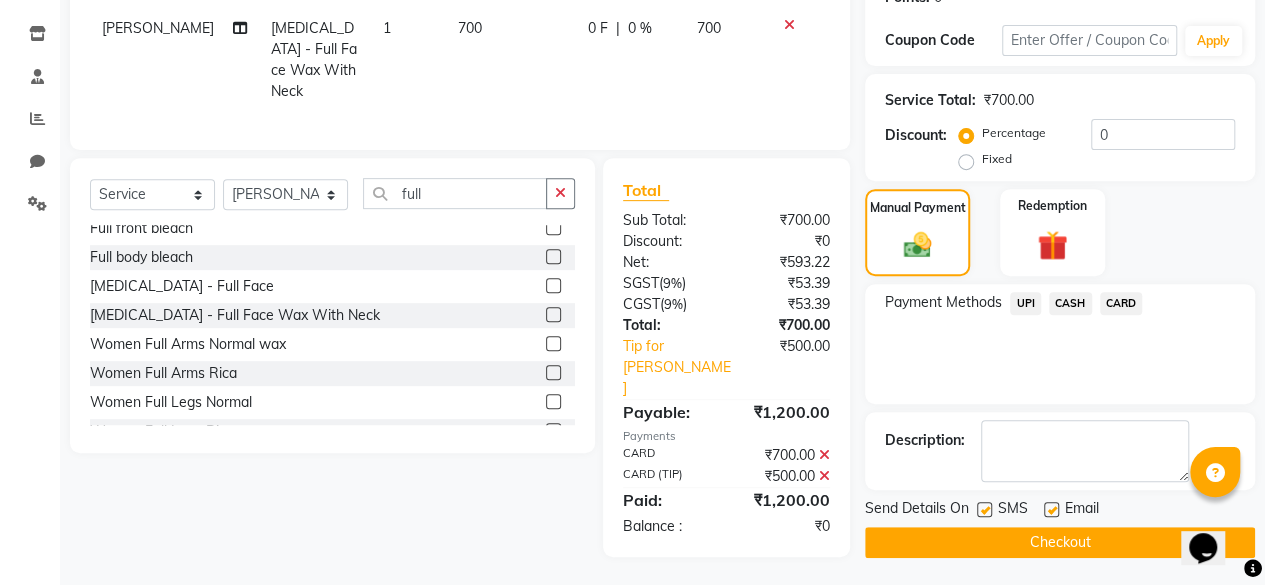 click 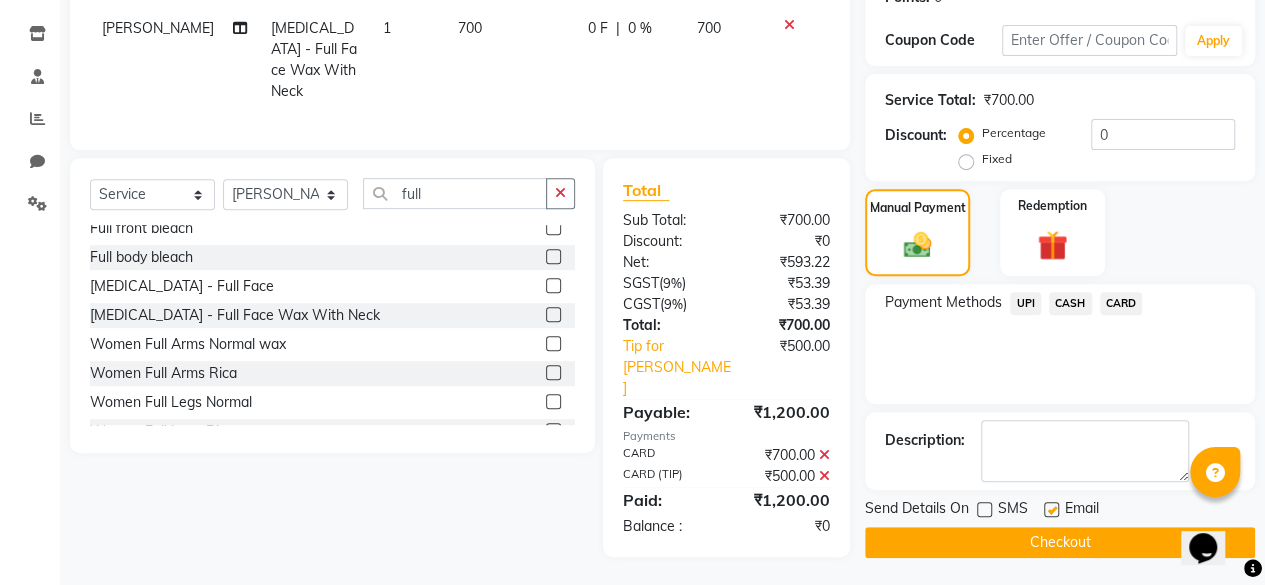click on "Checkout" 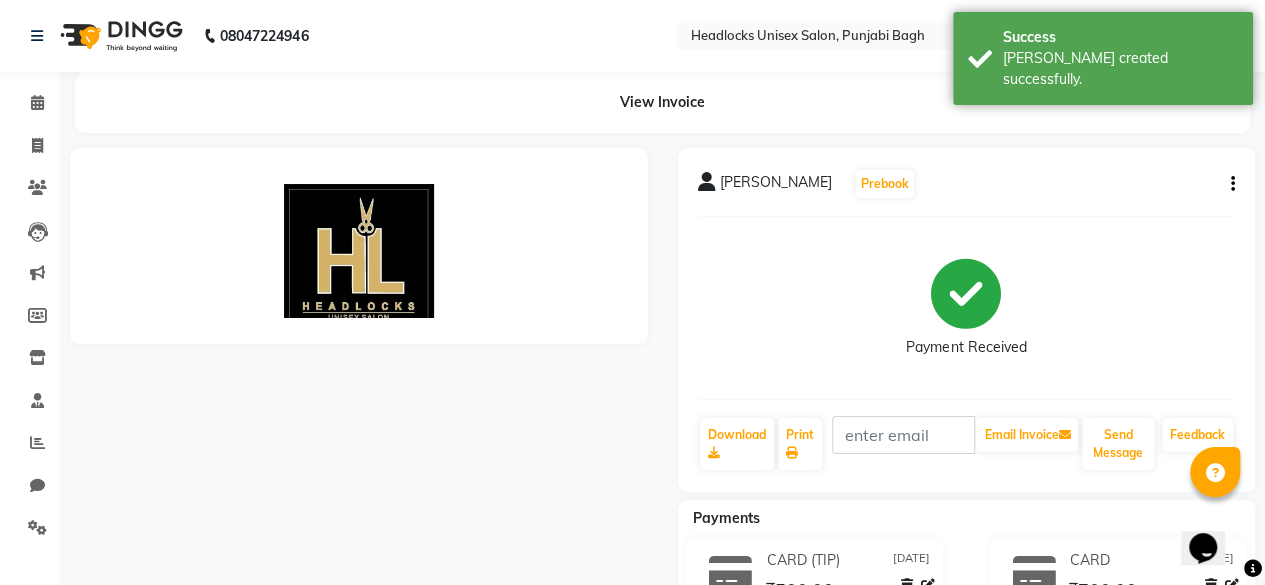 scroll, scrollTop: 0, scrollLeft: 0, axis: both 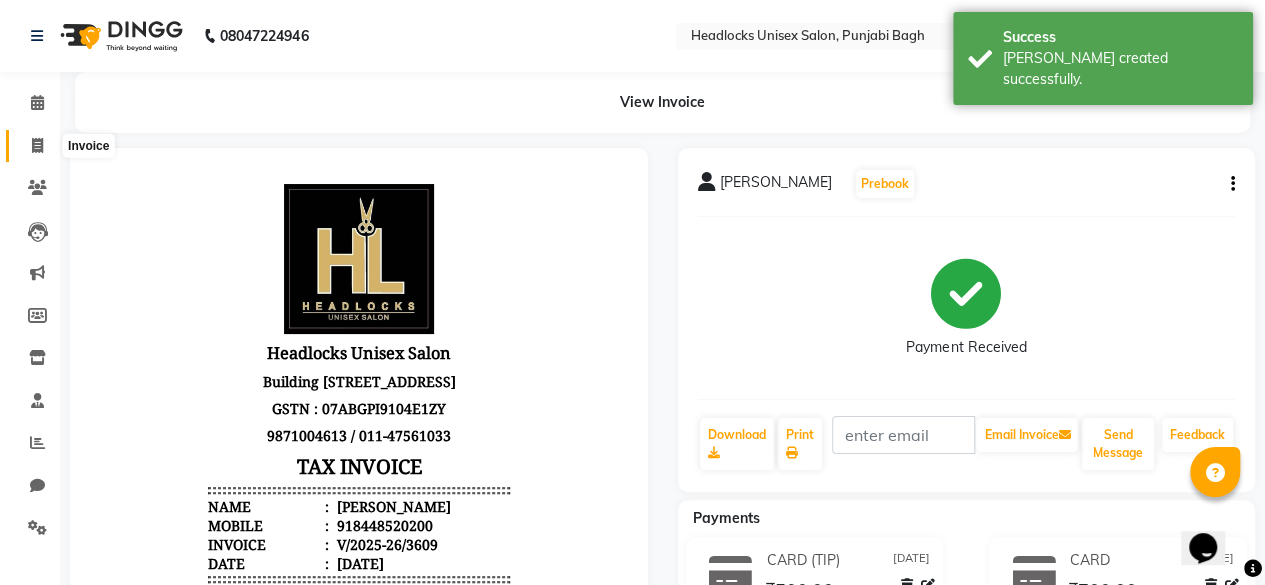 click 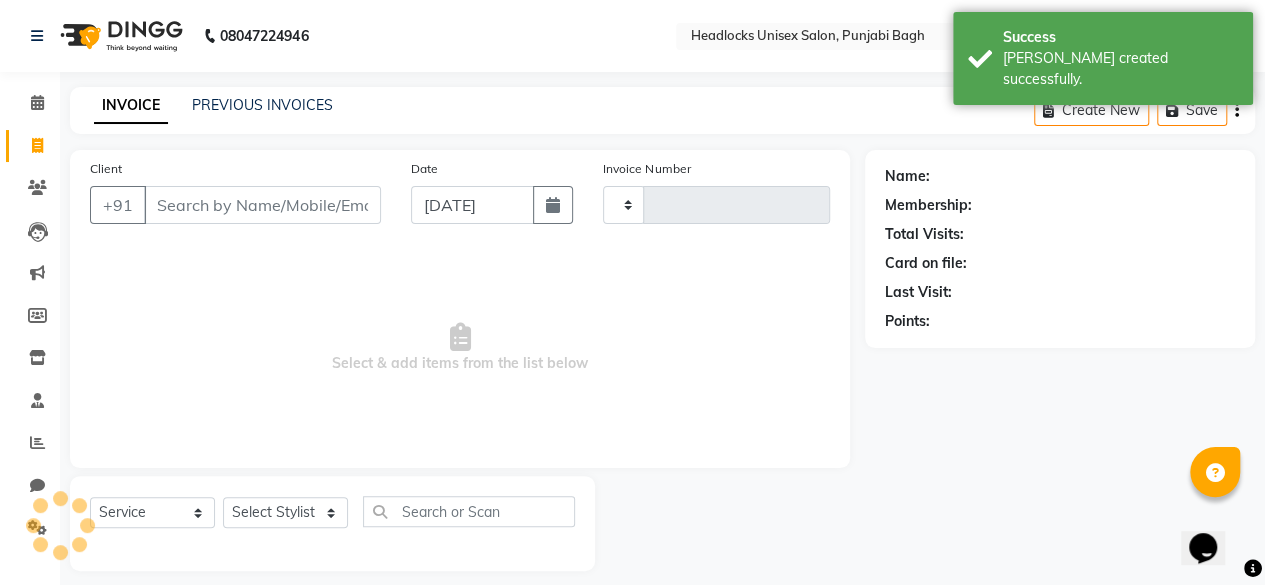 type on "3610" 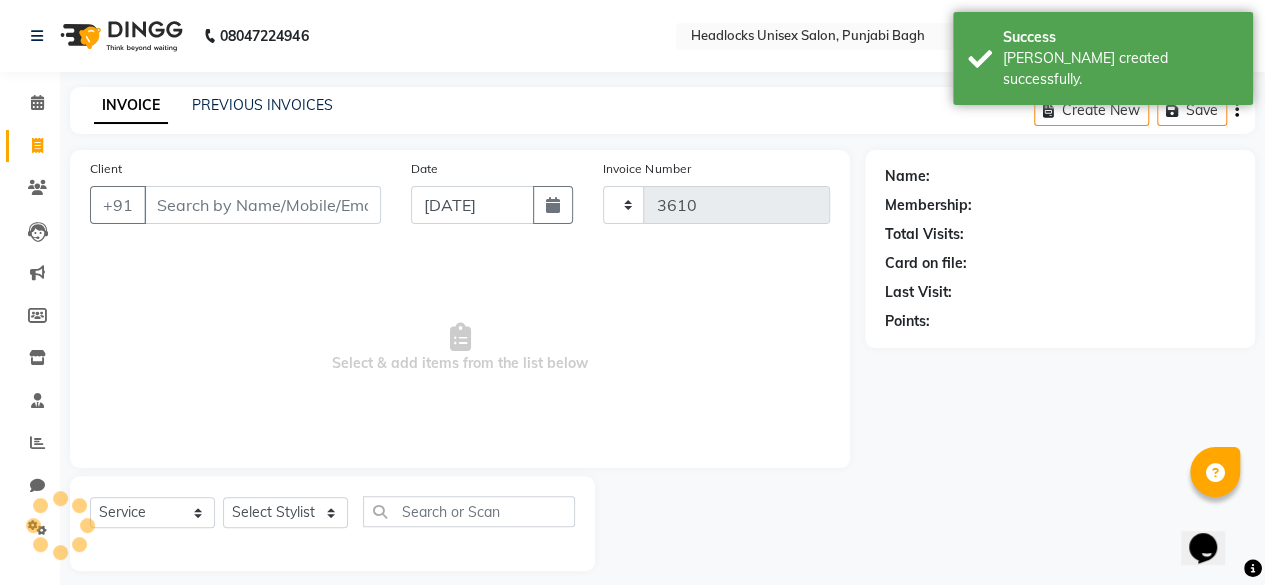 scroll, scrollTop: 15, scrollLeft: 0, axis: vertical 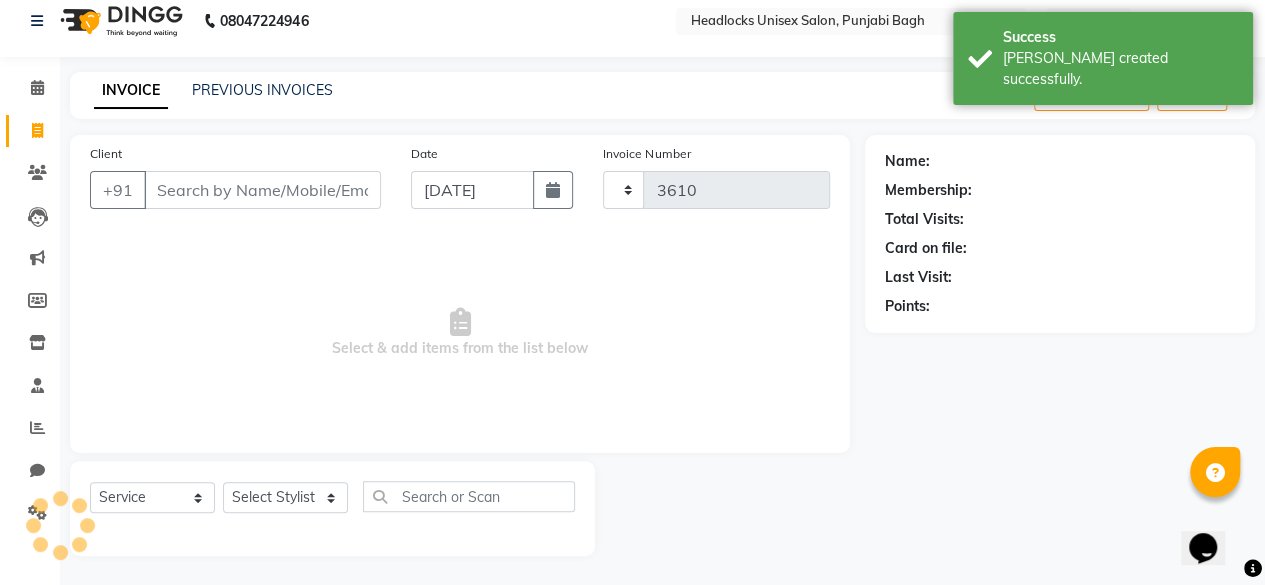 select on "7719" 